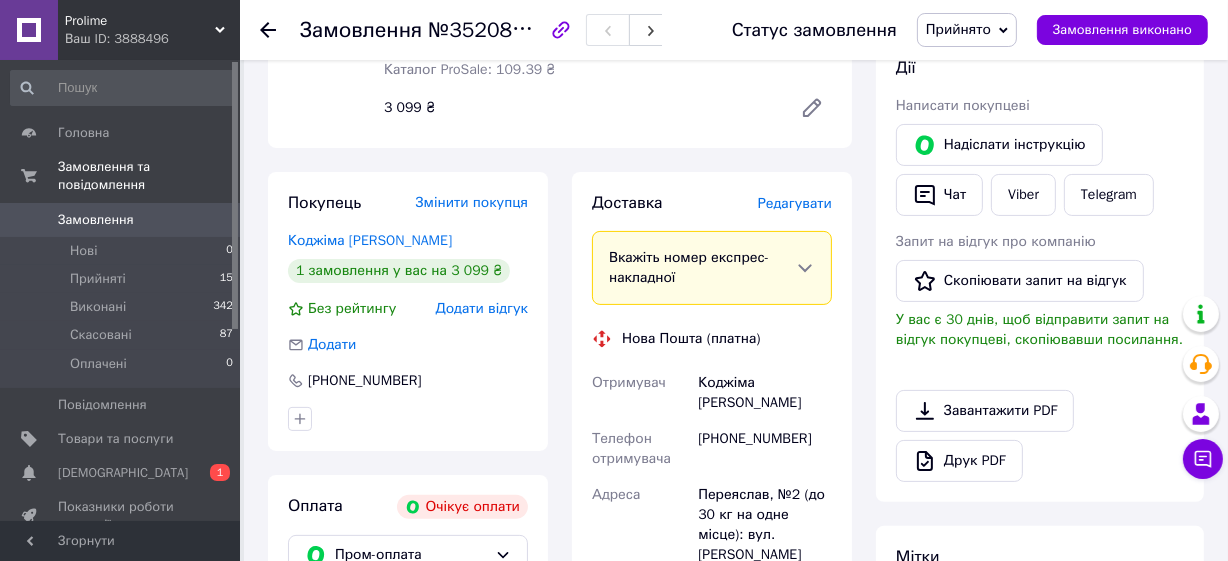 scroll, scrollTop: 272, scrollLeft: 0, axis: vertical 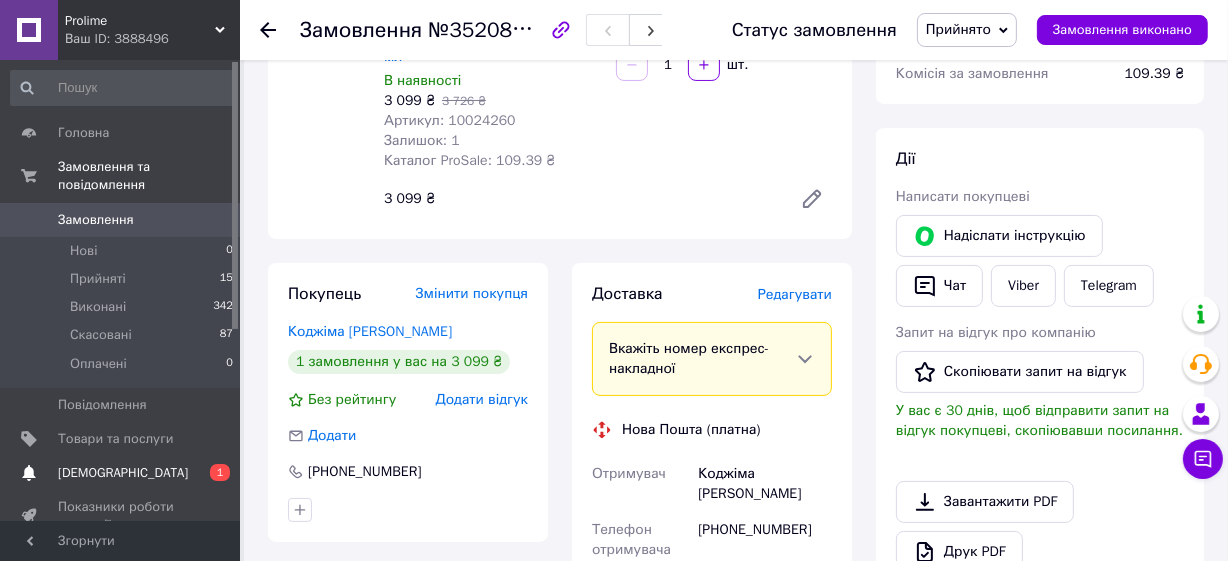 click on "[DEMOGRAPHIC_DATA]" at bounding box center [123, 473] 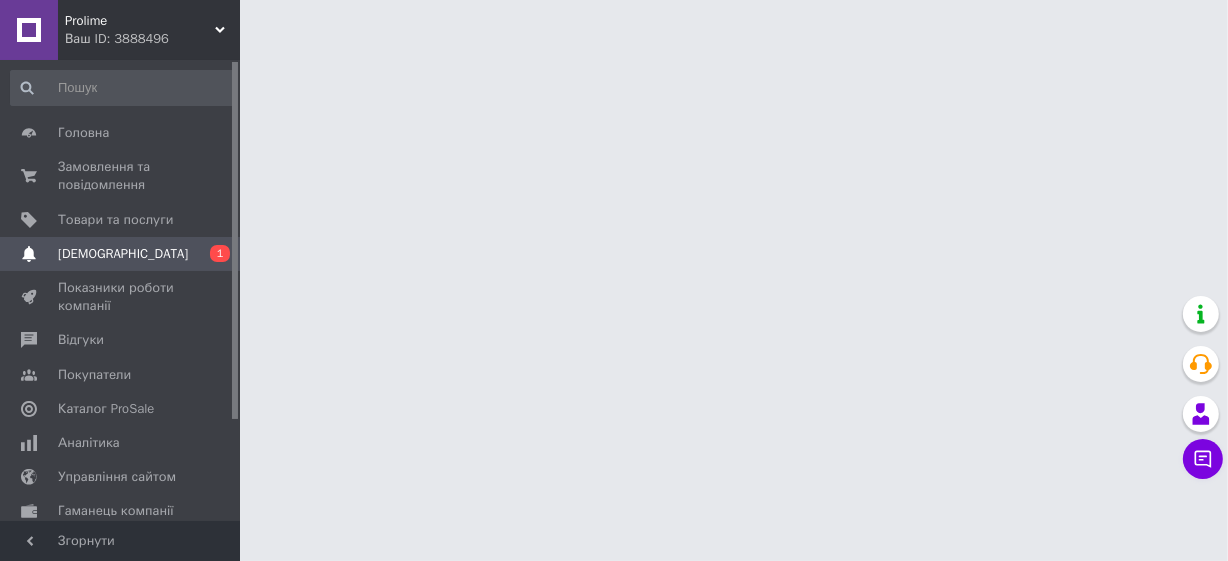 scroll, scrollTop: 0, scrollLeft: 0, axis: both 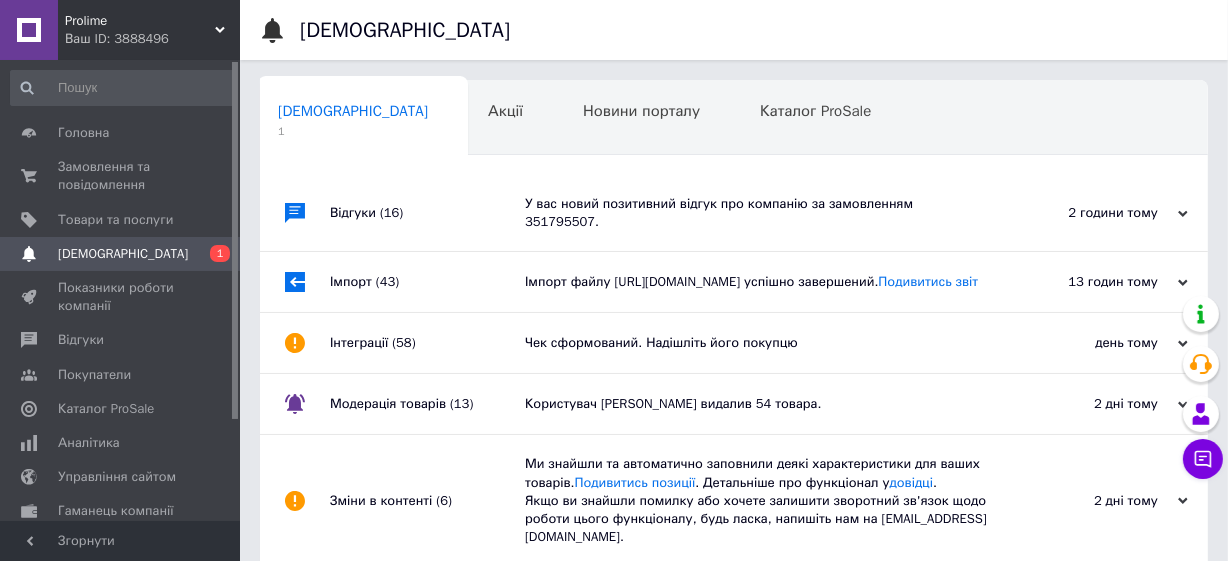 click on "У вас новий позитивний відгук про компанію за замовленням 351795507." at bounding box center [756, 213] 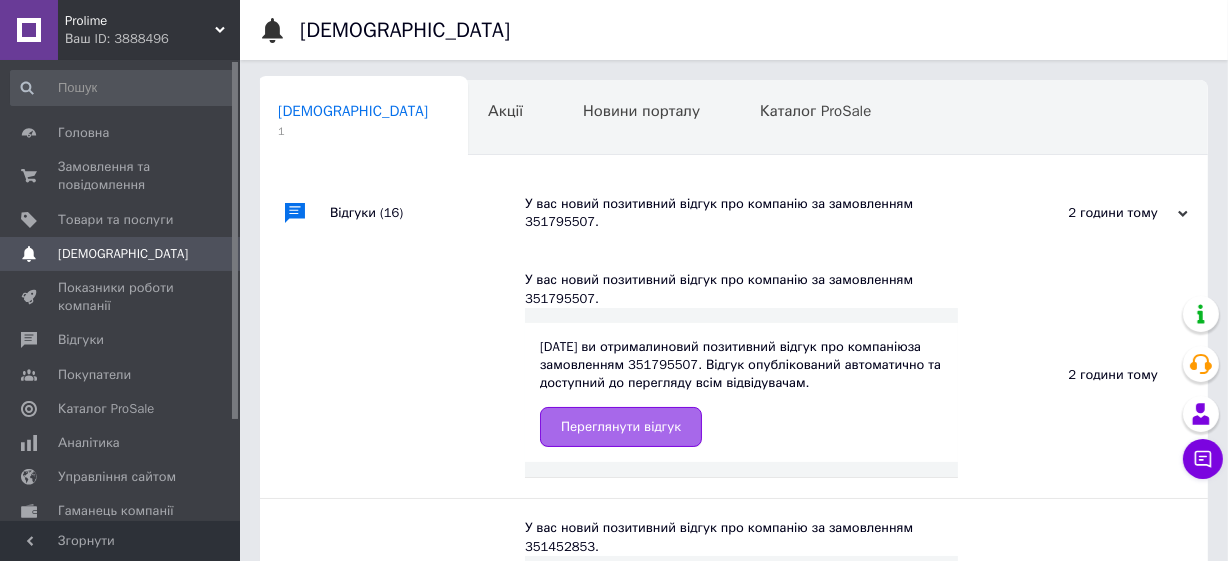 click on "Переглянути відгук" at bounding box center [621, 427] 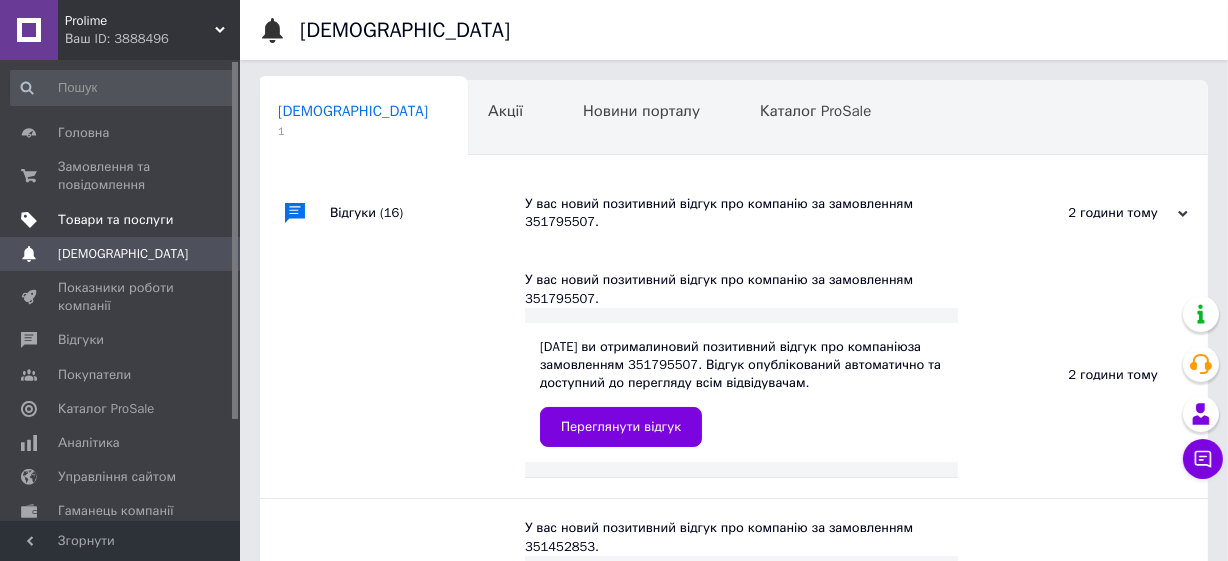 click on "Товари та послуги" at bounding box center (115, 220) 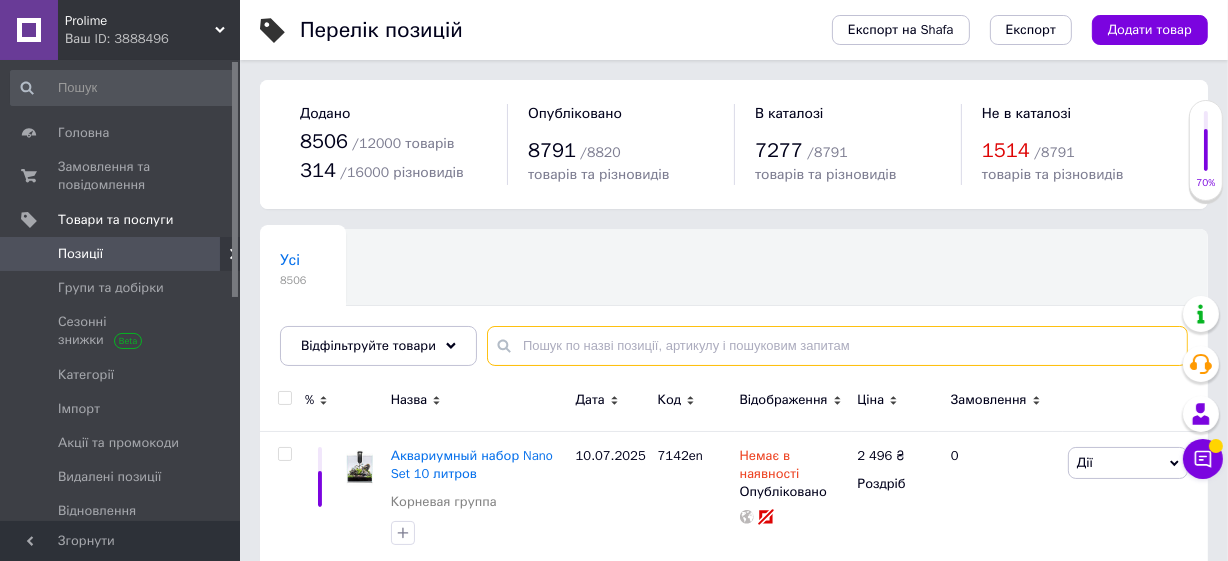 click at bounding box center [837, 346] 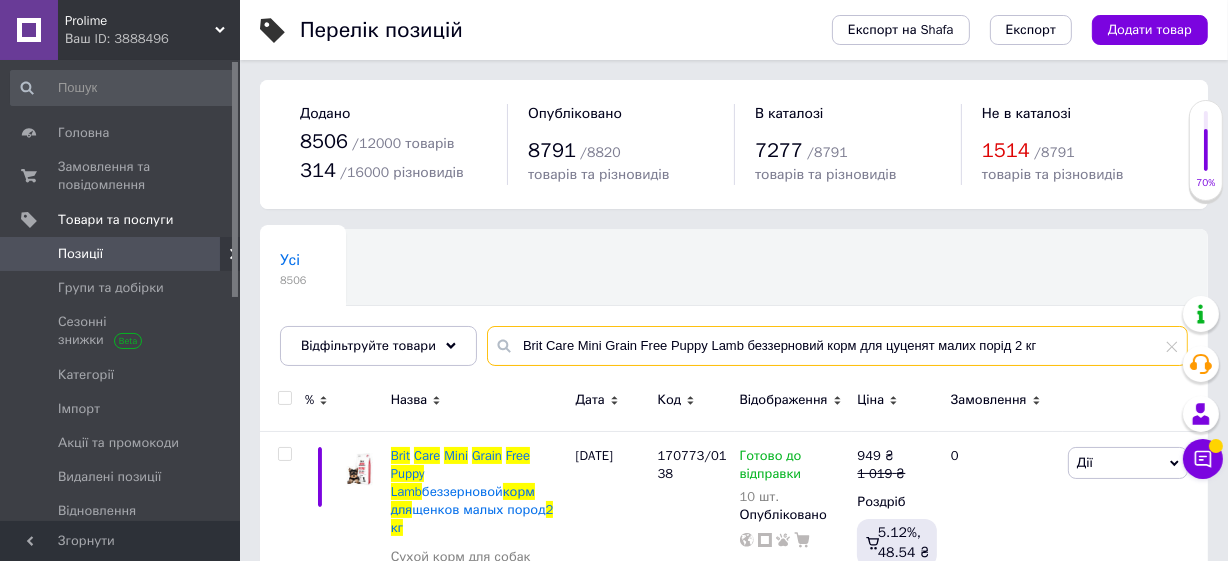 scroll, scrollTop: 90, scrollLeft: 0, axis: vertical 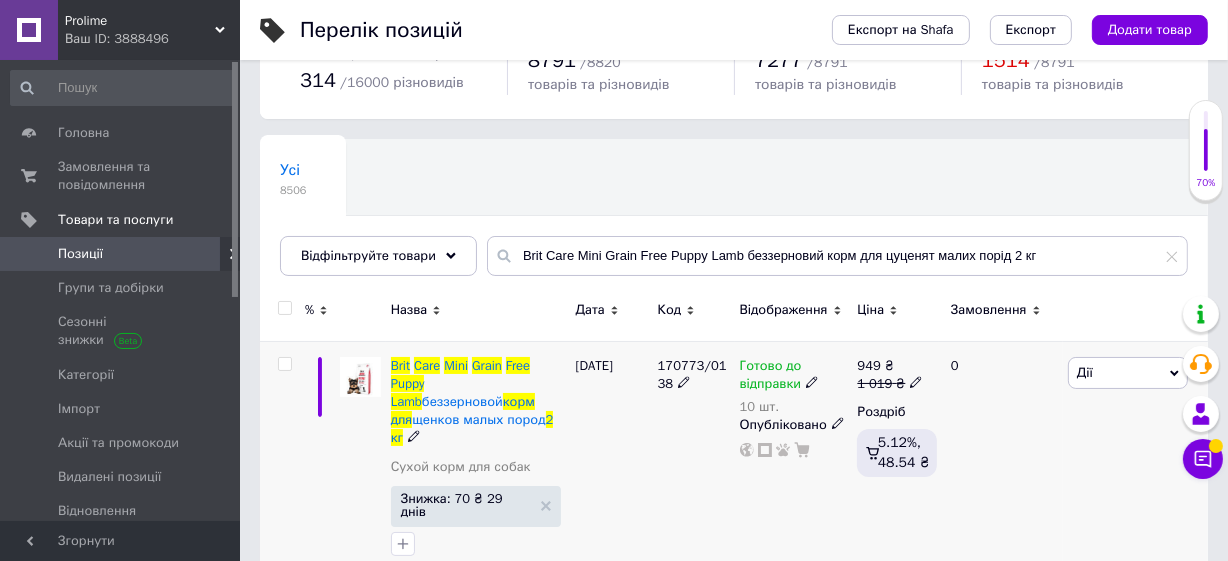 drag, startPoint x: 649, startPoint y: 356, endPoint x: 678, endPoint y: 419, distance: 69.354164 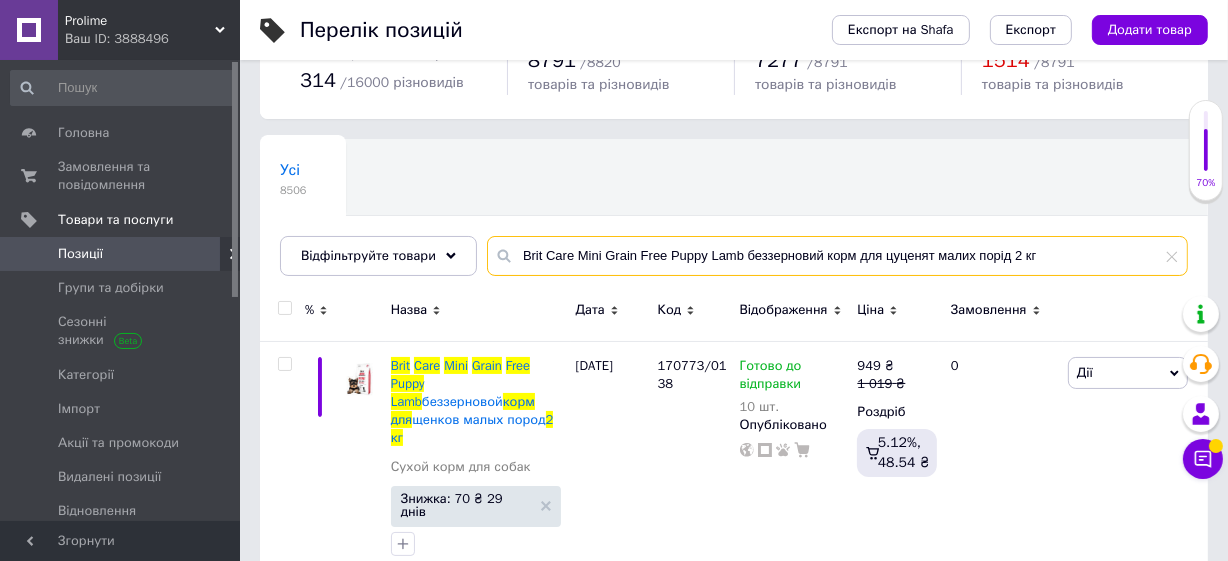 click on "Brit Care Mini Grain Free Puppy Lamb беззерновий корм для цуценят малих порід 2 кг" at bounding box center (837, 256) 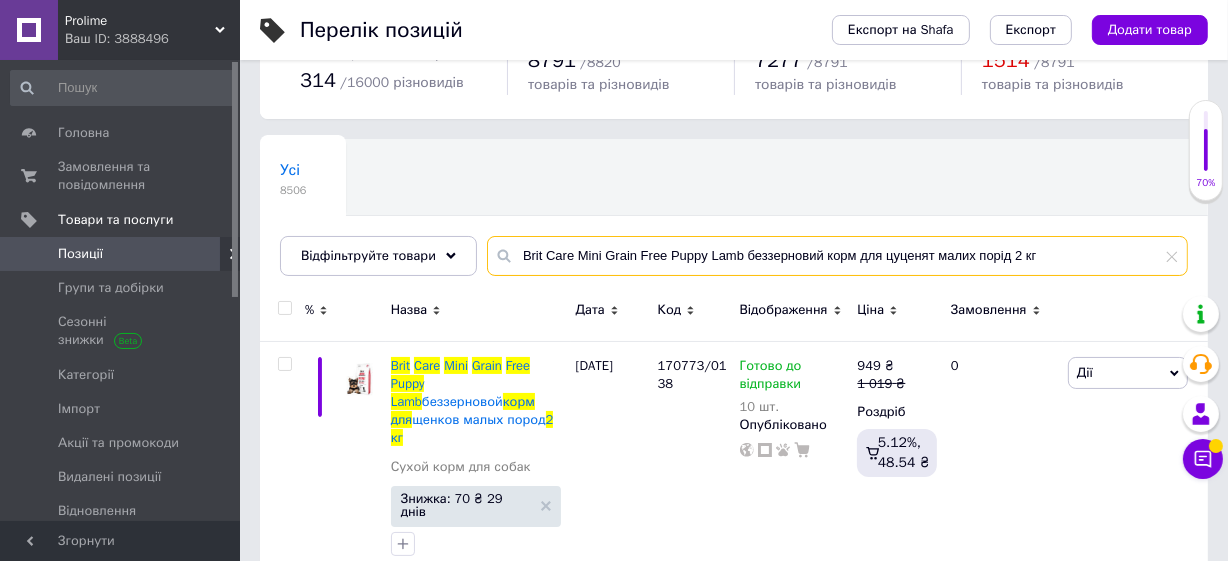 paste on "Нашийник для собак шкіряний WAUDOG Design з QR паспортом, малюнок "Бетмен3", Ш 35 мм, Дов 46-59 см, чорний" 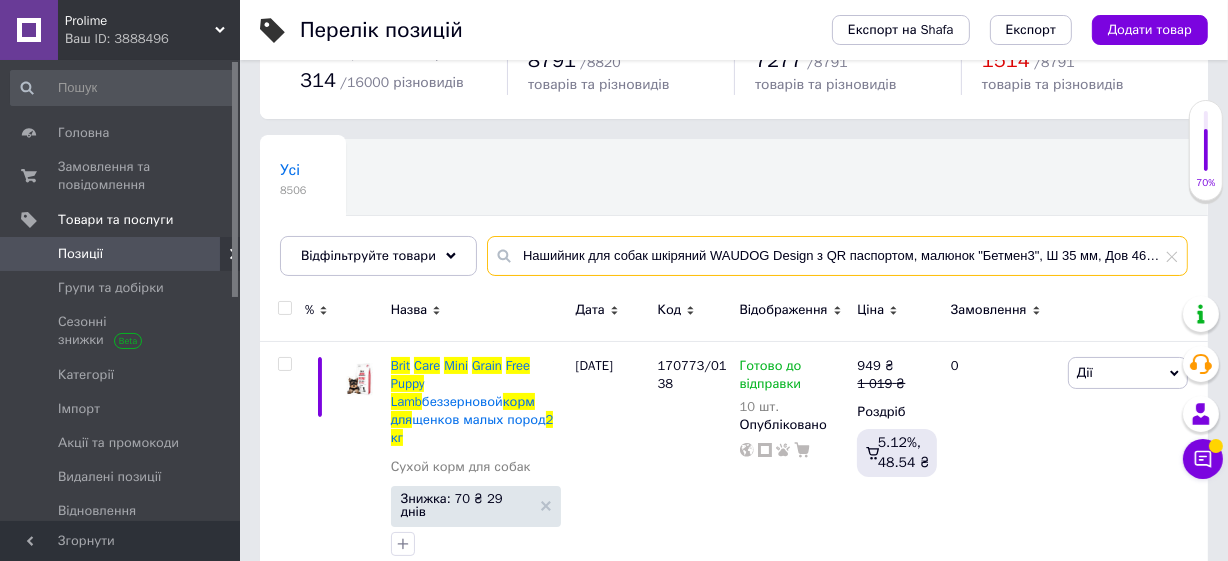 scroll, scrollTop: 0, scrollLeft: 64, axis: horizontal 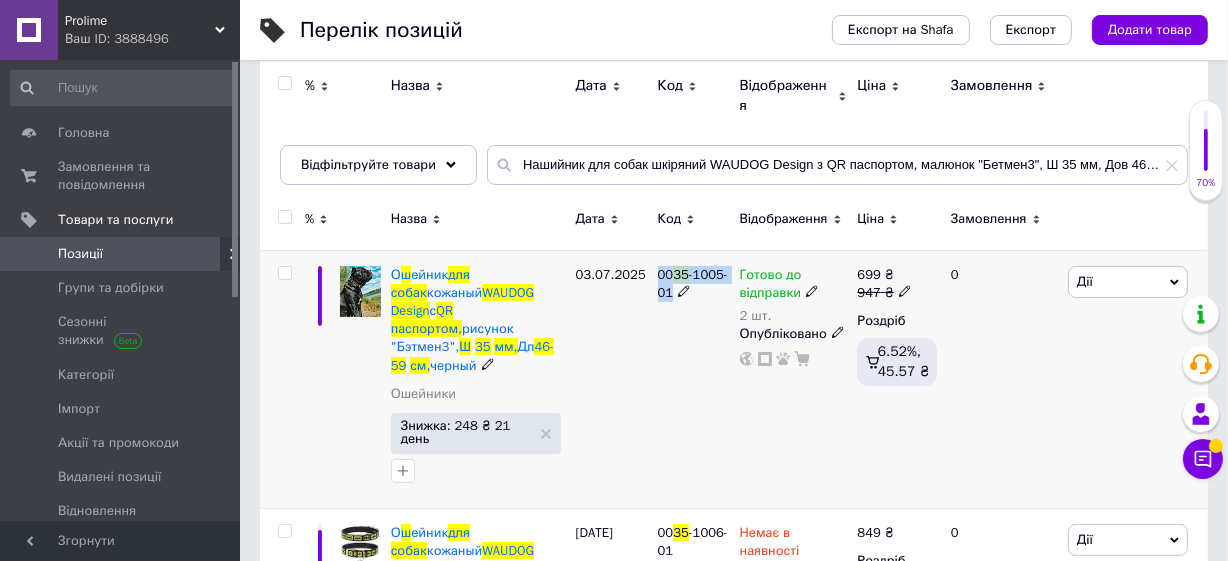 drag, startPoint x: 642, startPoint y: 262, endPoint x: 694, endPoint y: 307, distance: 68.76772 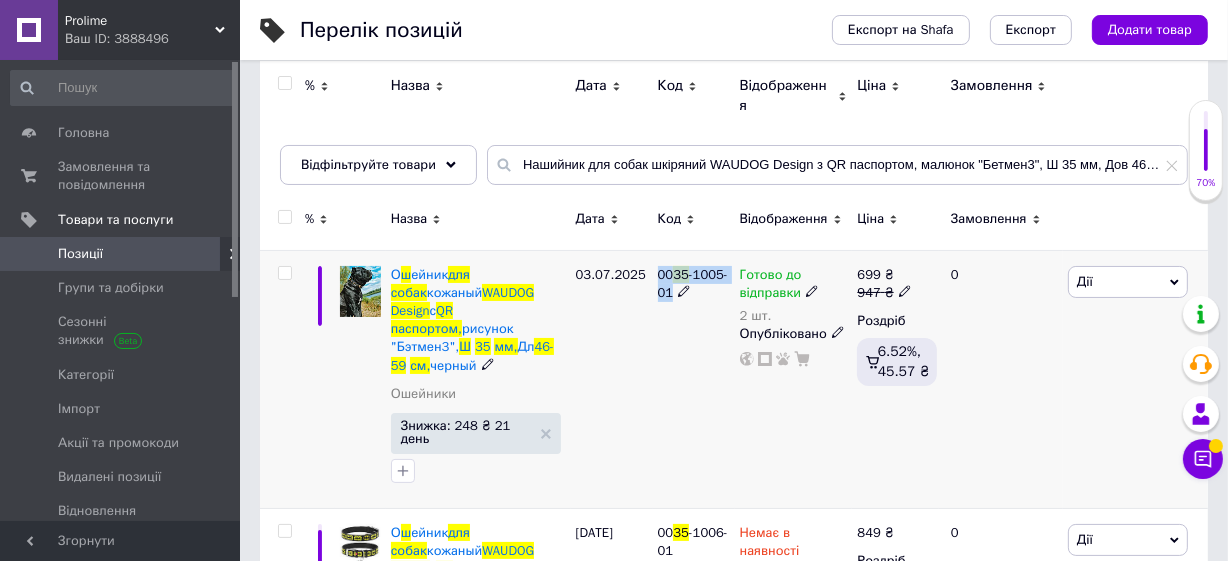 copy on "00 35 -1005-01" 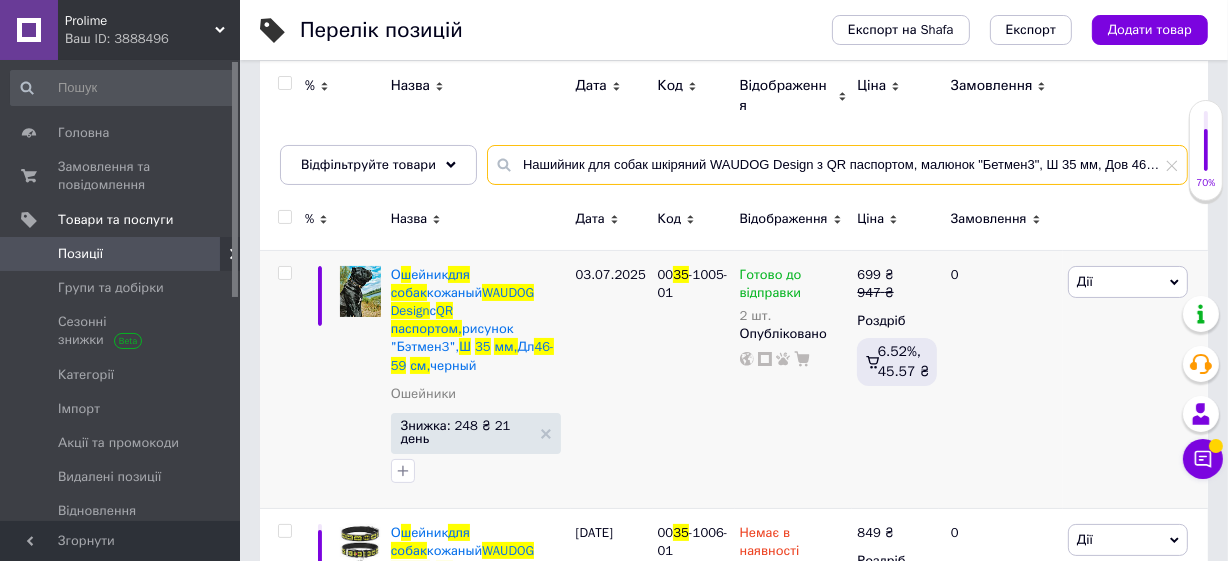 click on "Нашийник для собак шкіряний WAUDOG Design з QR паспортом, малюнок "Бетмен3", Ш 35 мм, Дов 46-59 см, чорний" at bounding box center (837, 165) 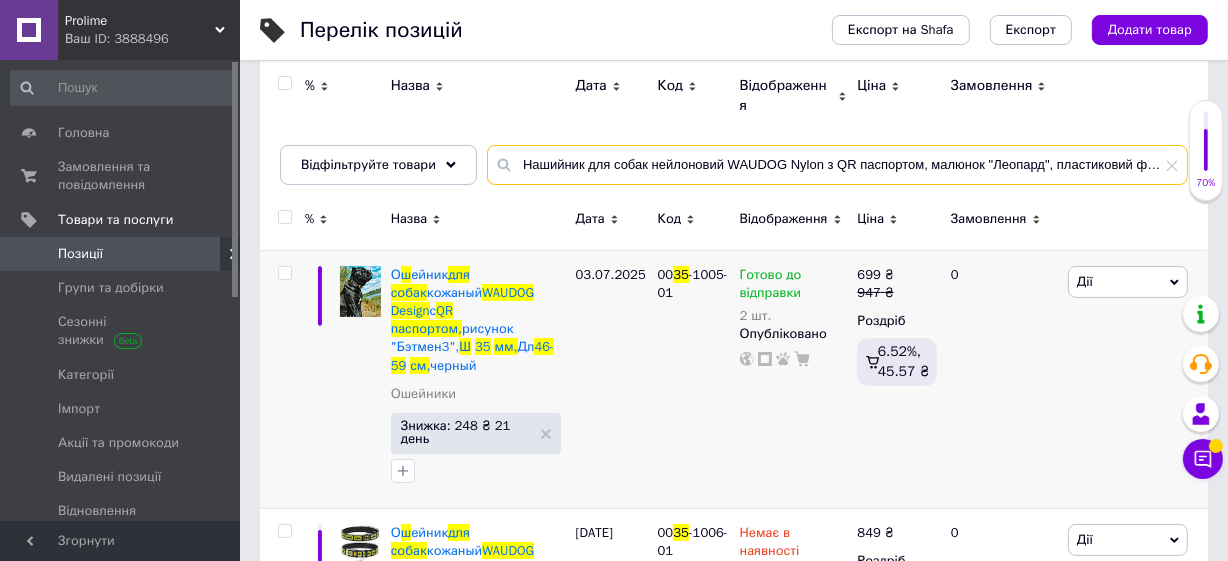 scroll, scrollTop: 0, scrollLeft: 179, axis: horizontal 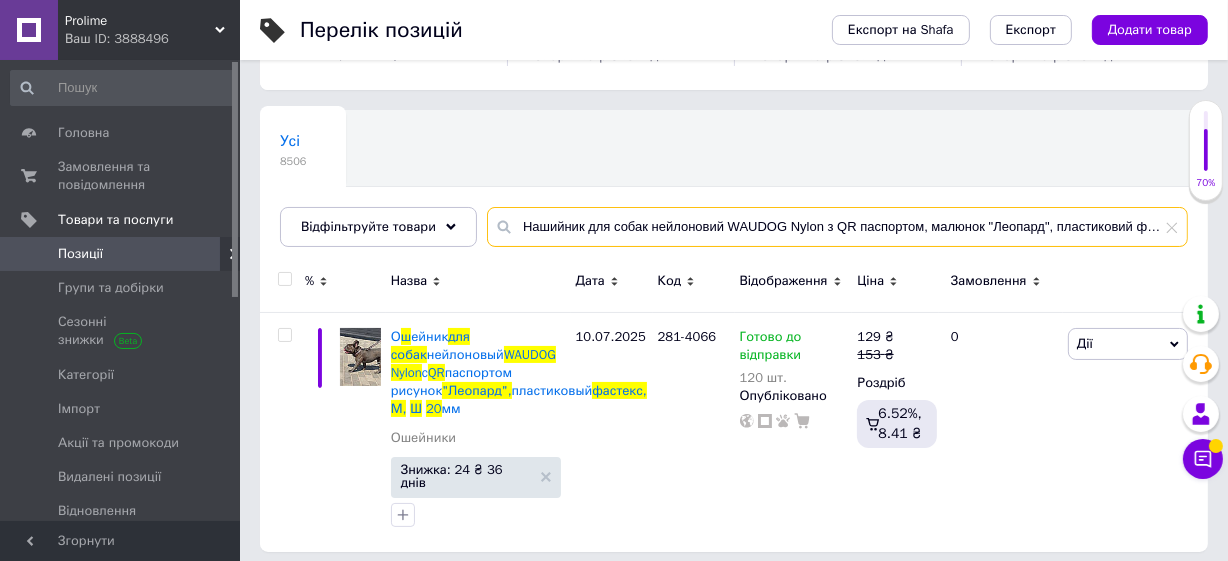 click on "Нашийник для собак нейлоновий WAUDOG Nylon з QR паспортом, малюнок "Леопард", пластиковий фастекс, М, Ш 20 мм, Дов 28-40 см" at bounding box center [837, 227] 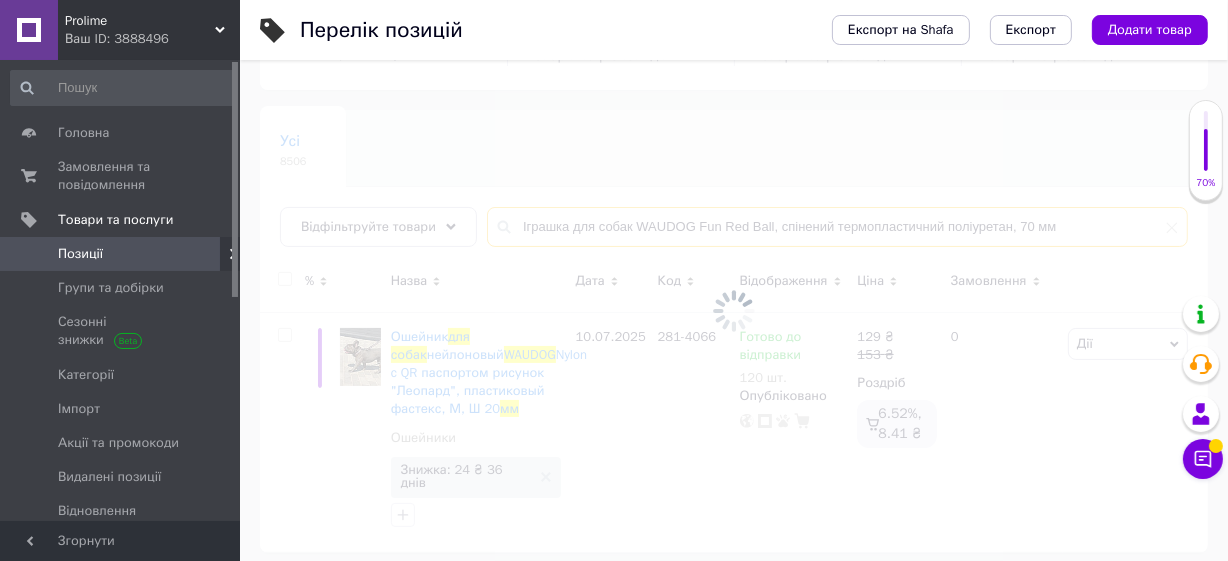 scroll, scrollTop: 100, scrollLeft: 0, axis: vertical 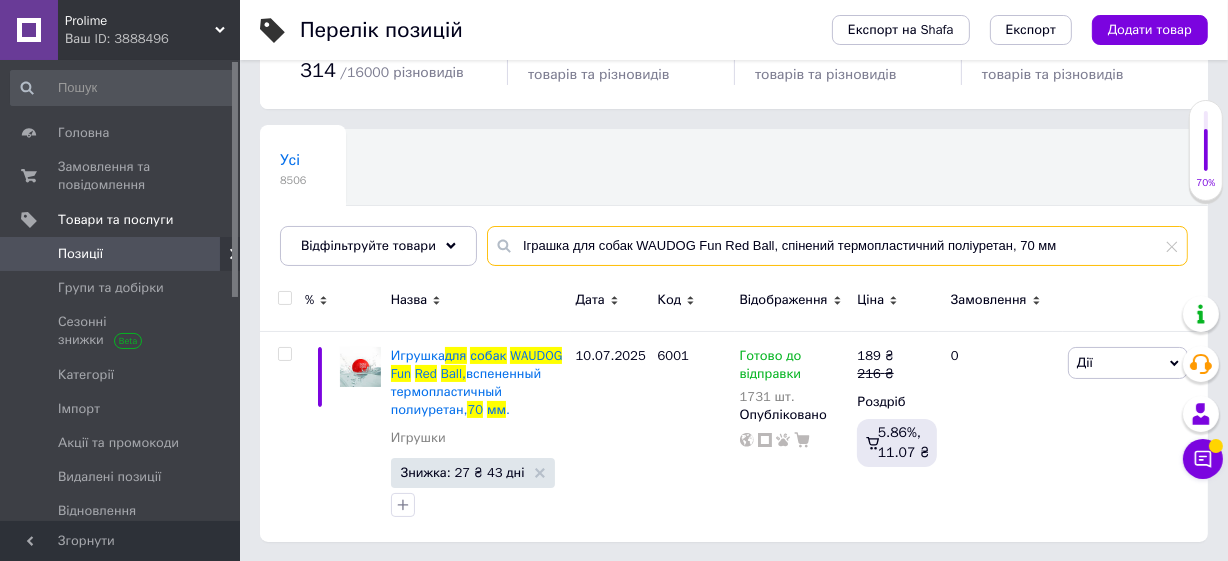 click on "Іграшка для собак WAUDOG Fun Red Ball, спінений термопластичний поліуретан, 70 мм" at bounding box center (837, 246) 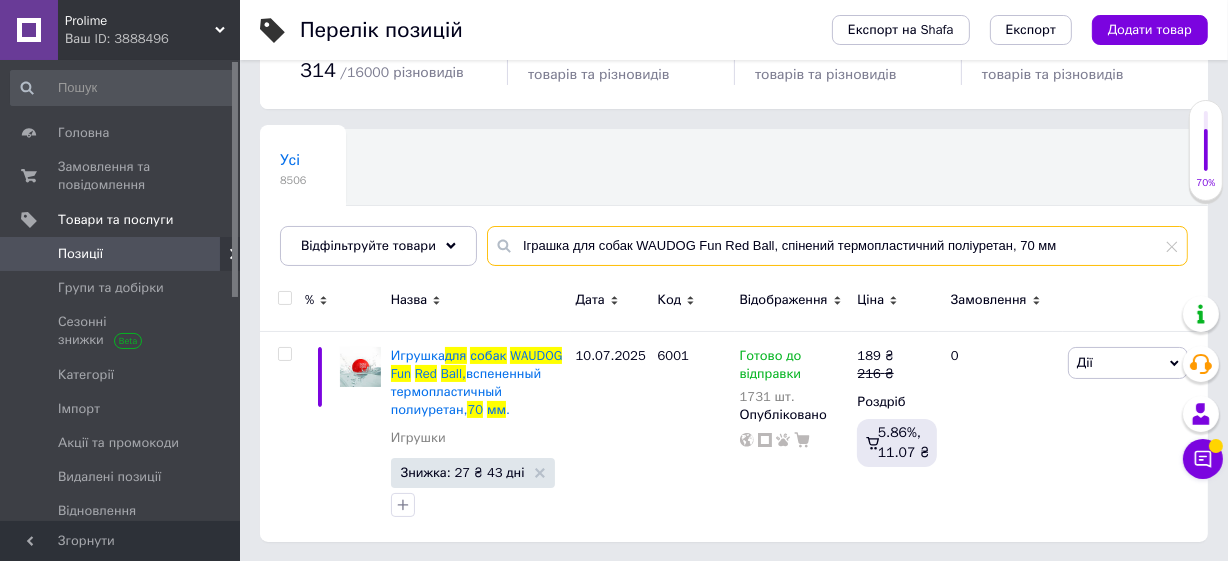 click on "Іграшка для собак WAUDOG Fun Red Ball, спінений термопластичний поліуретан, 70 мм" at bounding box center [837, 246] 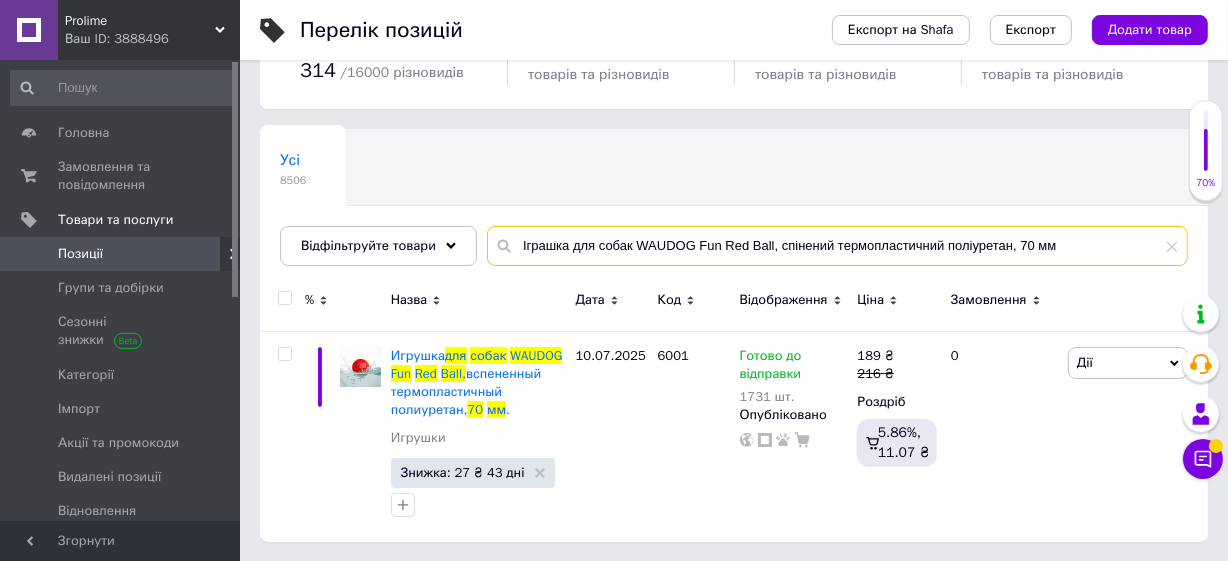 paste on "Тигр на мотузці з ручкою з пискавкою GiGwi Bite me hard, поліестер, 55 с" 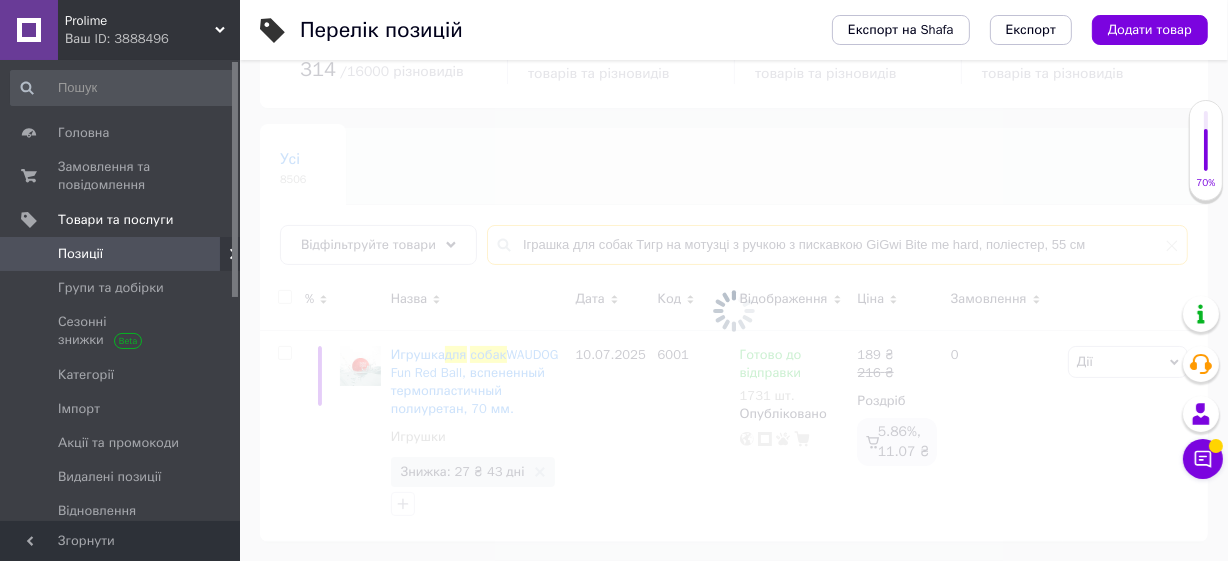 scroll, scrollTop: 110, scrollLeft: 0, axis: vertical 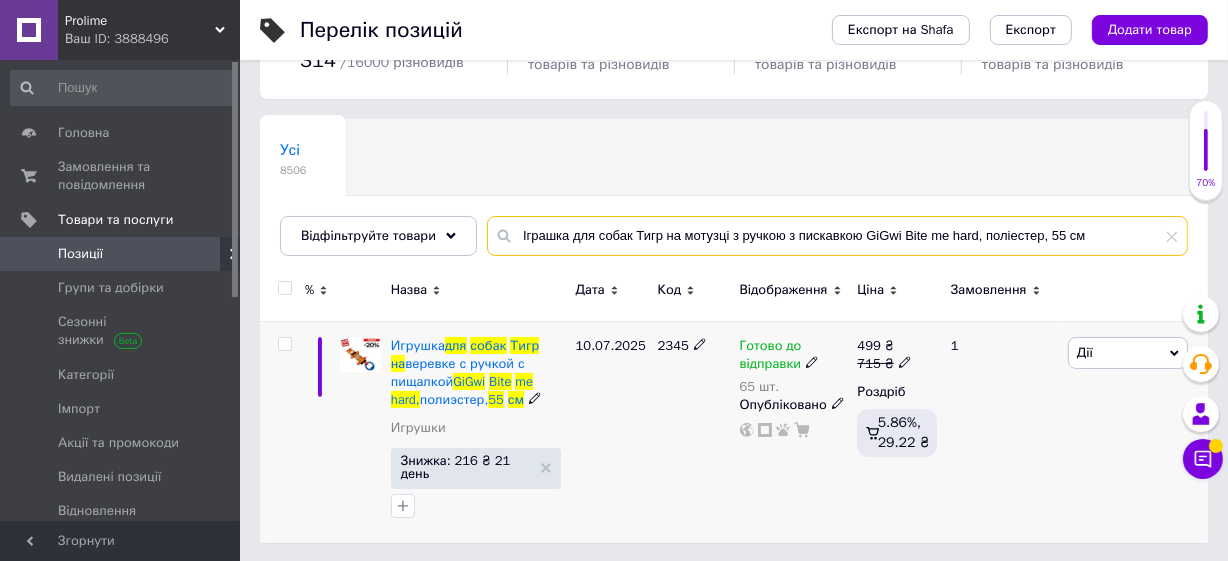 type on "Іграшка для собак Тигр на мотузці з ручкою з пискавкою GiGwi Bite me hard, поліестер, 55 см" 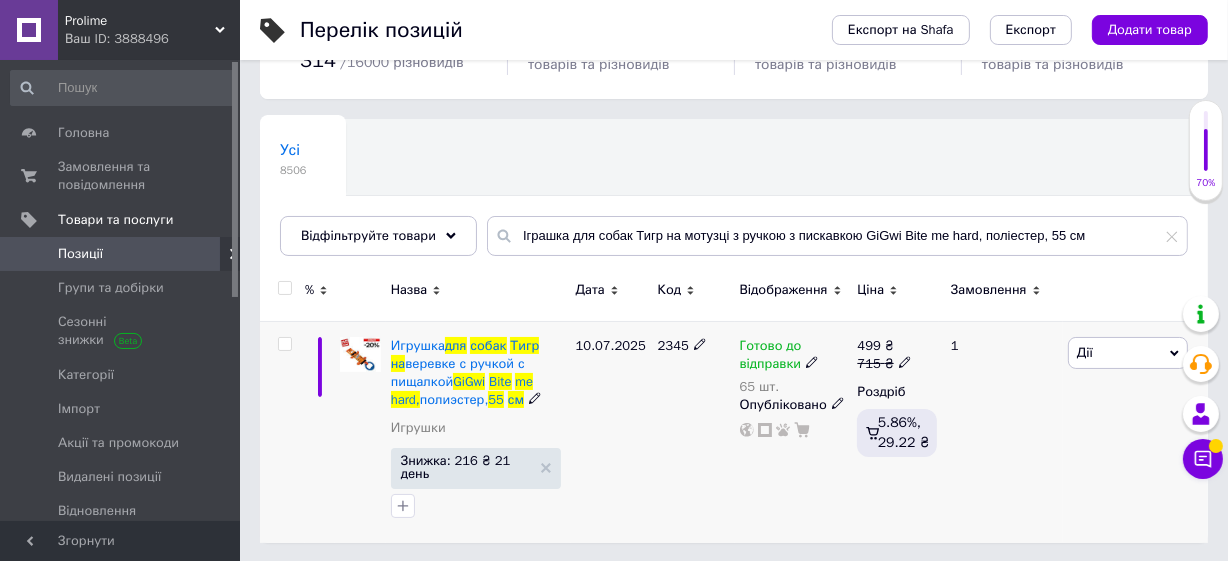 click on "2345" at bounding box center (673, 345) 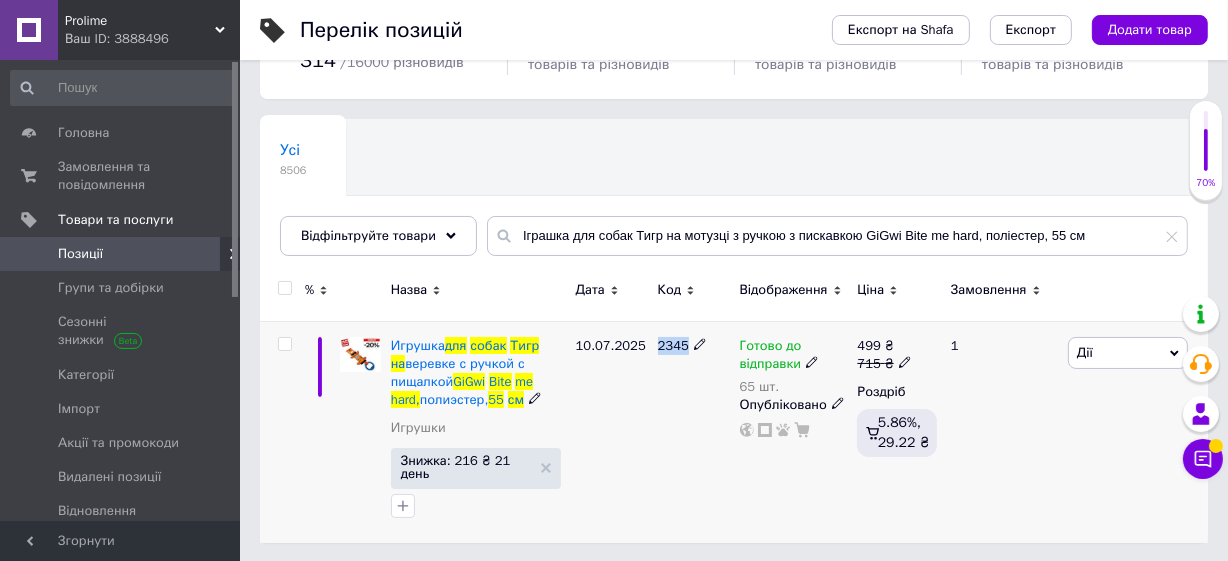 click on "2345" at bounding box center [673, 345] 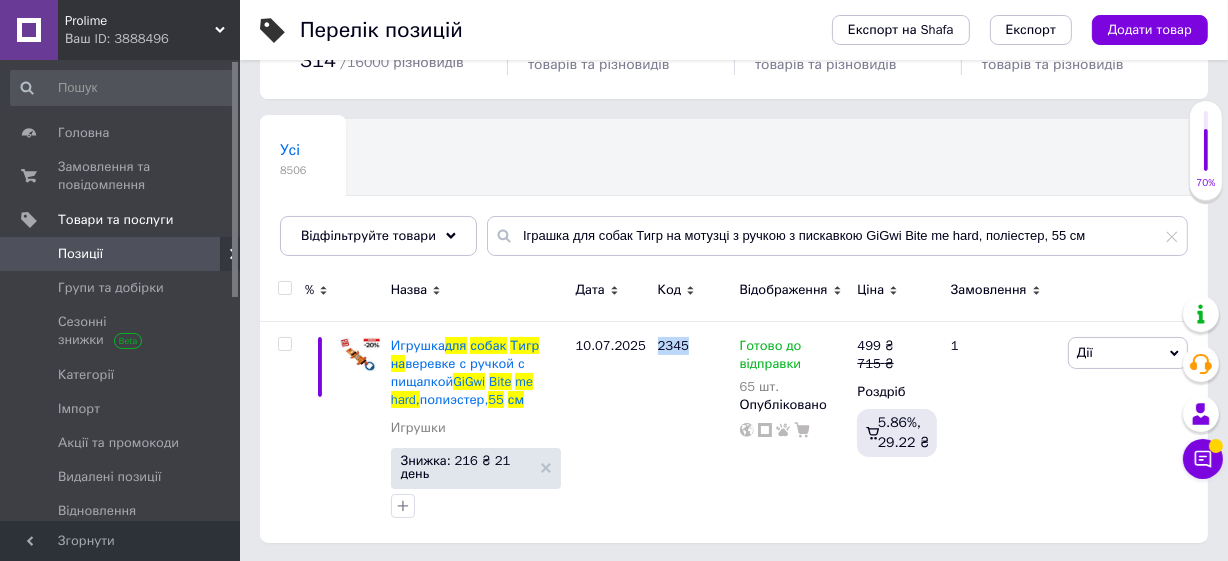 drag, startPoint x: 70, startPoint y: 256, endPoint x: 523, endPoint y: 283, distance: 453.80392 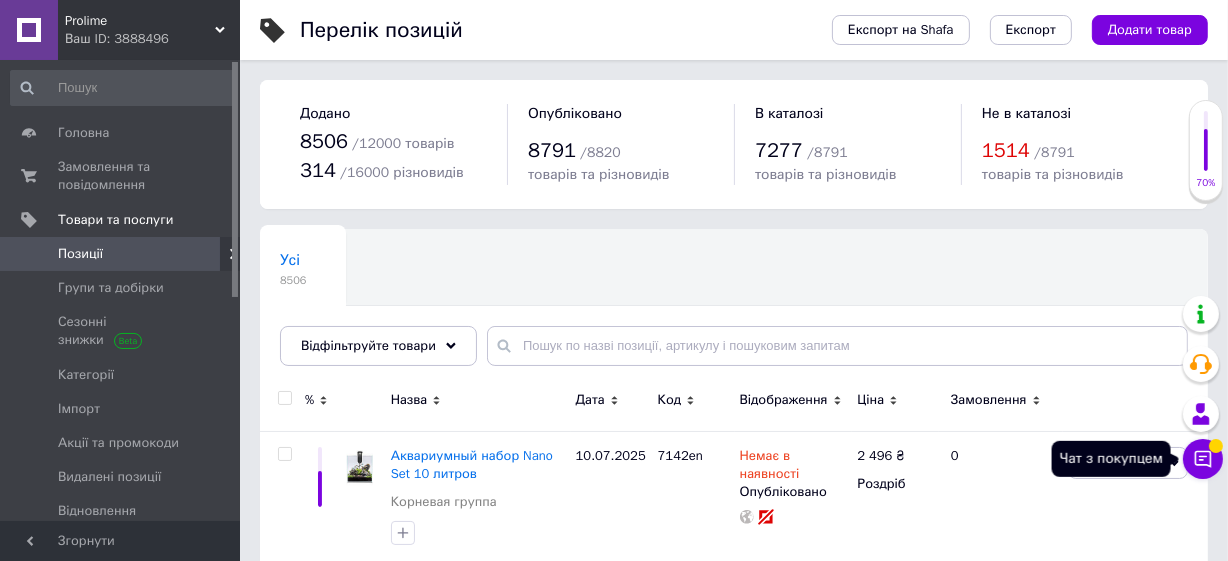 click at bounding box center (1216, 446) 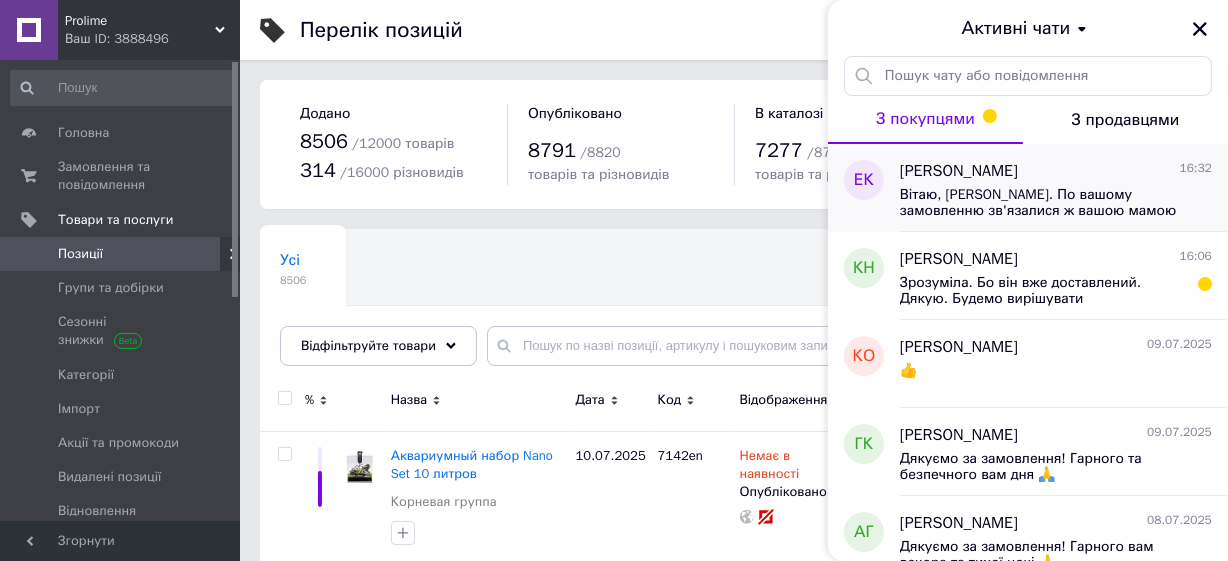 click on "Вітаю, [PERSON_NAME]. По вашому замовленню зв'язалися ж вашою мамою ([PERSON_NAME]) та вона повідомила, що ви вже придбали препарат. Все вірно? Замовлення можна скасовувати?" at bounding box center [1056, 201] 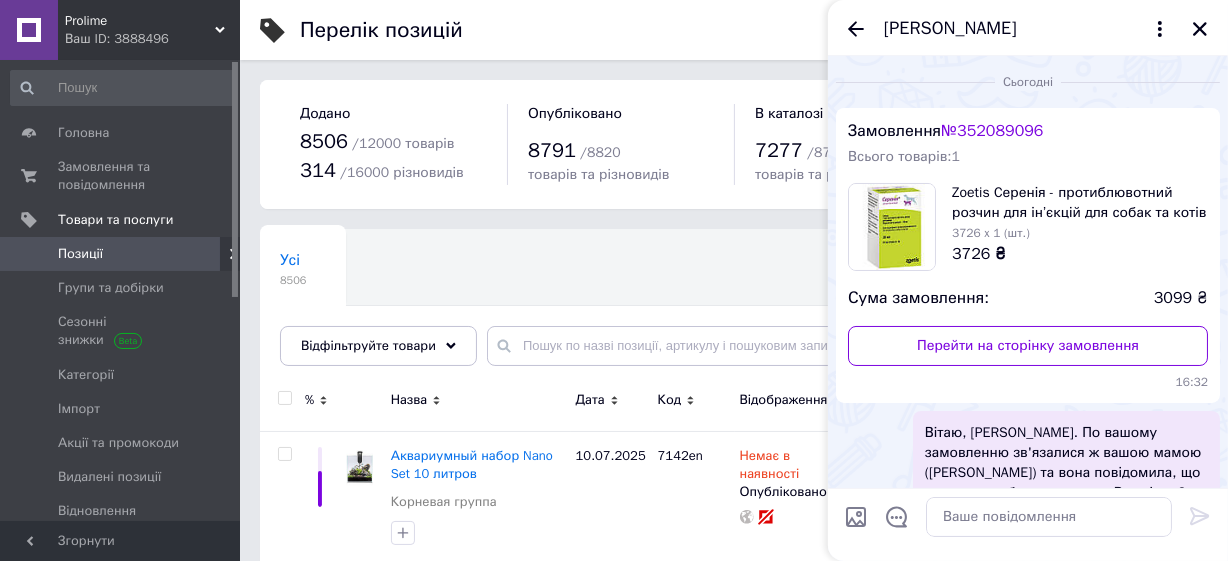 scroll, scrollTop: 76, scrollLeft: 0, axis: vertical 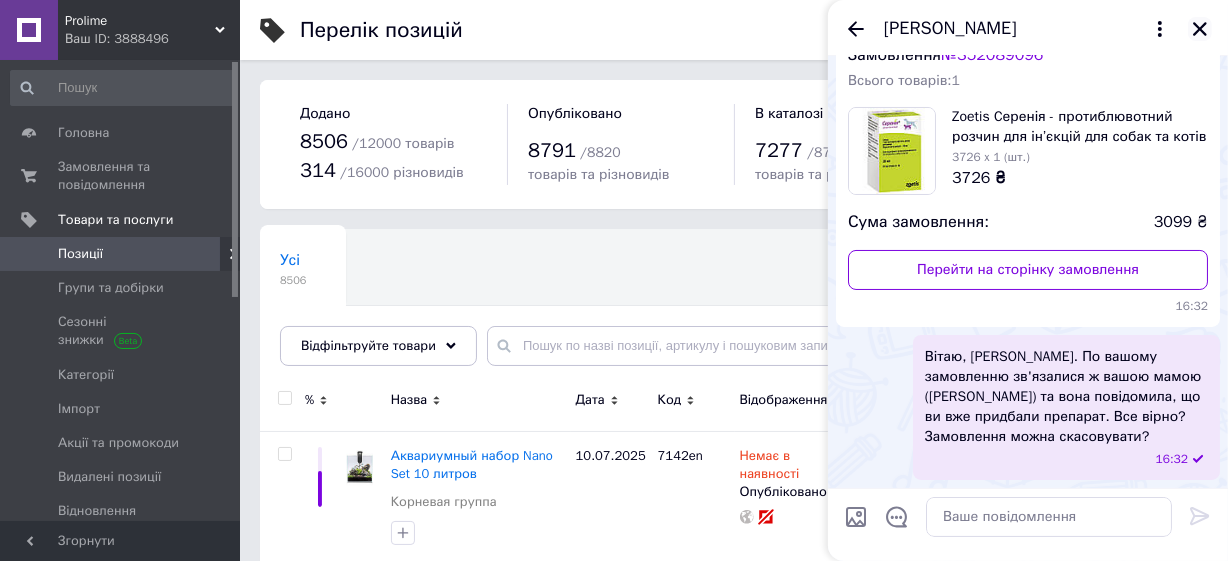 drag, startPoint x: 1203, startPoint y: 25, endPoint x: 1180, endPoint y: 36, distance: 25.495098 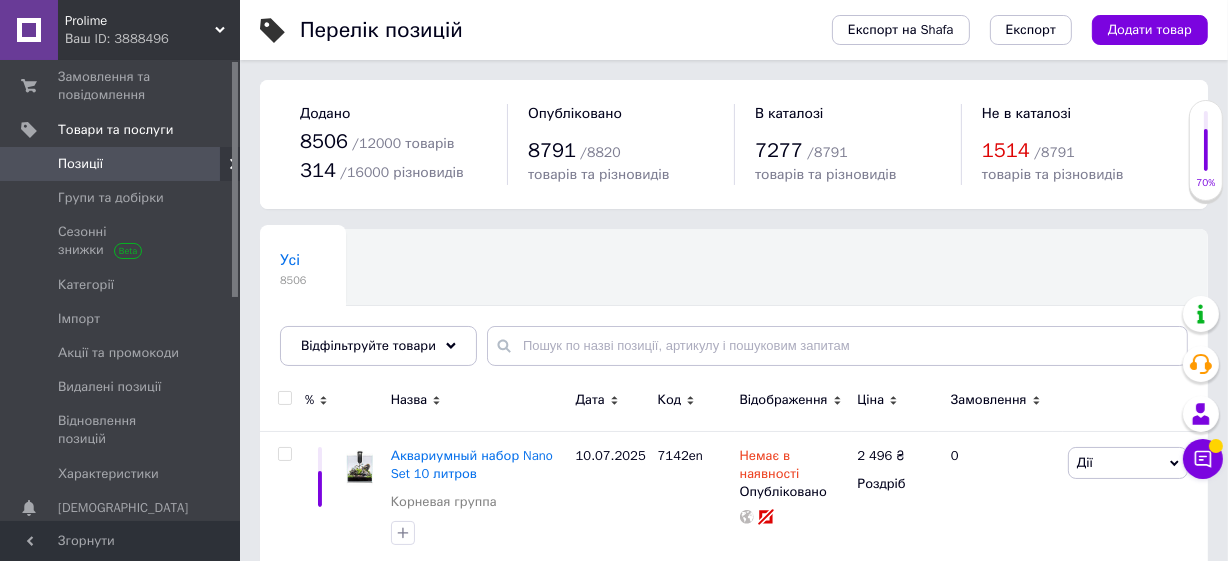 scroll, scrollTop: 0, scrollLeft: 0, axis: both 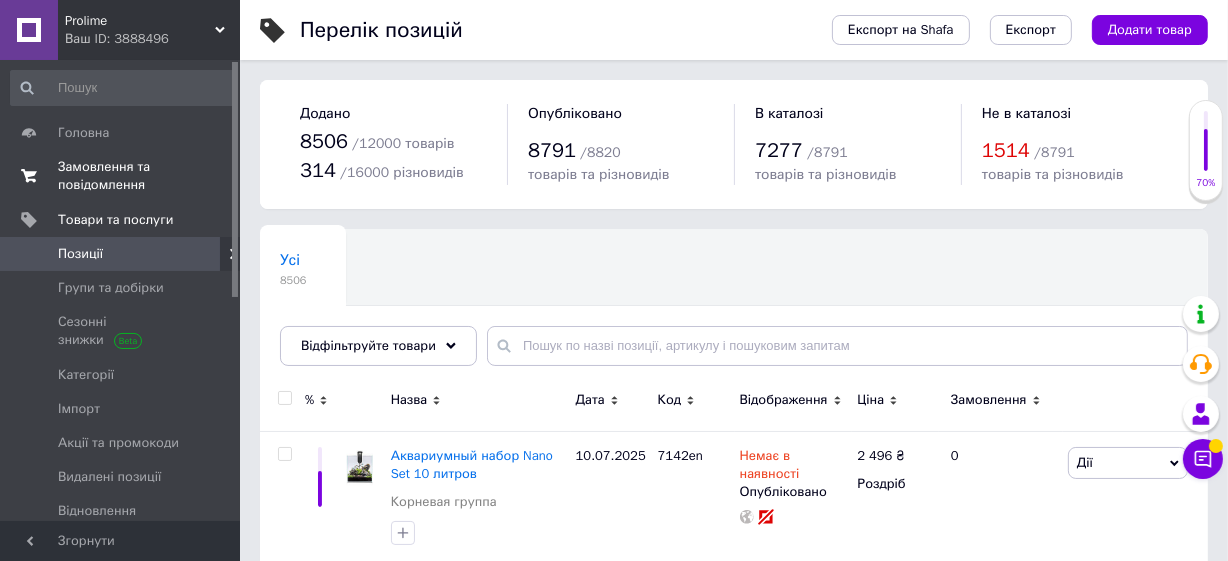 click on "Замовлення та повідомлення" at bounding box center (121, 176) 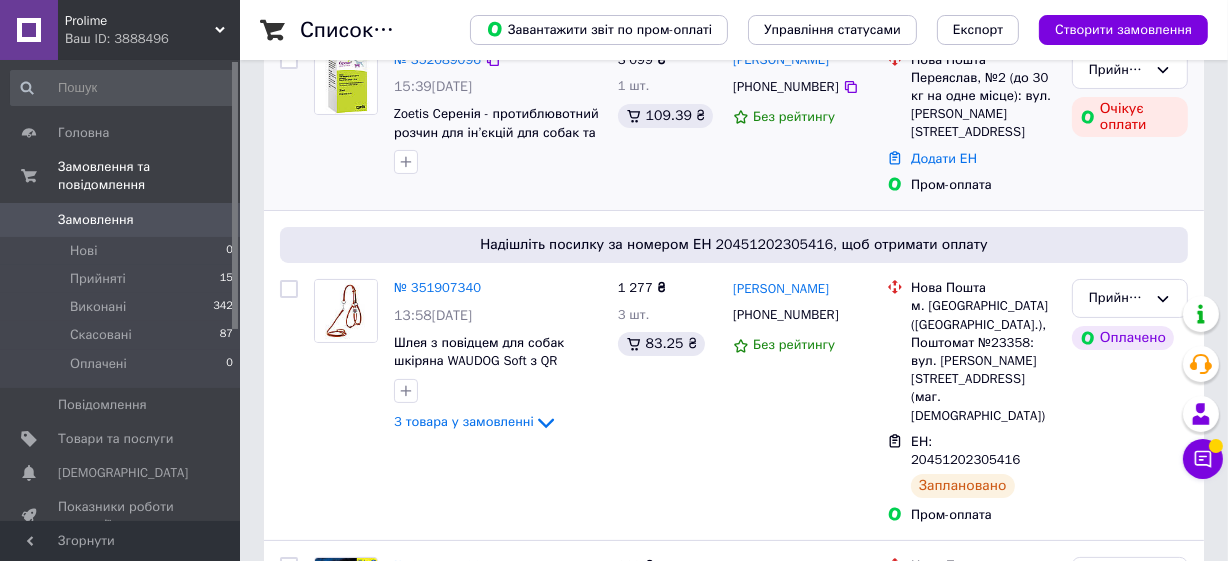 scroll, scrollTop: 272, scrollLeft: 0, axis: vertical 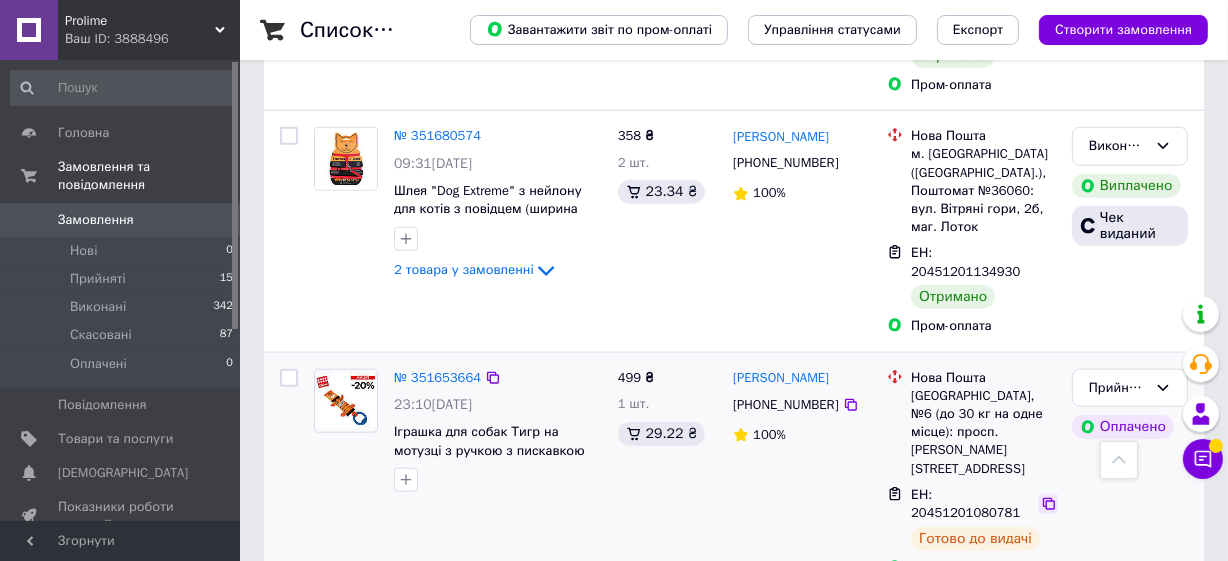 click 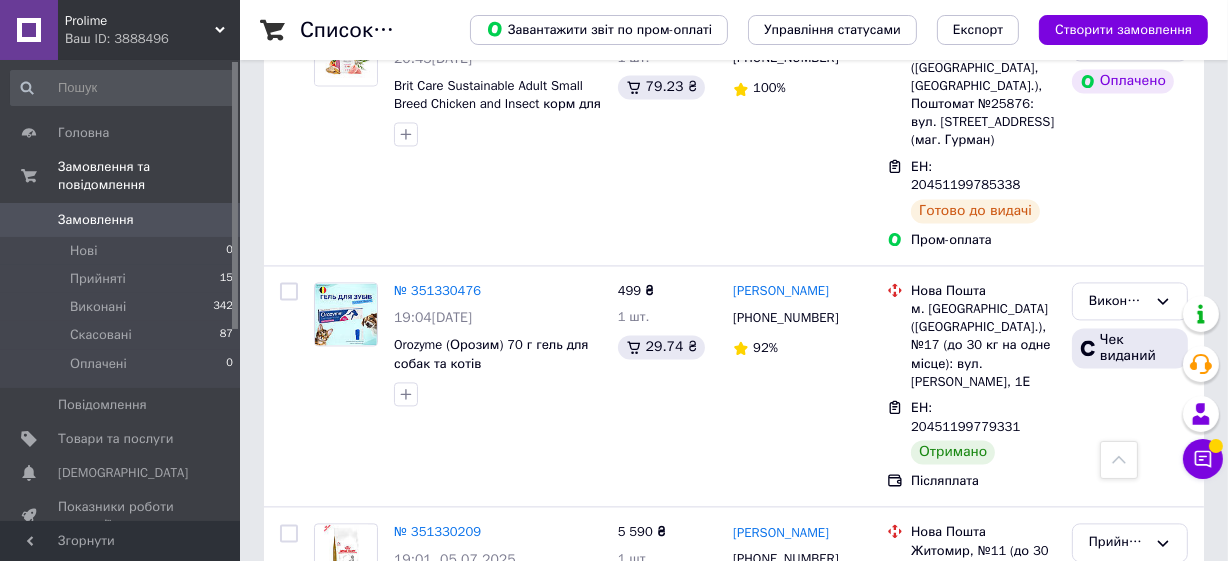 scroll, scrollTop: 3727, scrollLeft: 0, axis: vertical 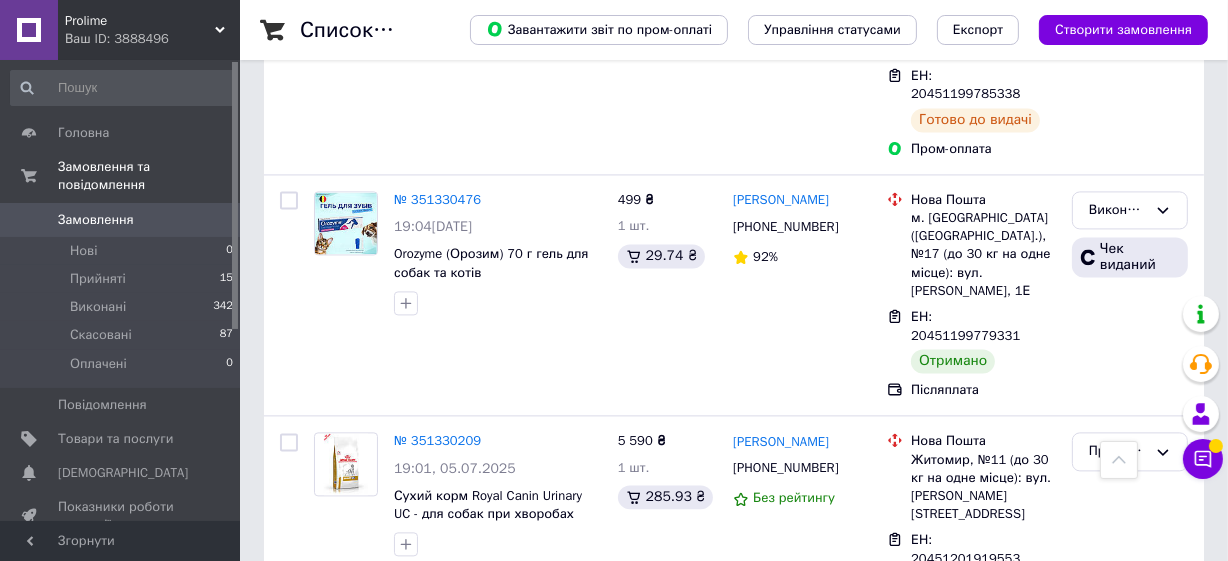 click 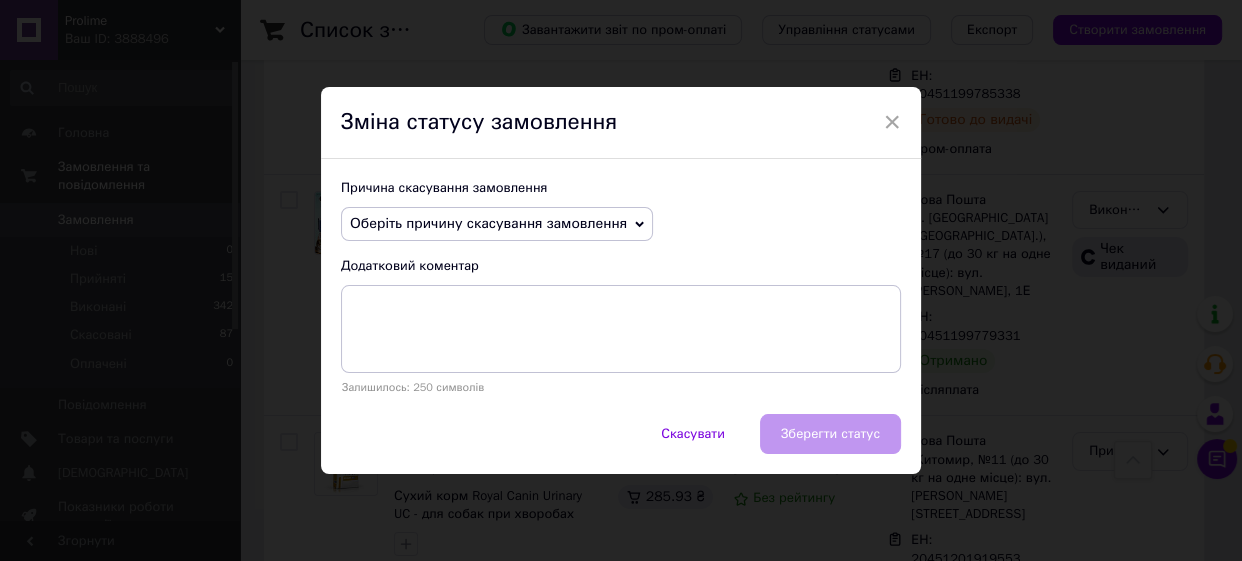 click 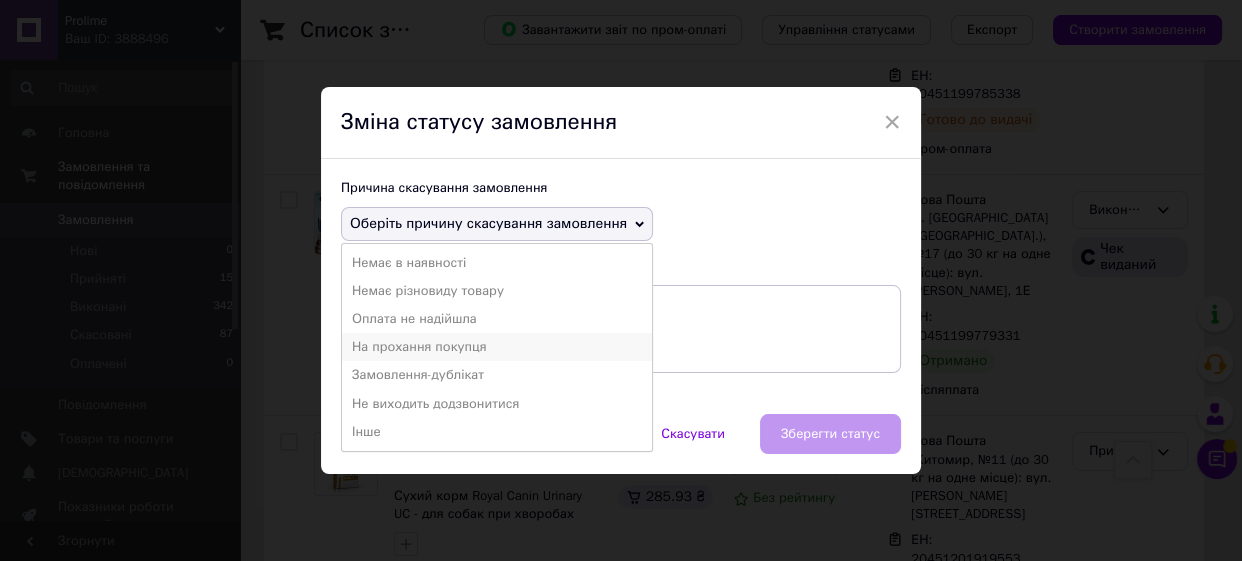 click on "На прохання покупця" at bounding box center [497, 347] 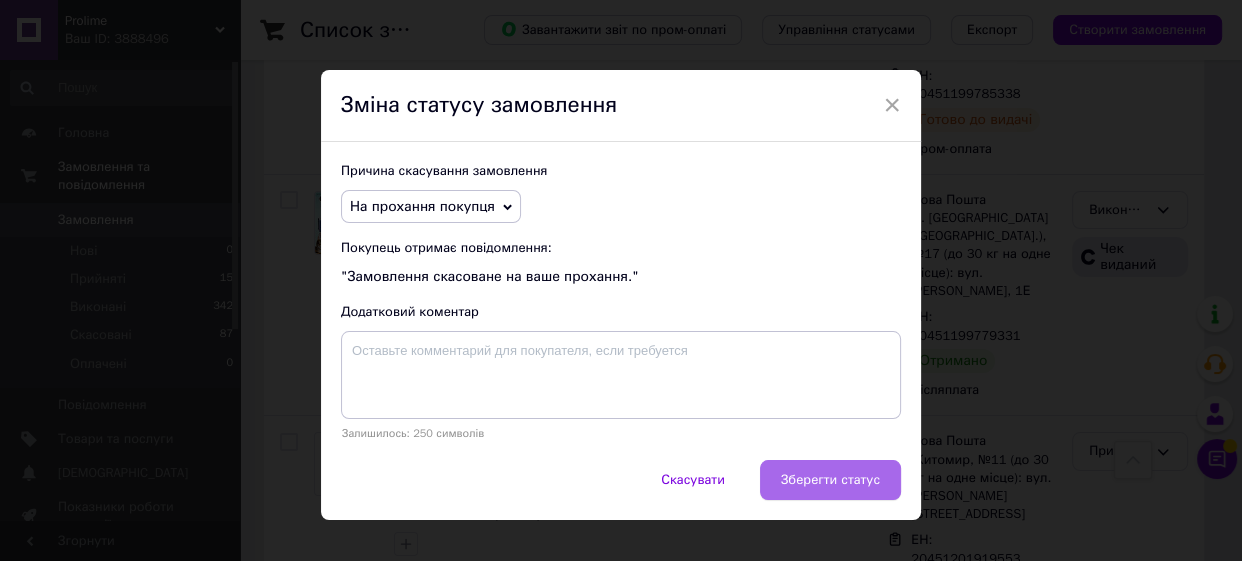 click on "Зберегти статус" at bounding box center [830, 480] 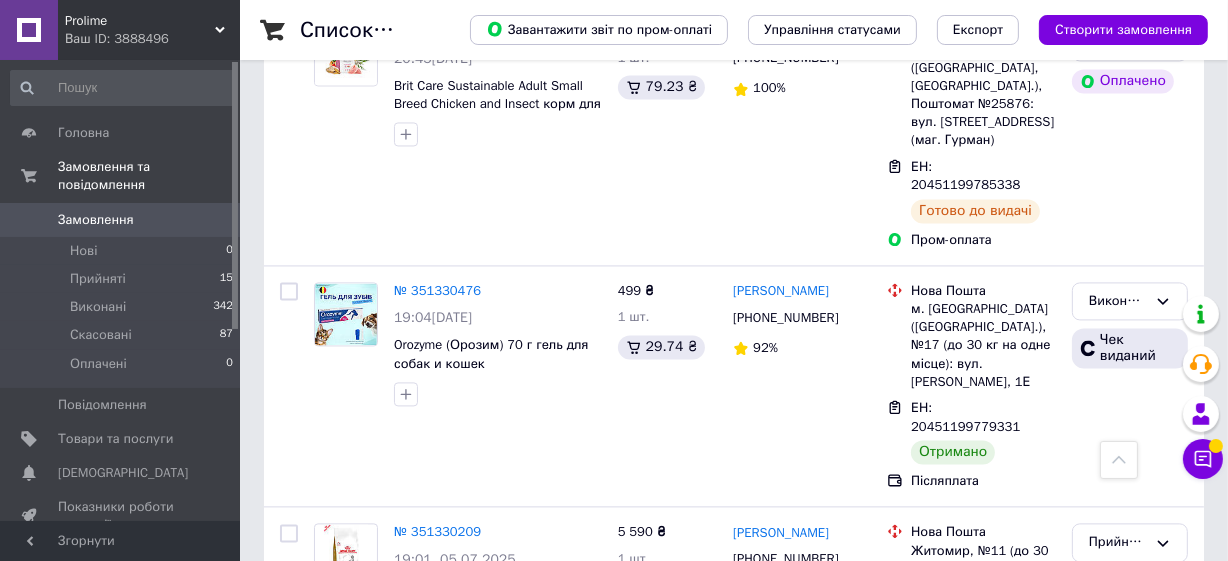 scroll, scrollTop: 3363, scrollLeft: 0, axis: vertical 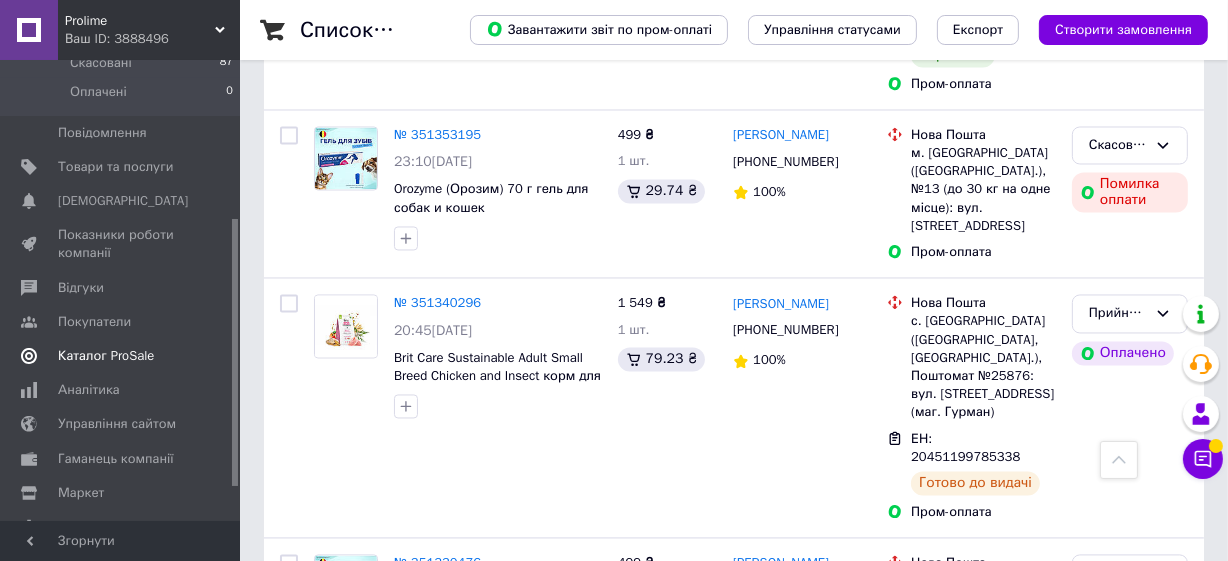 click on "Каталог ProSale" at bounding box center [106, 356] 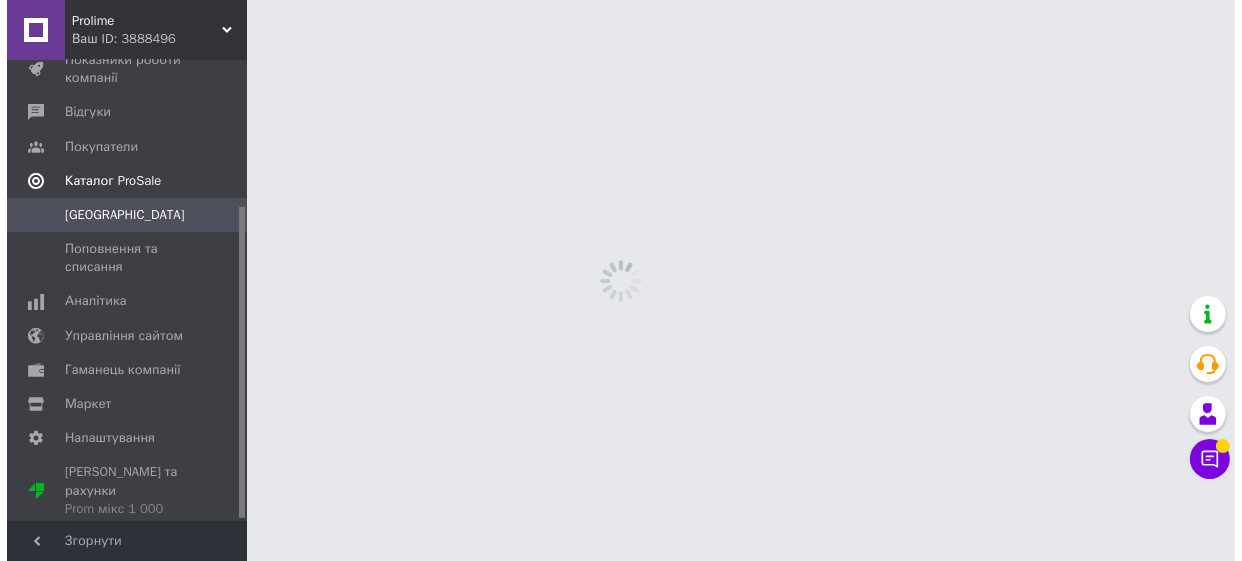 scroll, scrollTop: 0, scrollLeft: 0, axis: both 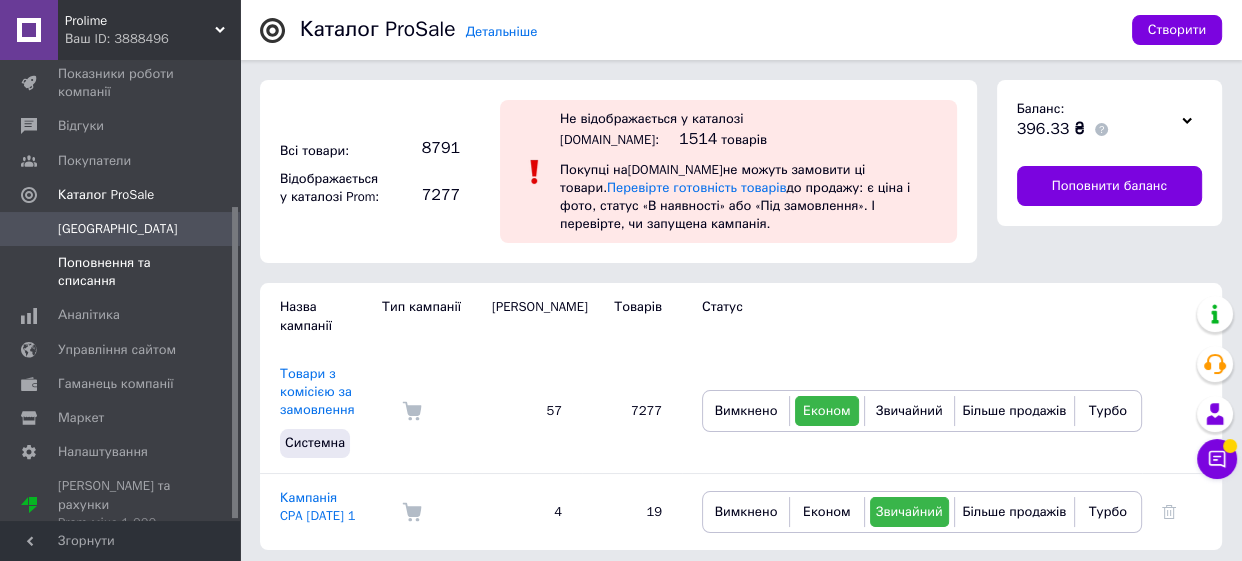 click on "Поповнення та списання" at bounding box center (121, 272) 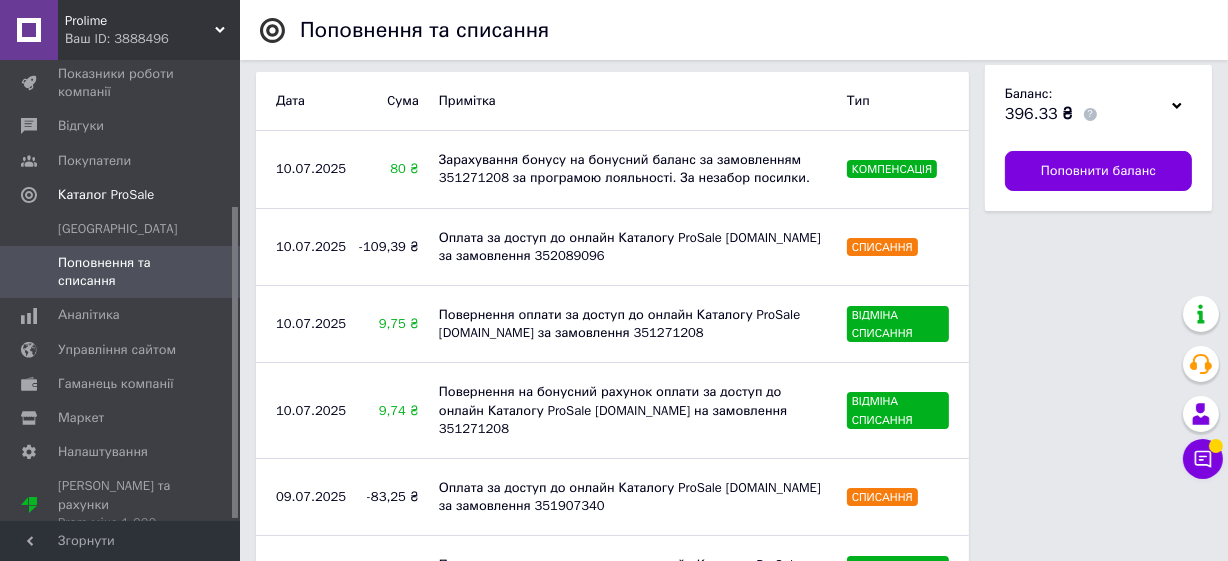 scroll, scrollTop: 0, scrollLeft: 0, axis: both 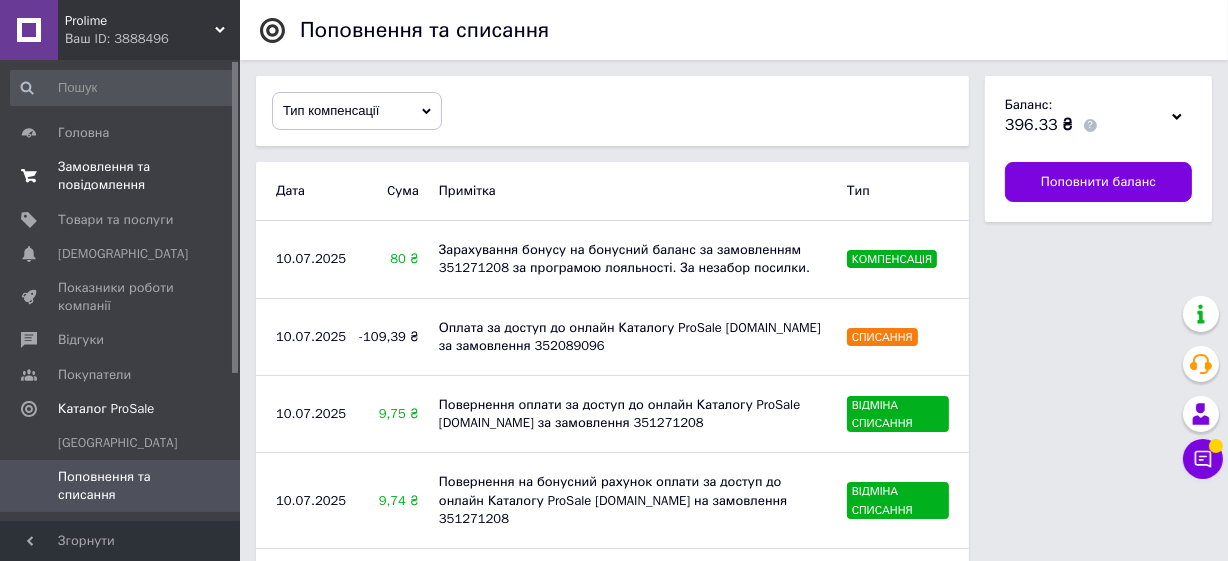 click on "Замовлення та повідомлення" at bounding box center [121, 176] 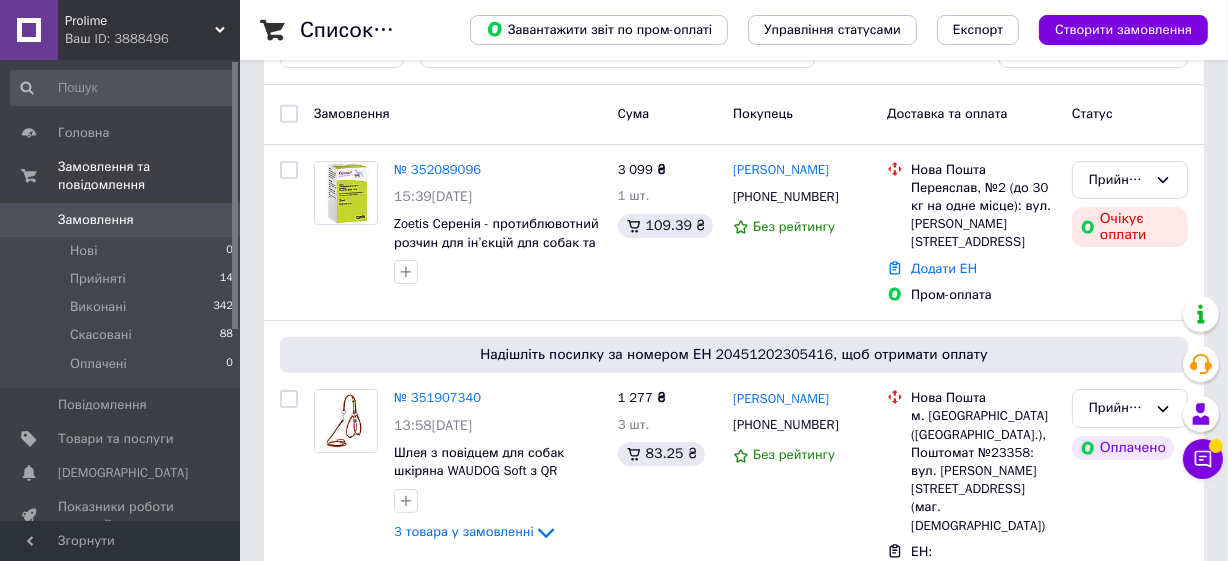 scroll, scrollTop: 0, scrollLeft: 0, axis: both 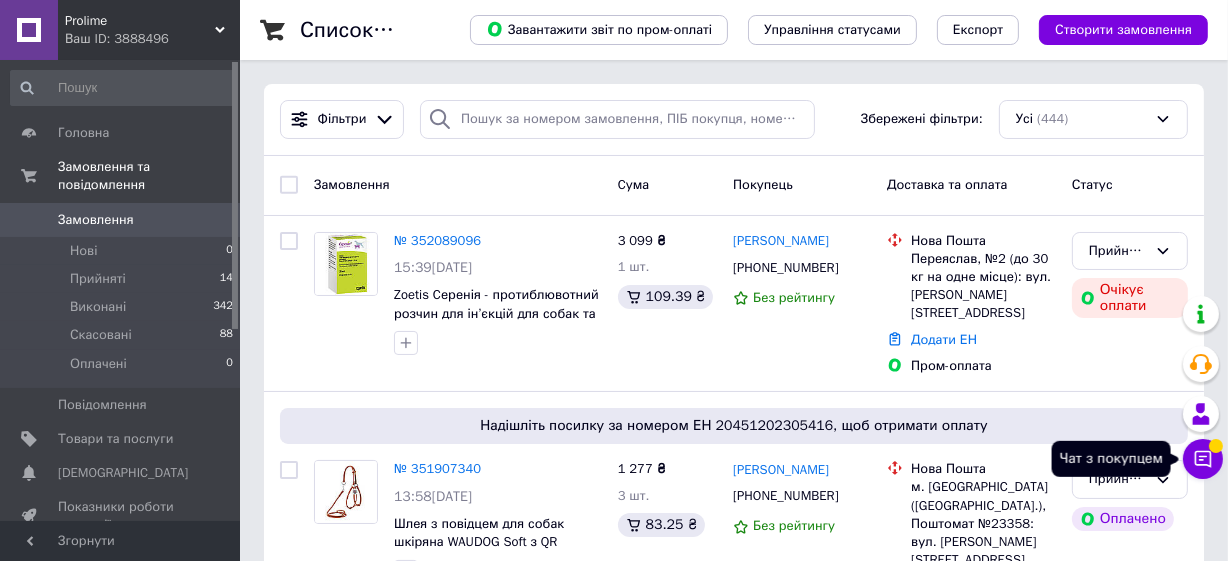 click on "Чат з покупцем" at bounding box center (1203, 459) 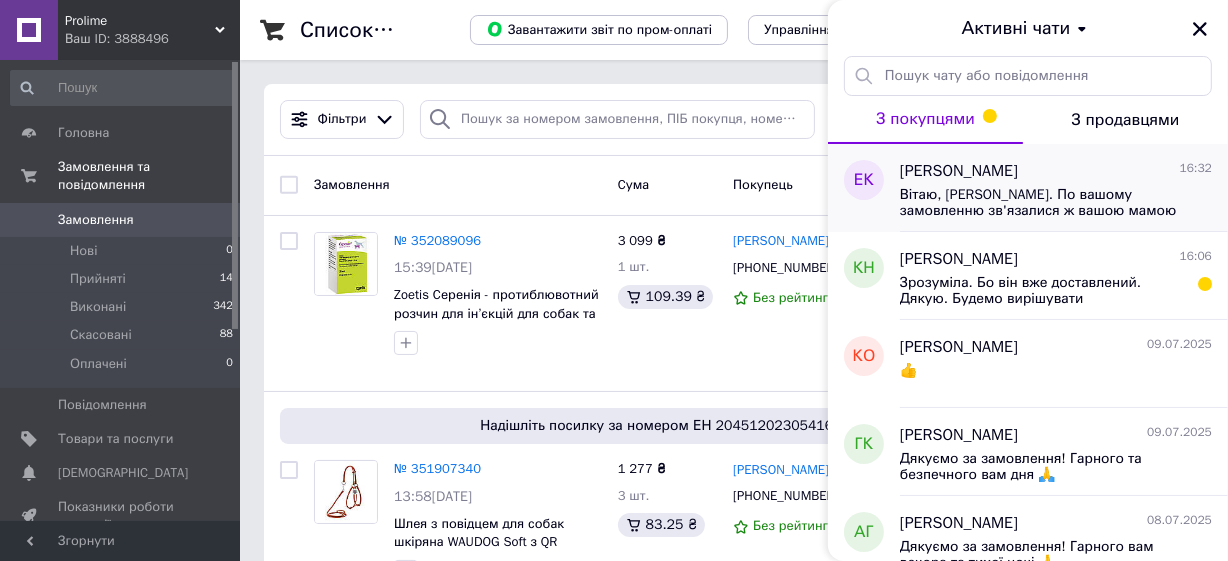 click on "Вітаю, [PERSON_NAME]. По вашому замовленню зв'язалися ж вашою мамою ([PERSON_NAME]) та вона повідомила, що ви вже придбали препарат. Все вірно? Замовлення можна скасовувати?" at bounding box center (1056, 201) 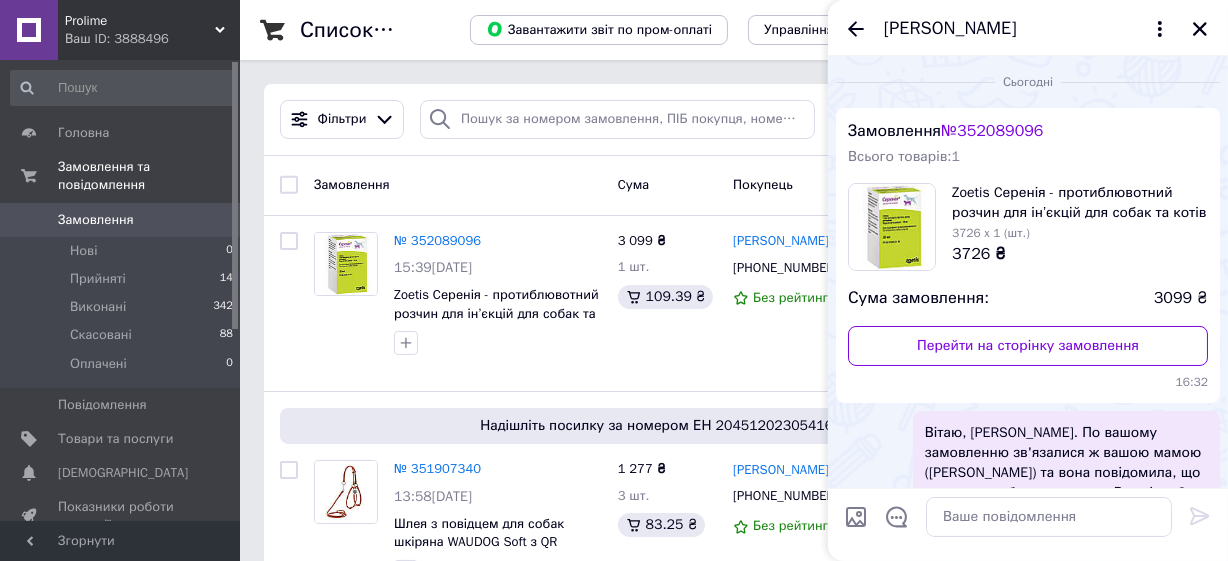 scroll, scrollTop: 76, scrollLeft: 0, axis: vertical 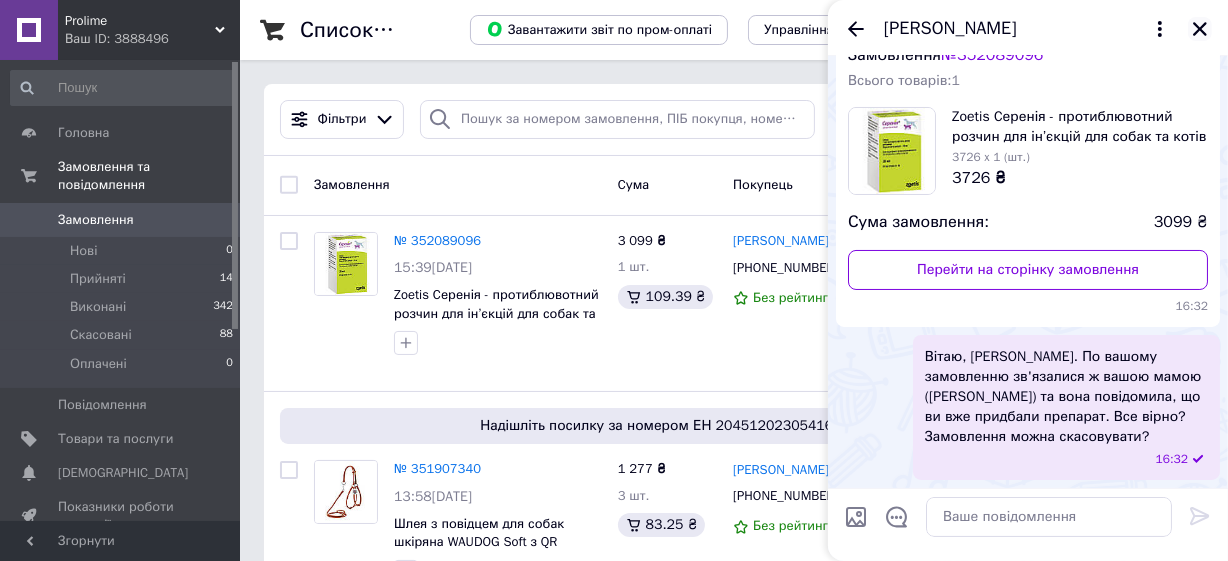 click 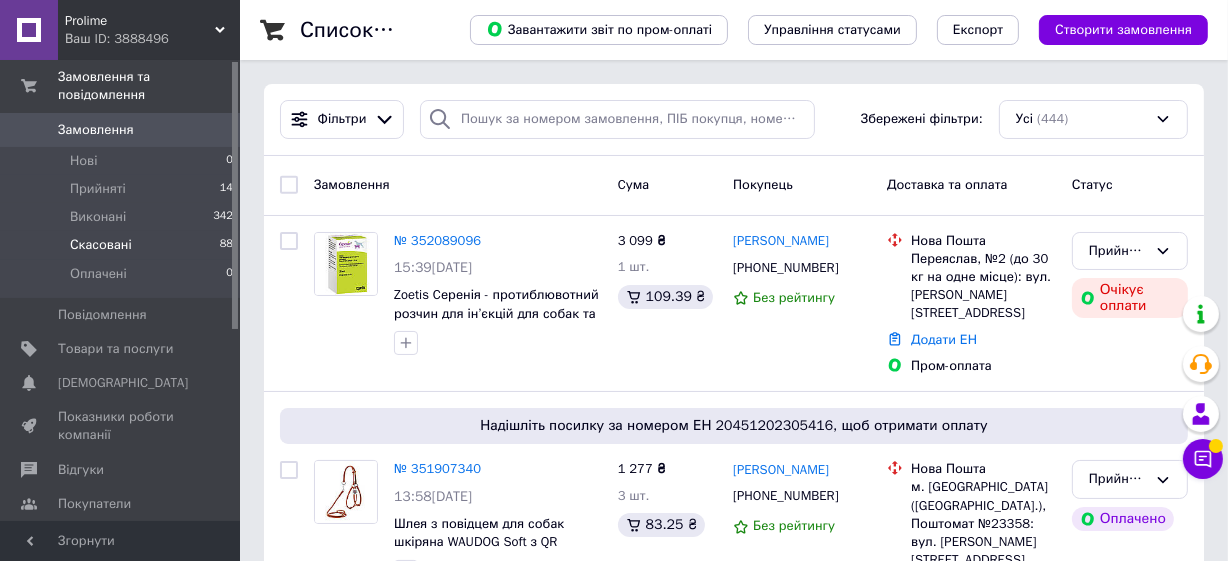 scroll, scrollTop: 181, scrollLeft: 0, axis: vertical 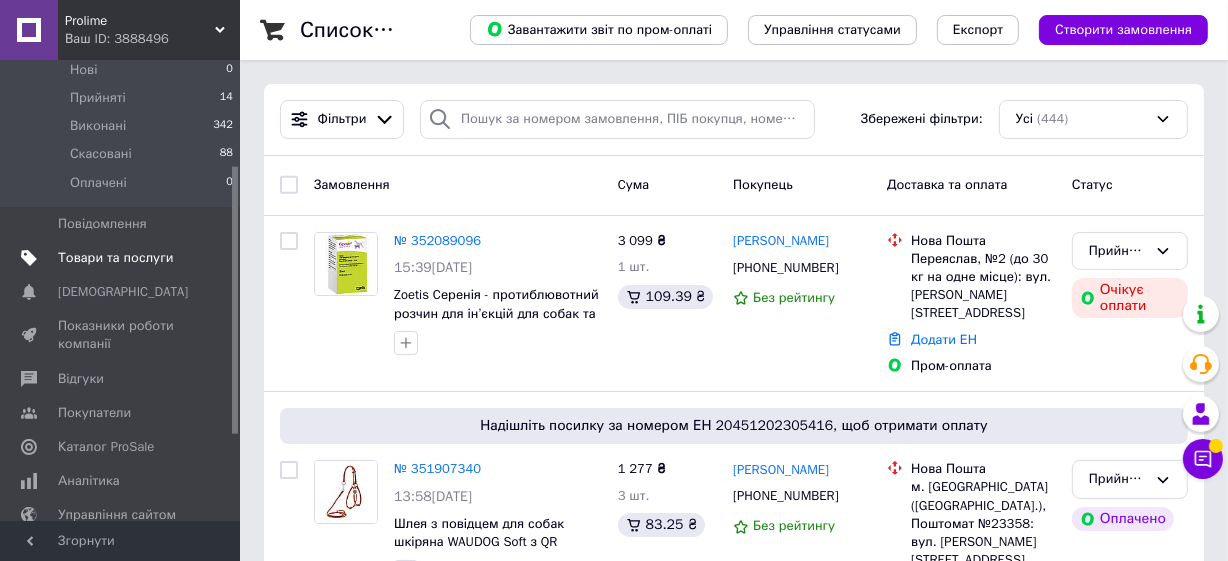 click on "Товари та послуги" at bounding box center (115, 258) 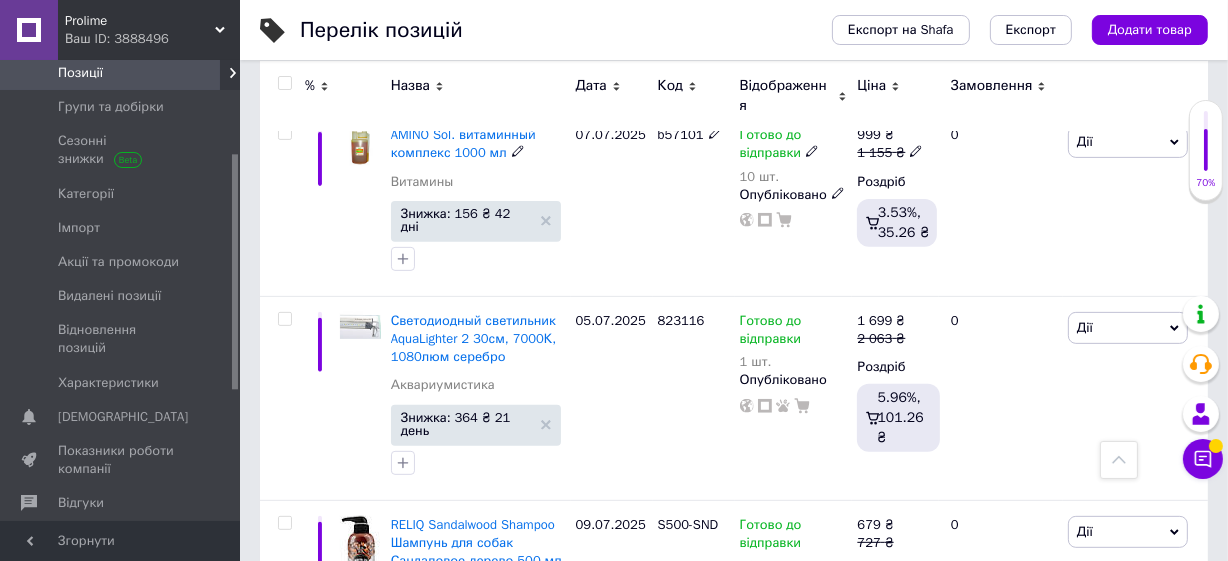 scroll, scrollTop: 727, scrollLeft: 0, axis: vertical 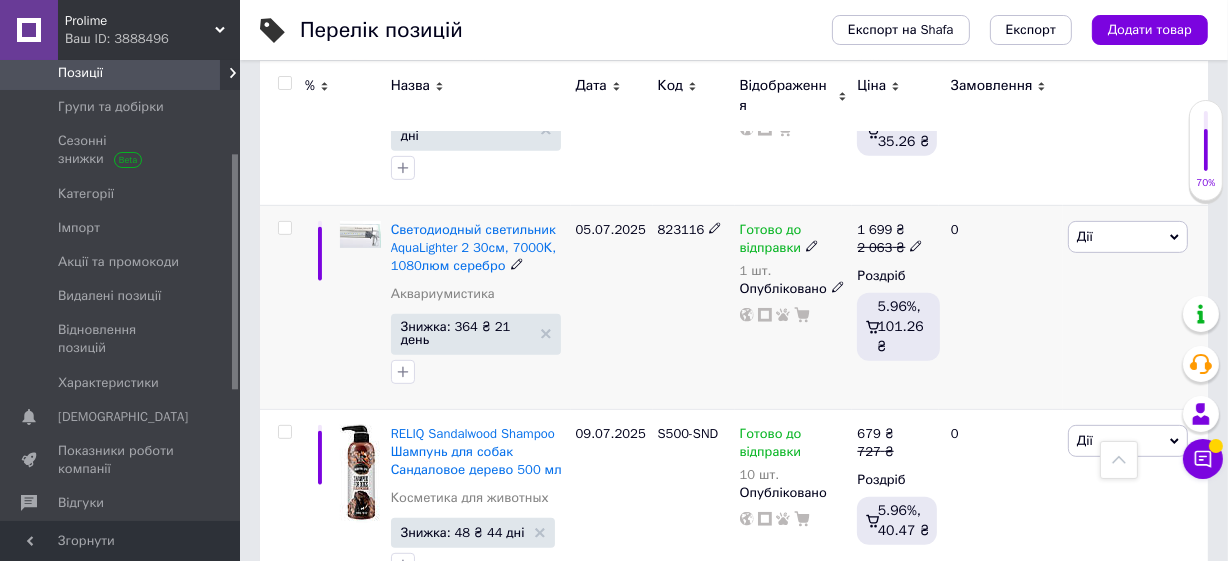 click on "823116" at bounding box center (681, 229) 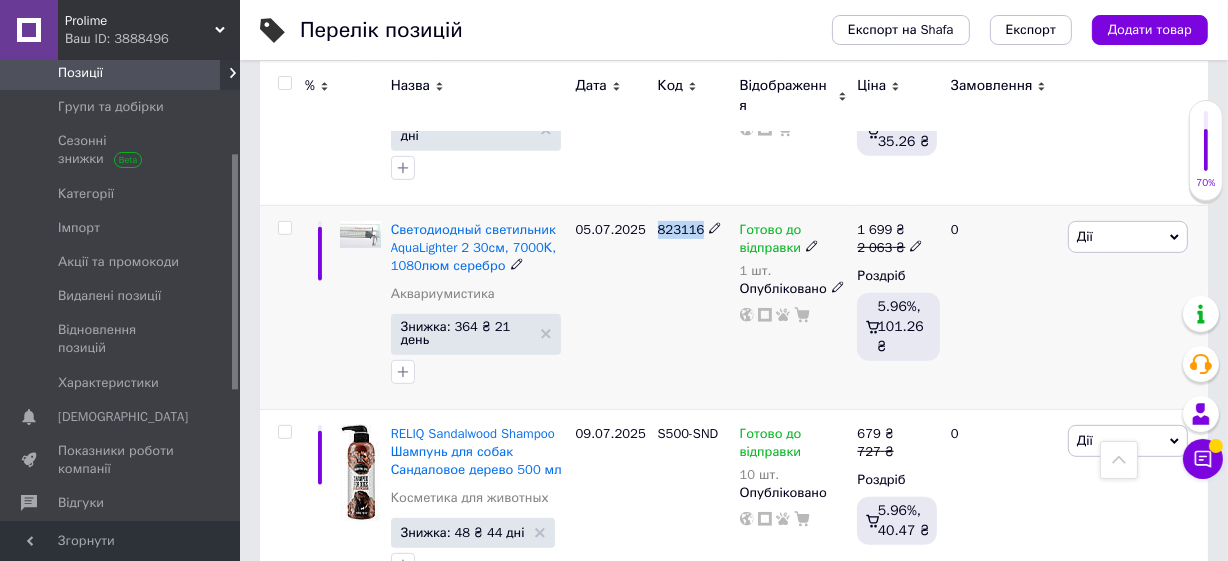 click on "823116" at bounding box center (681, 229) 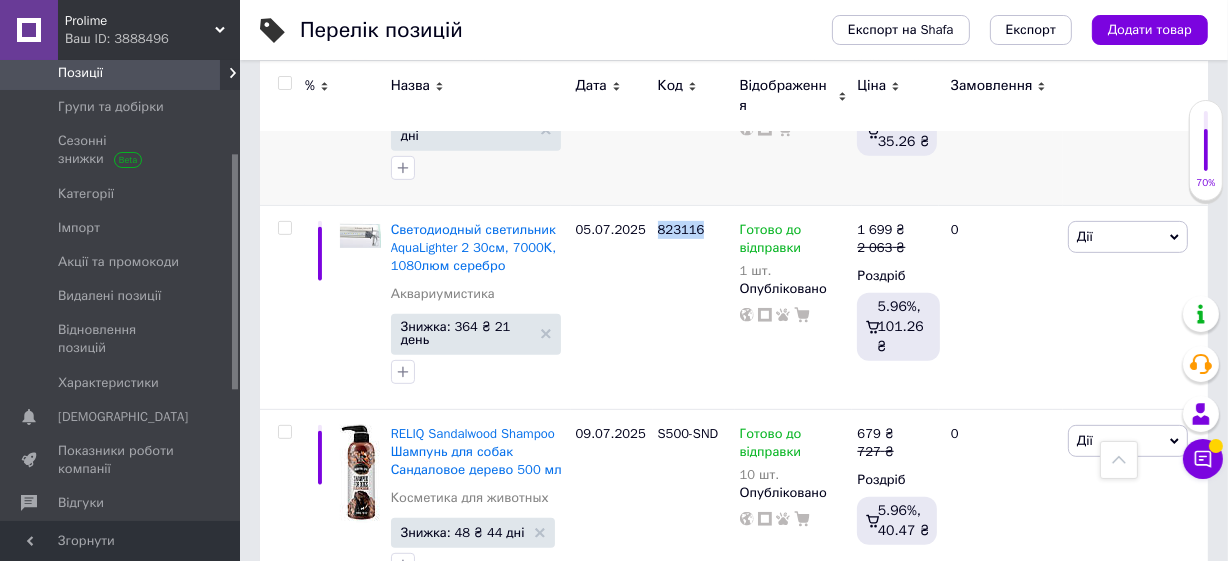 copy on "823116" 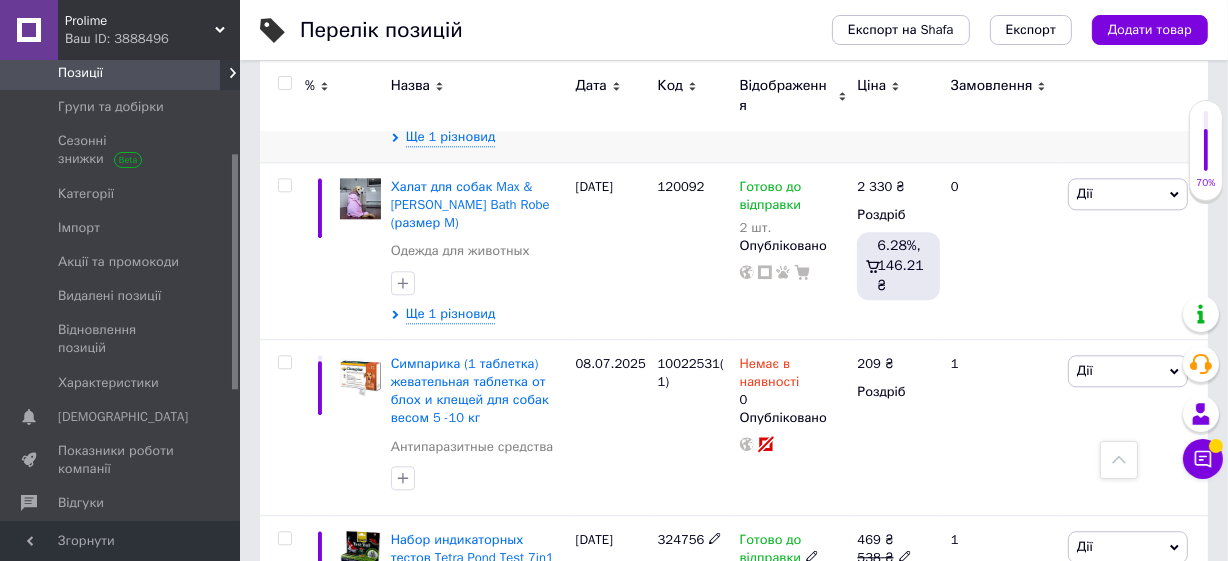 scroll, scrollTop: 4454, scrollLeft: 0, axis: vertical 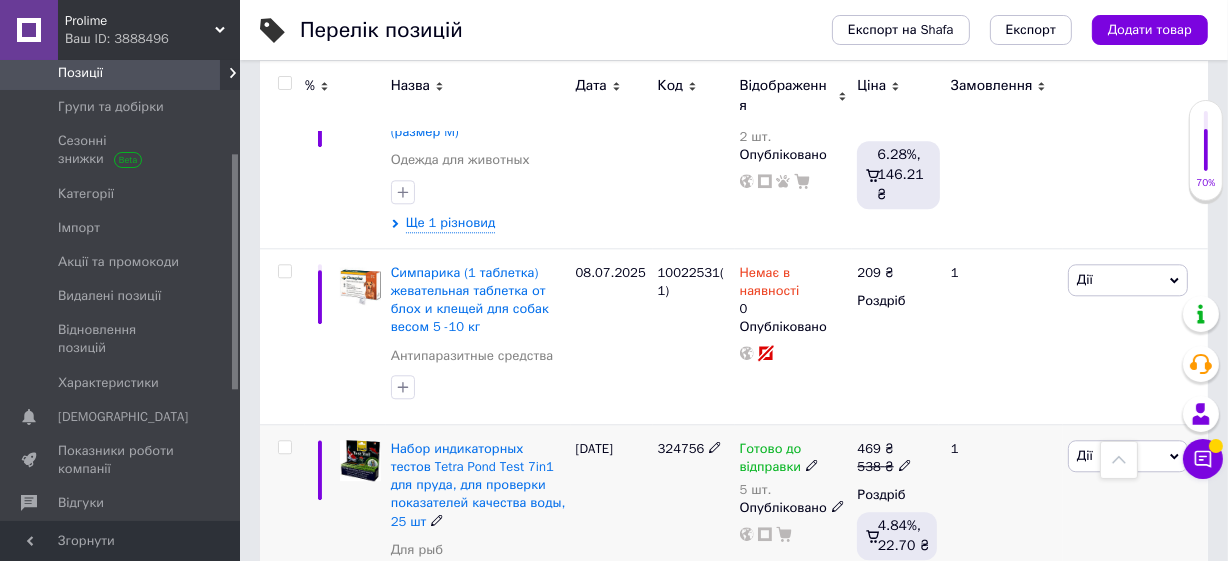 click on "324756" at bounding box center (681, 448) 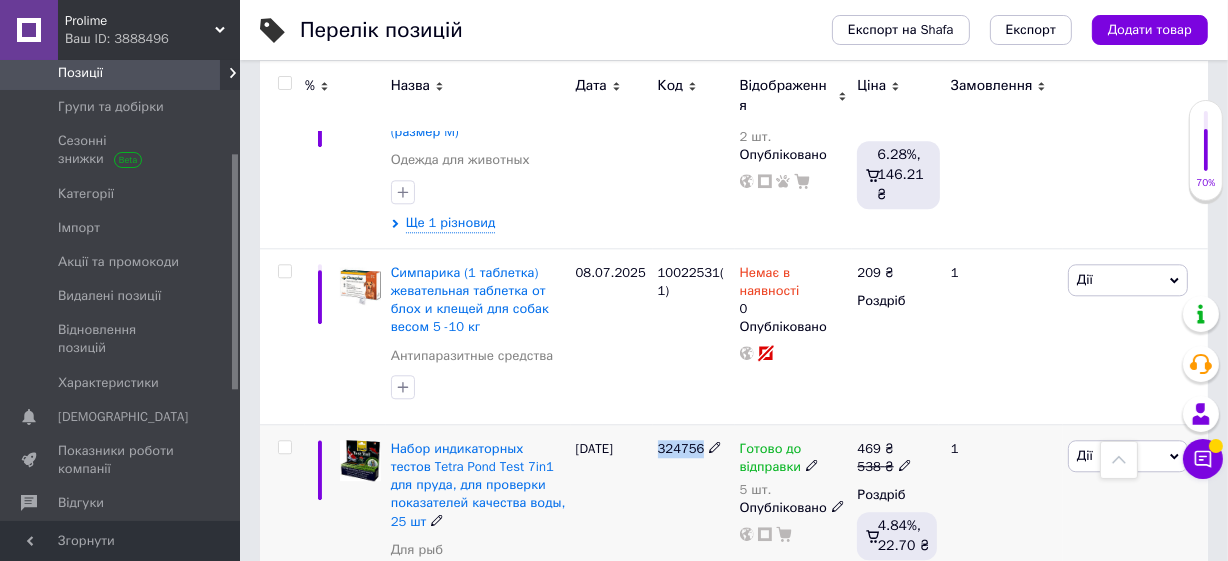 click on "324756" at bounding box center (681, 448) 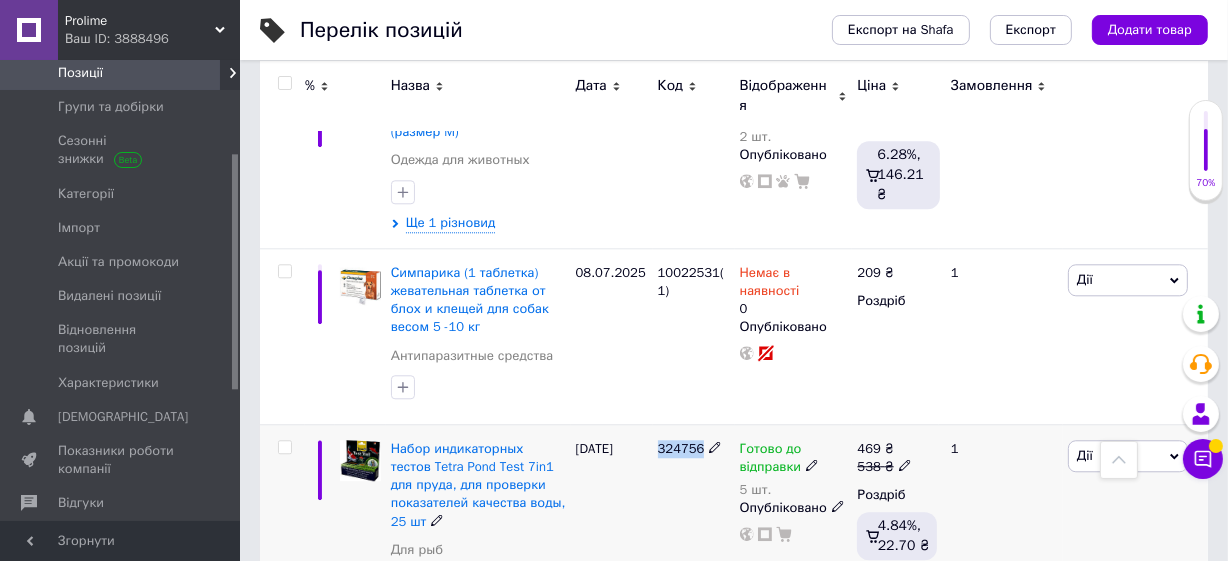 copy on "324756" 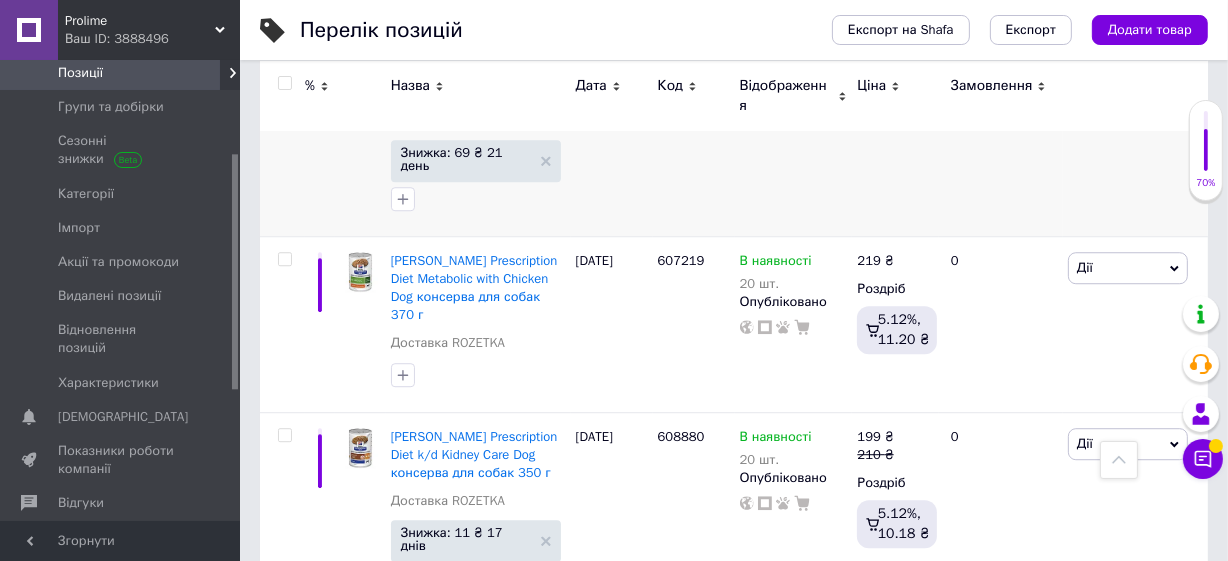 scroll, scrollTop: 5090, scrollLeft: 0, axis: vertical 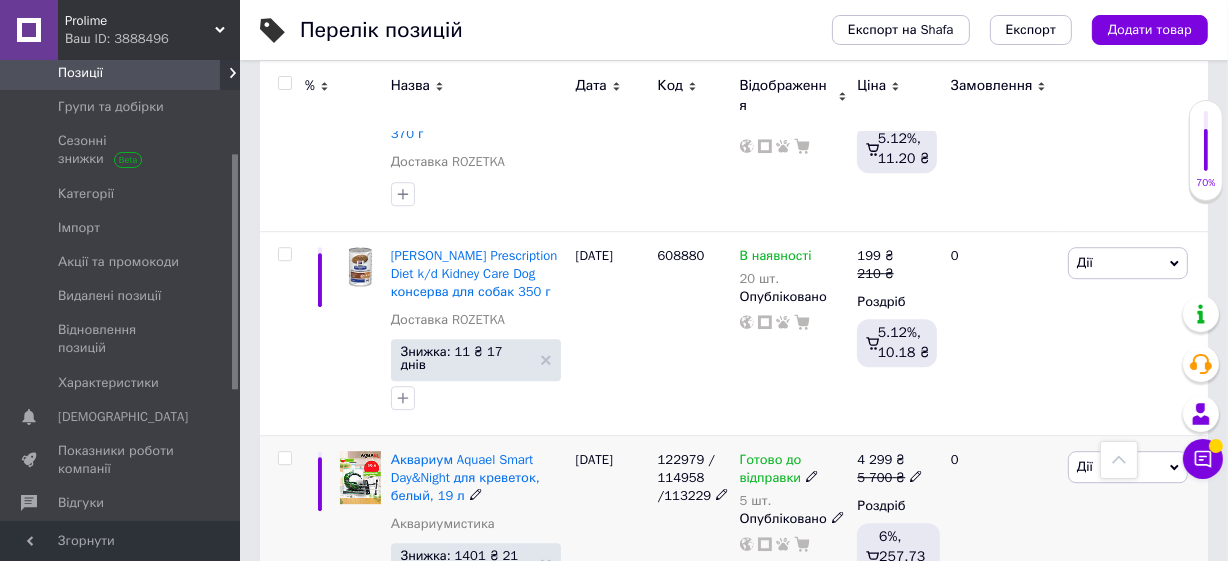 drag, startPoint x: 650, startPoint y: 200, endPoint x: 701, endPoint y: 284, distance: 98.270035 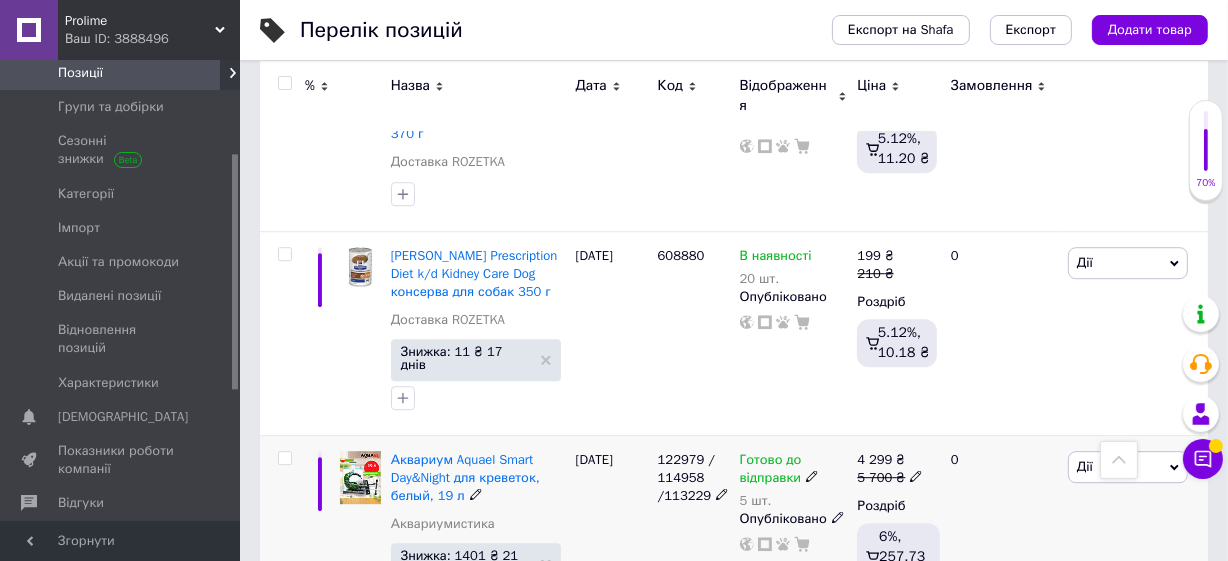 copy on "122979 / 114958 /113229" 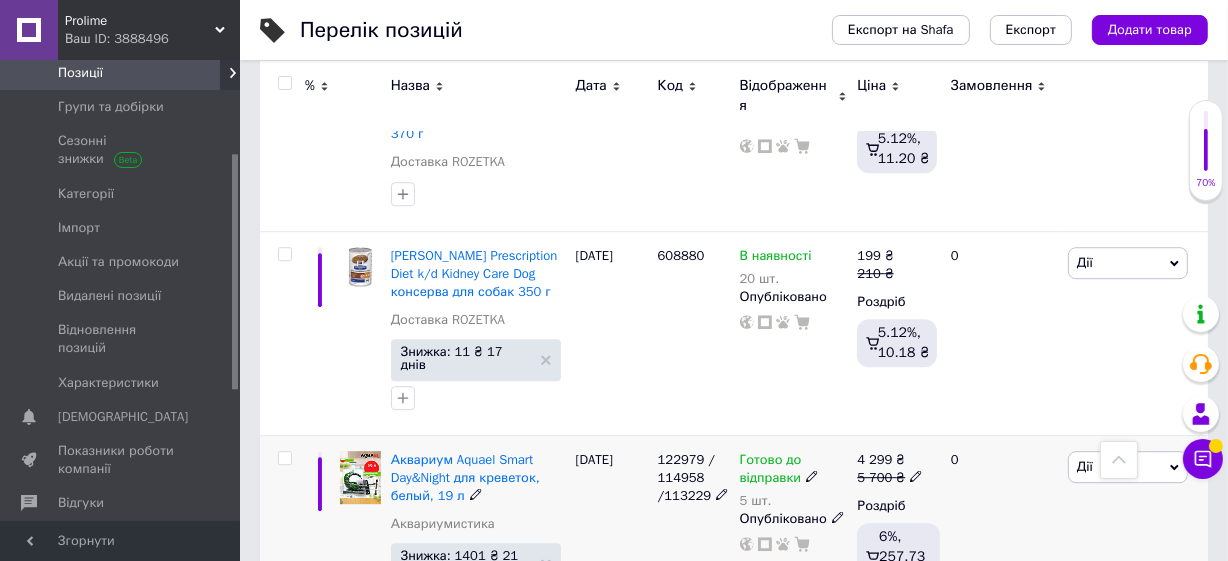 scroll, scrollTop: 5272, scrollLeft: 0, axis: vertical 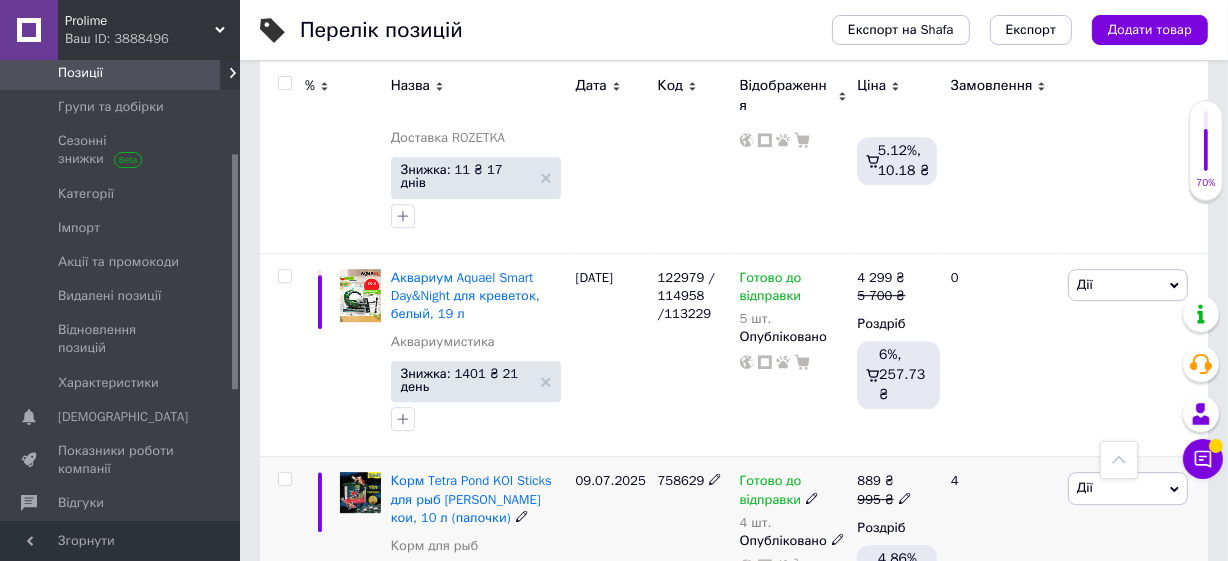click on "758629" at bounding box center [681, 480] 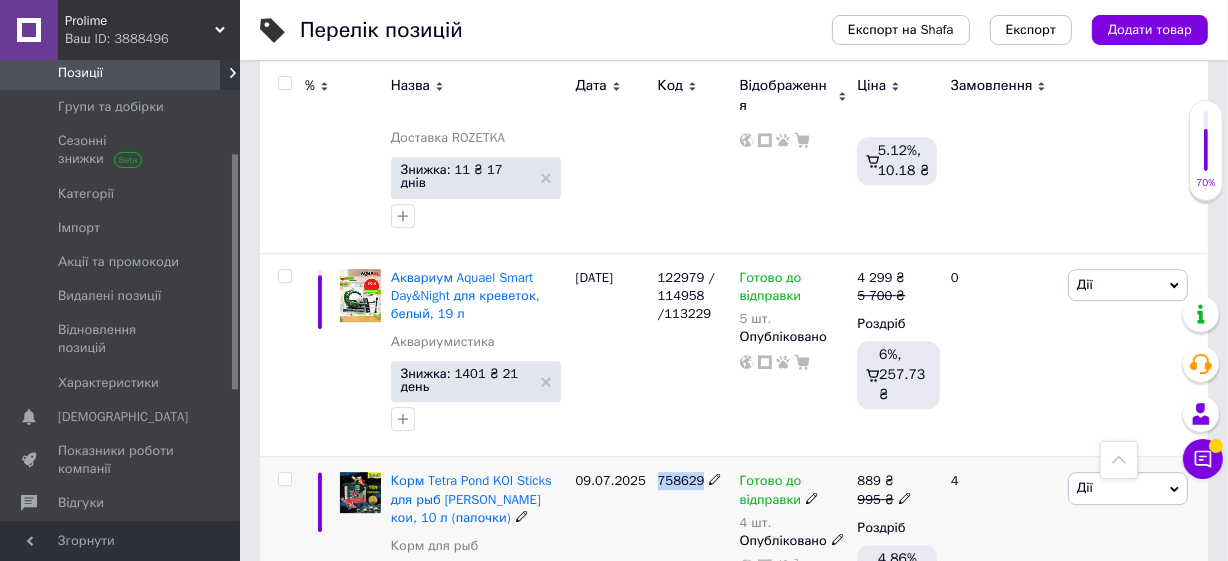 click on "758629" at bounding box center (681, 480) 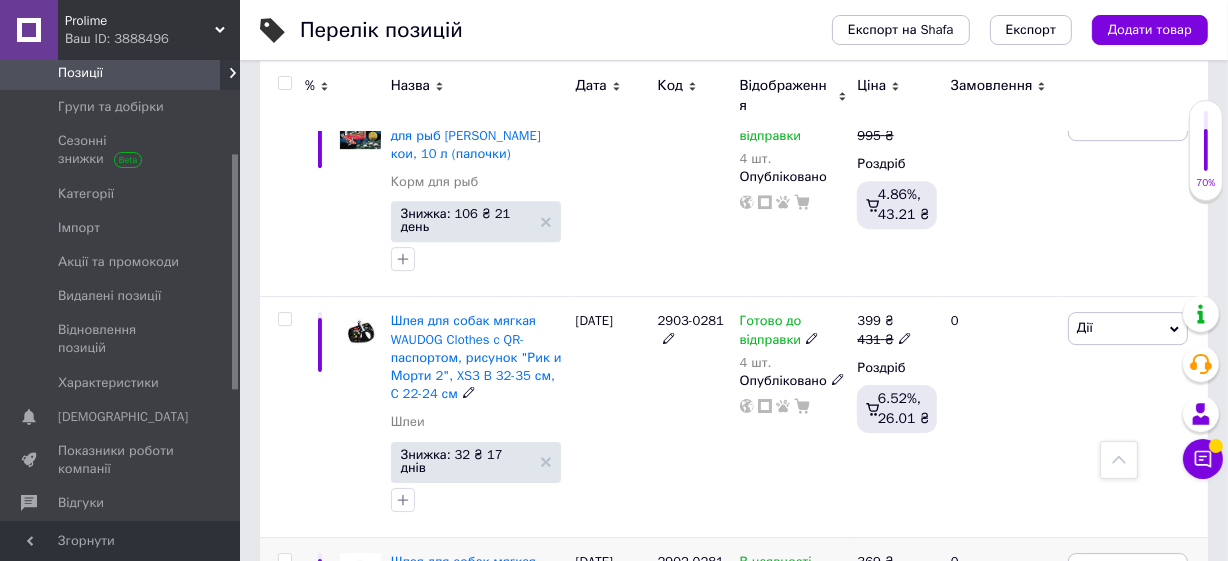 scroll, scrollTop: 5727, scrollLeft: 0, axis: vertical 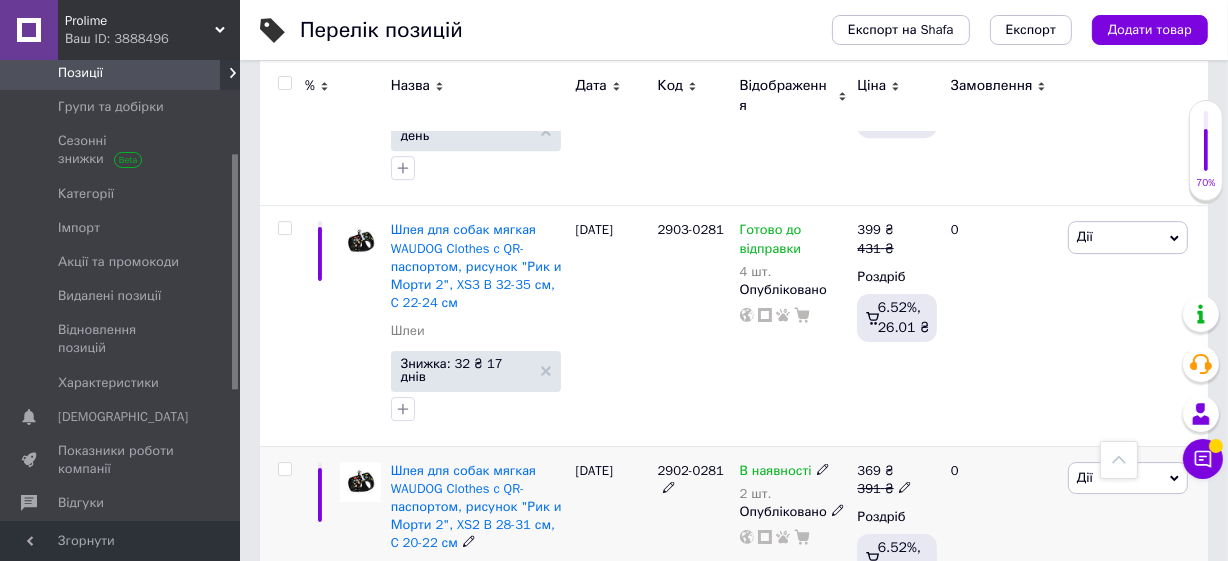 click on "2902-0281" at bounding box center (691, 470) 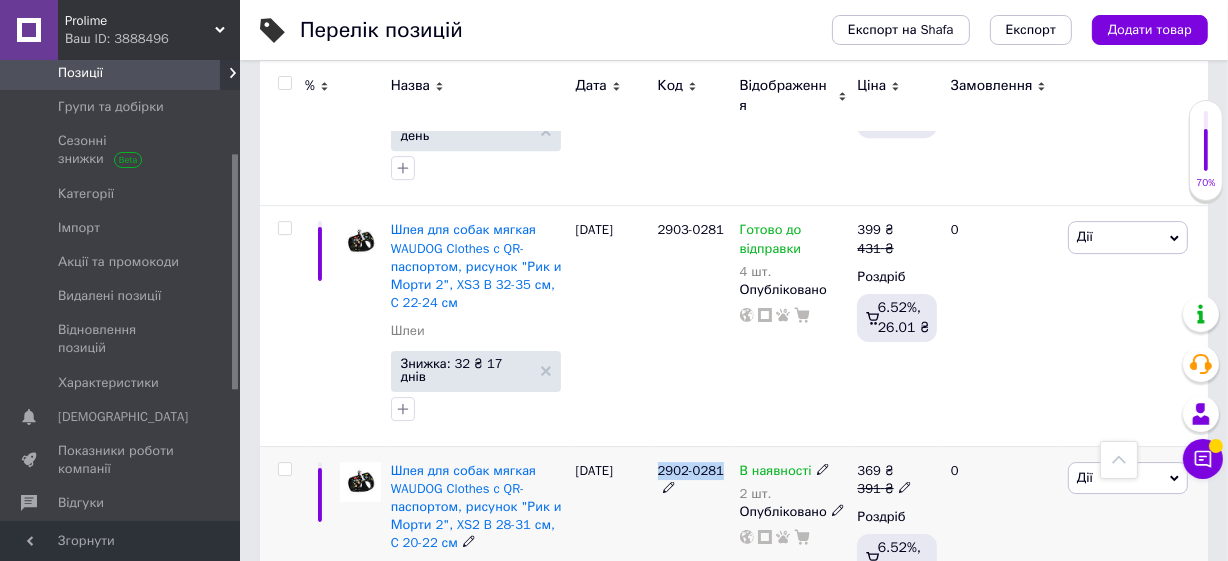 click on "2902-0281" at bounding box center (691, 470) 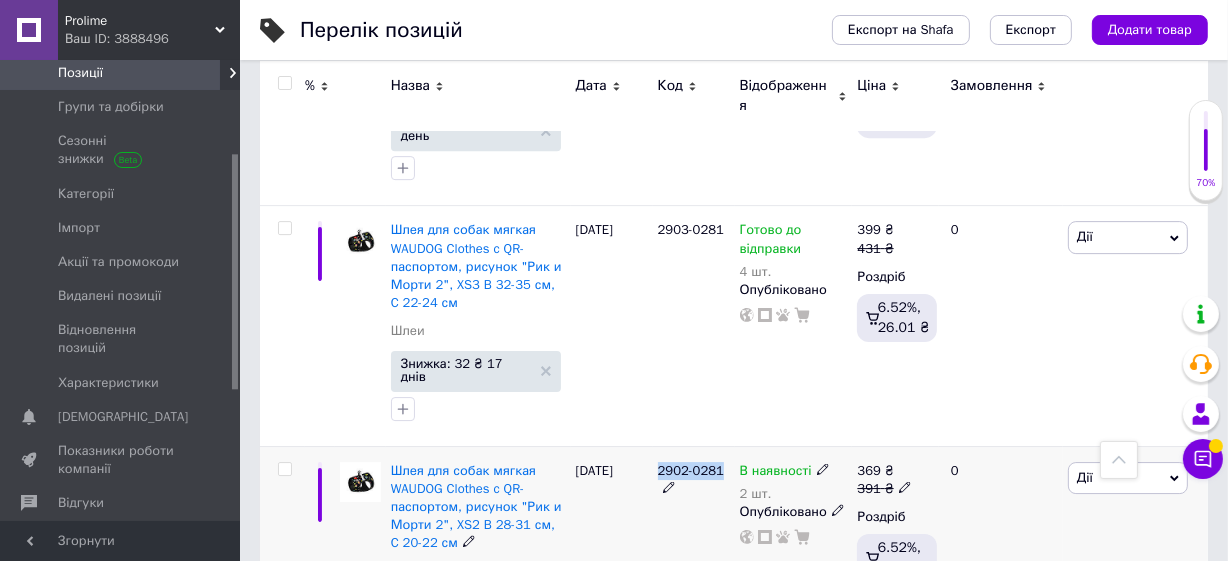 copy on "2902-0281" 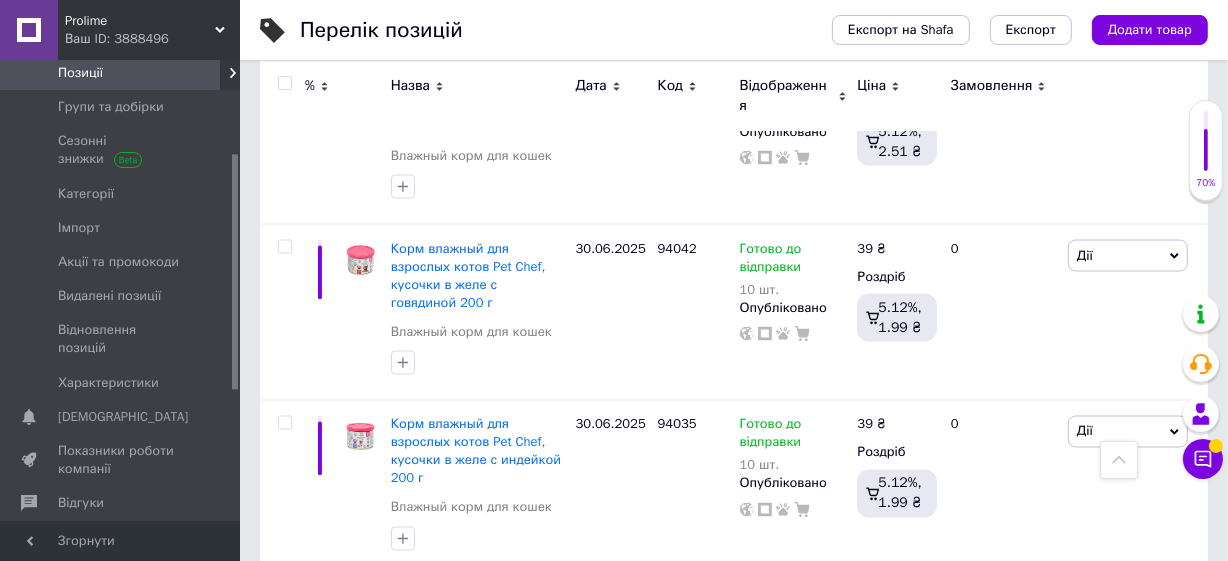 scroll, scrollTop: 9818, scrollLeft: 0, axis: vertical 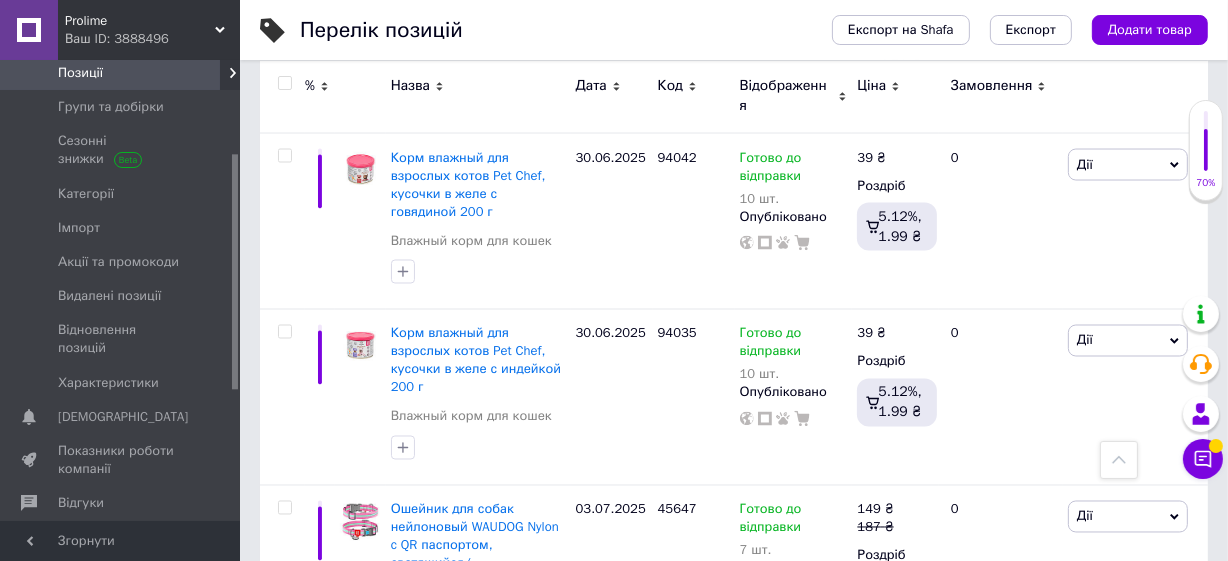 click on "124533" at bounding box center [681, 767] 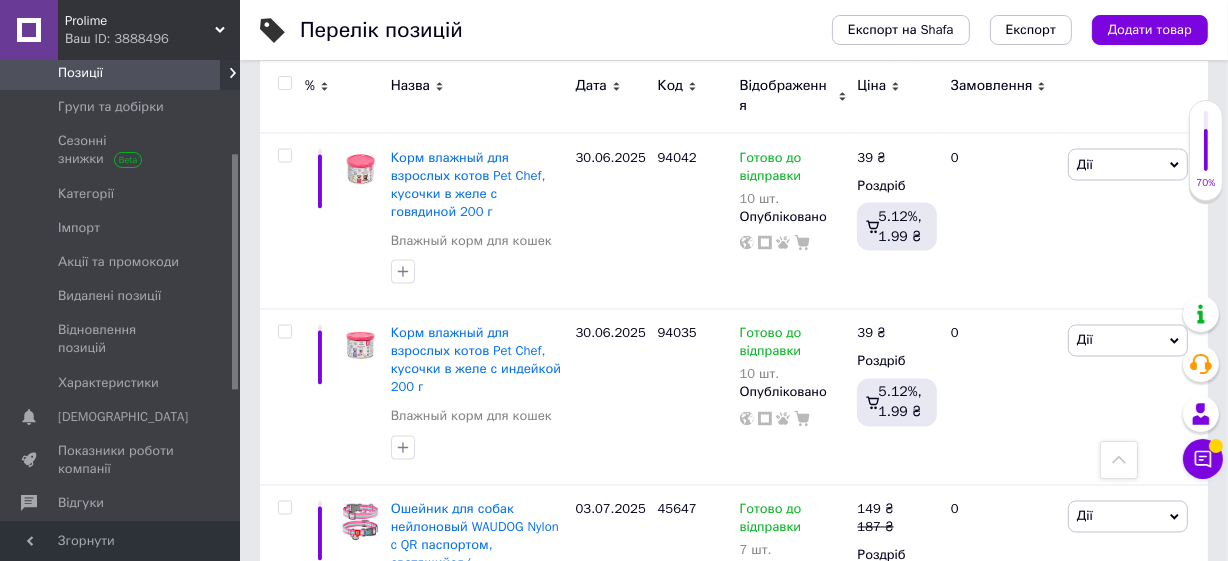 copy on "124533" 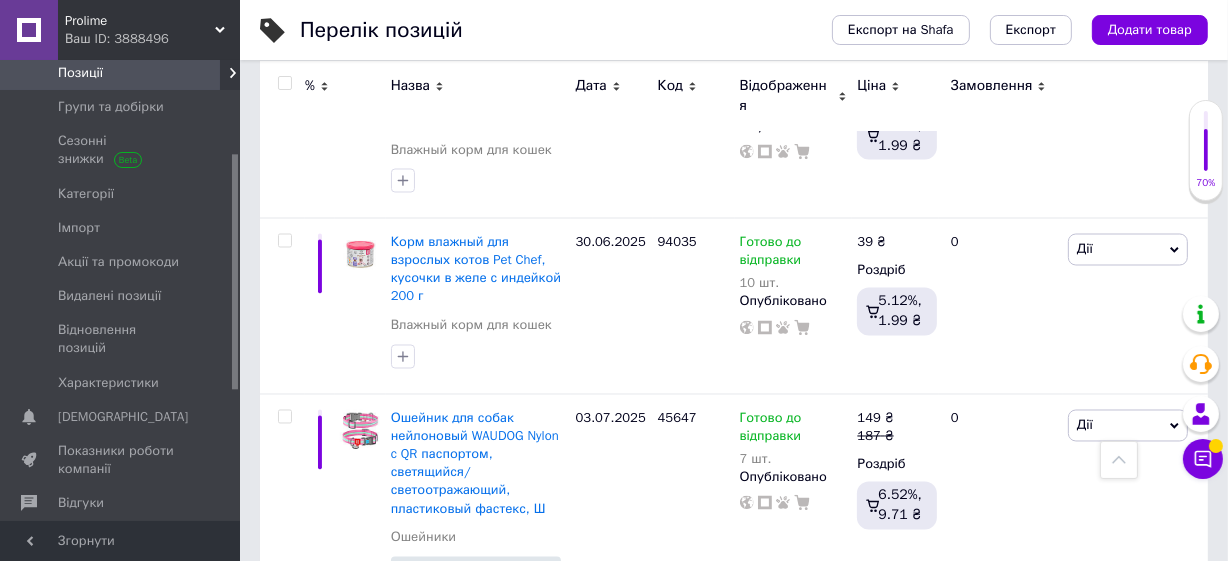 scroll, scrollTop: 10000, scrollLeft: 0, axis: vertical 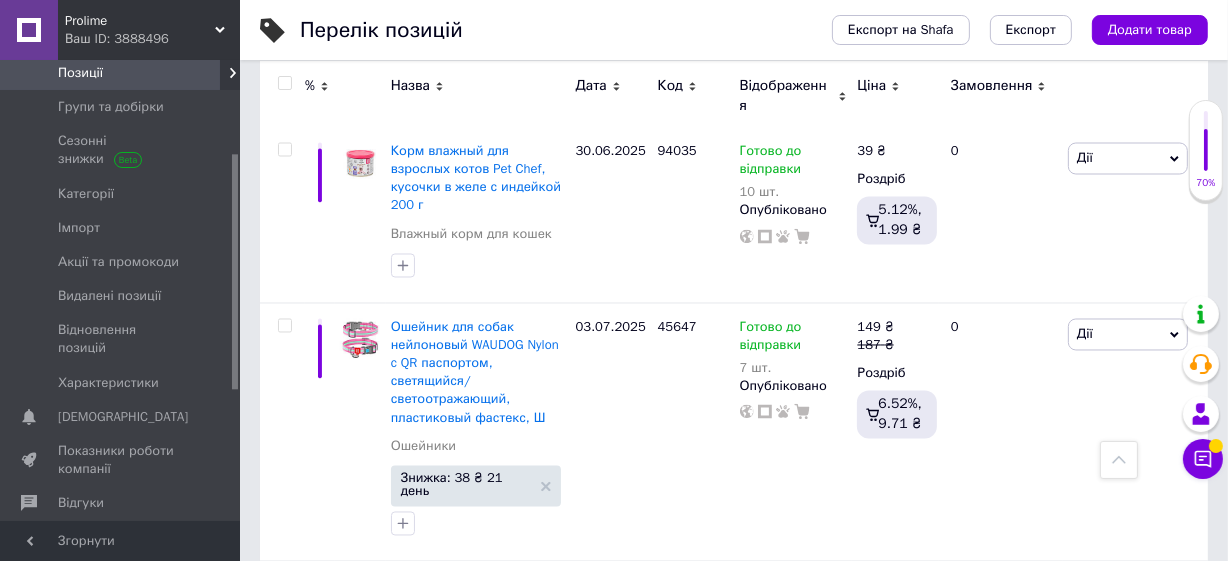 click on "28688" at bounding box center (677, 789) 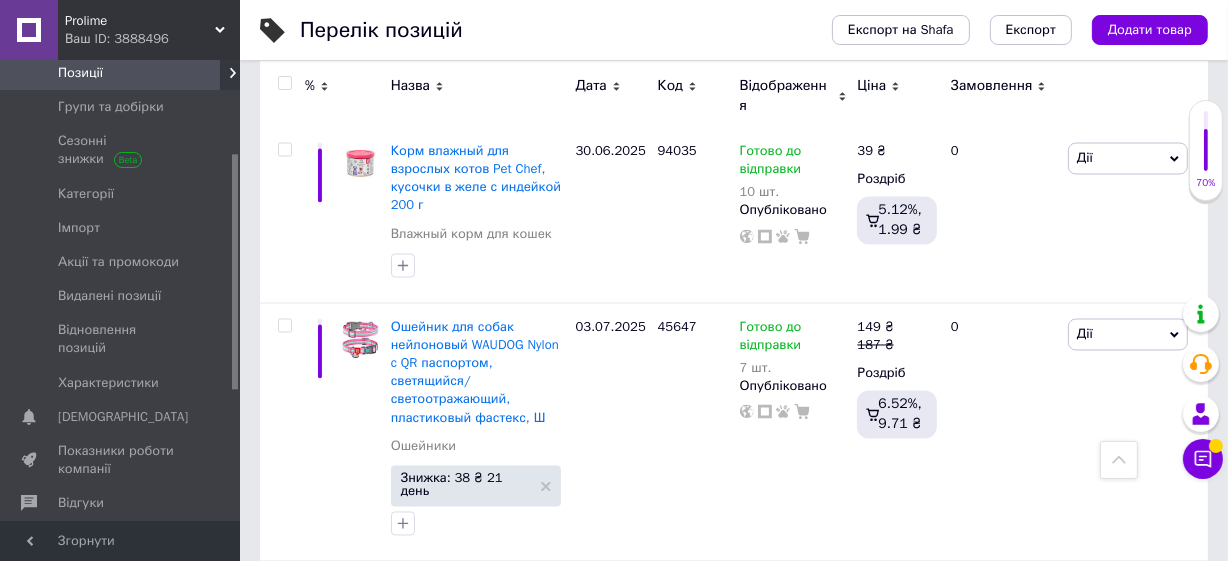 click on "28688" at bounding box center [677, 789] 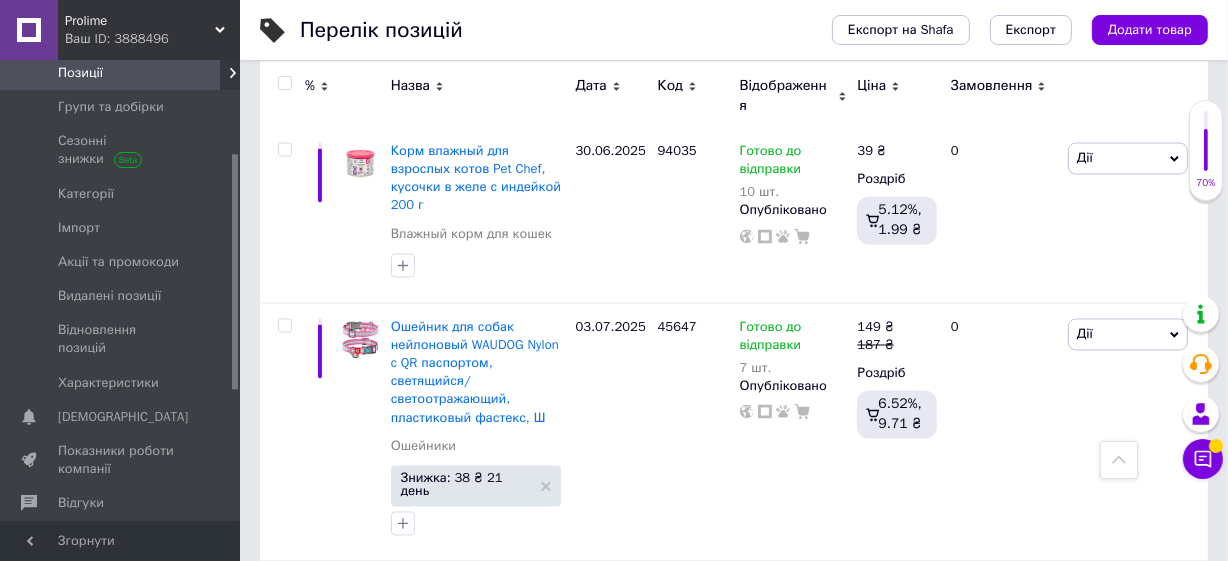 copy on "28688" 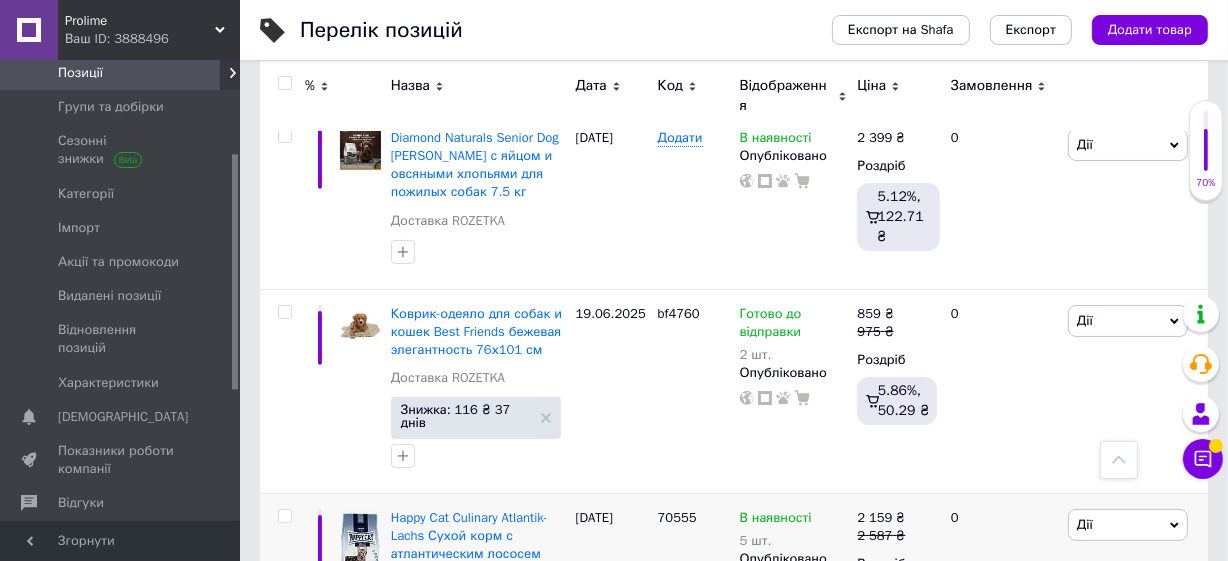 scroll, scrollTop: 13818, scrollLeft: 0, axis: vertical 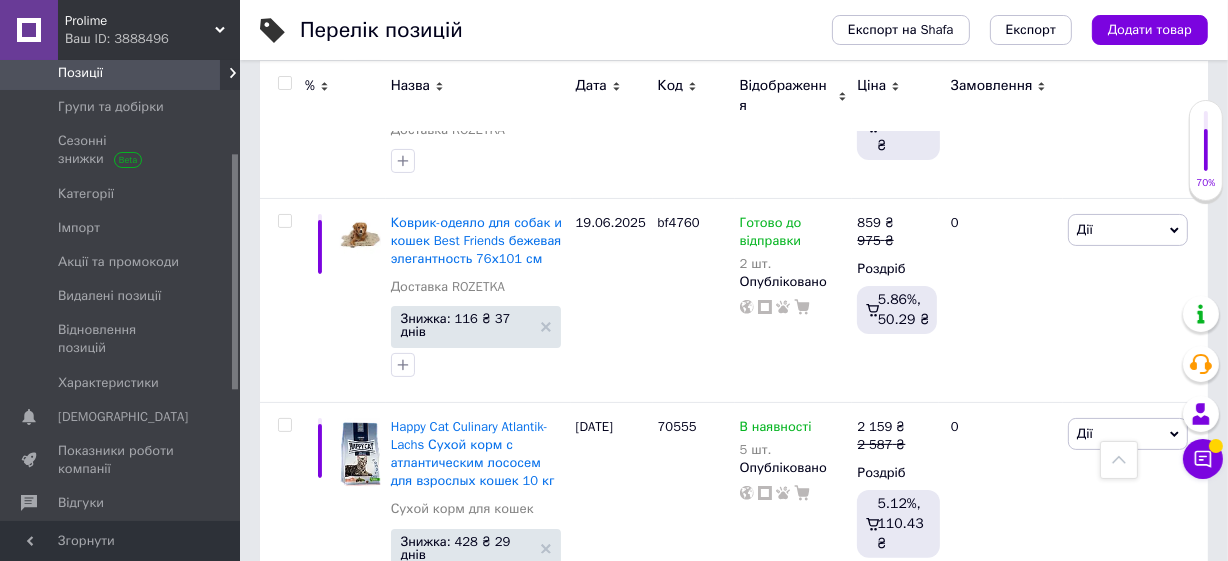 click on "753334" at bounding box center [681, 870] 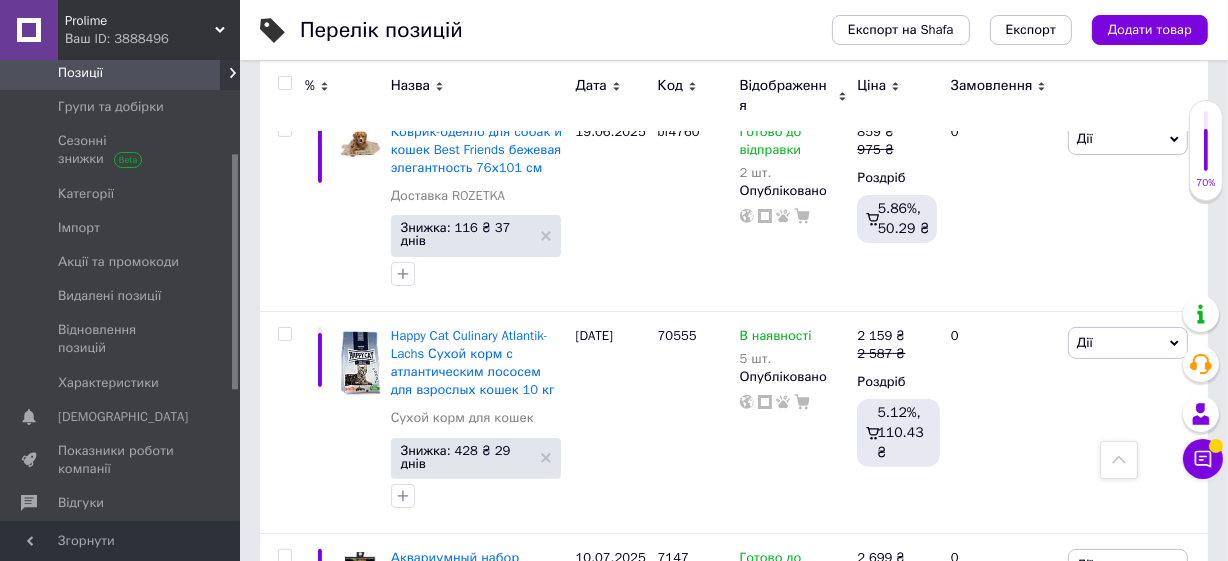 scroll, scrollTop: 14000, scrollLeft: 0, axis: vertical 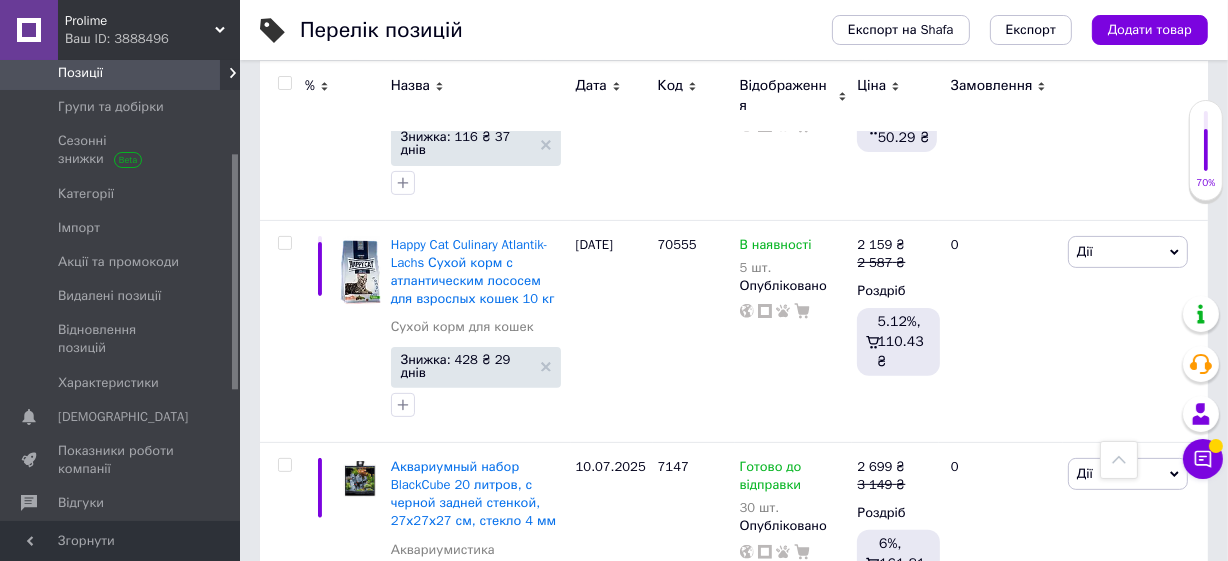 click on "753327" at bounding box center [694, 1007] 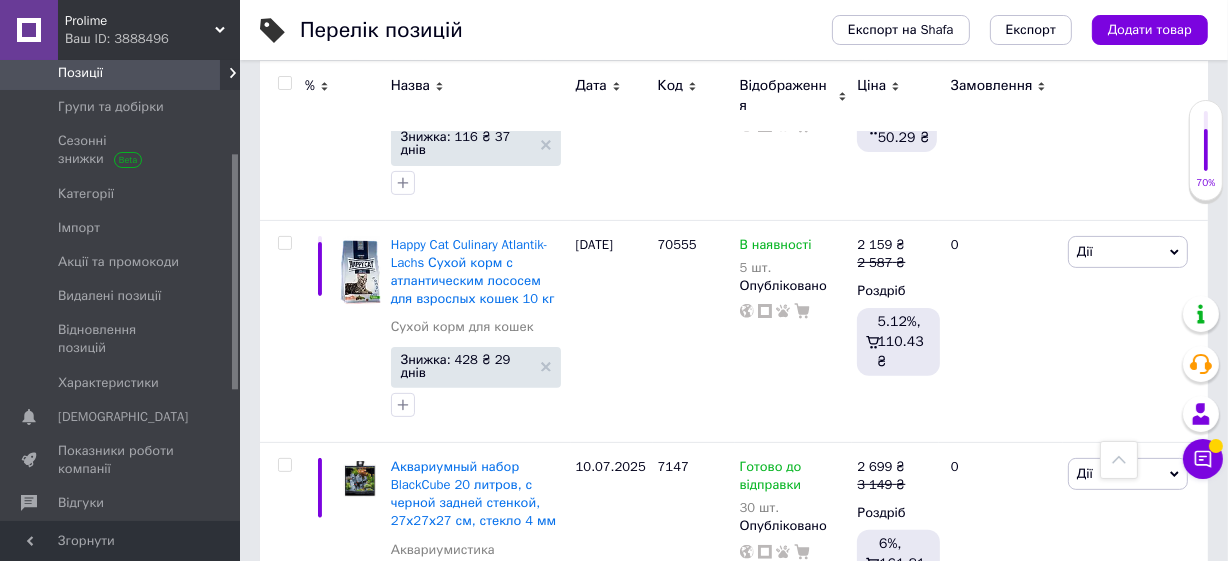 scroll, scrollTop: 14090, scrollLeft: 0, axis: vertical 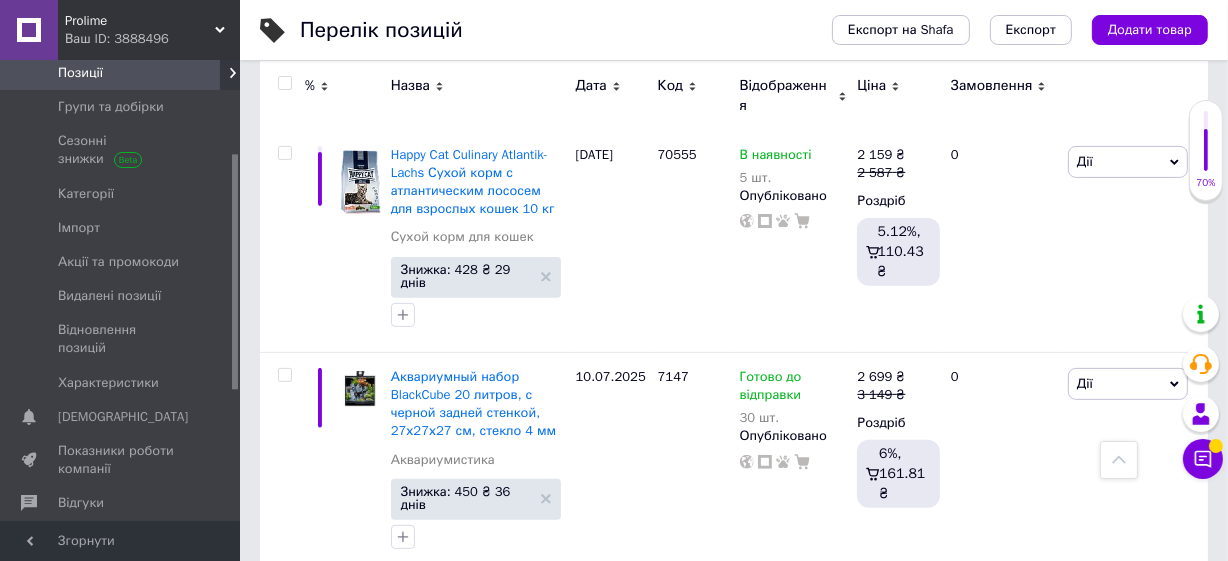 click on "232617" at bounding box center [681, 1060] 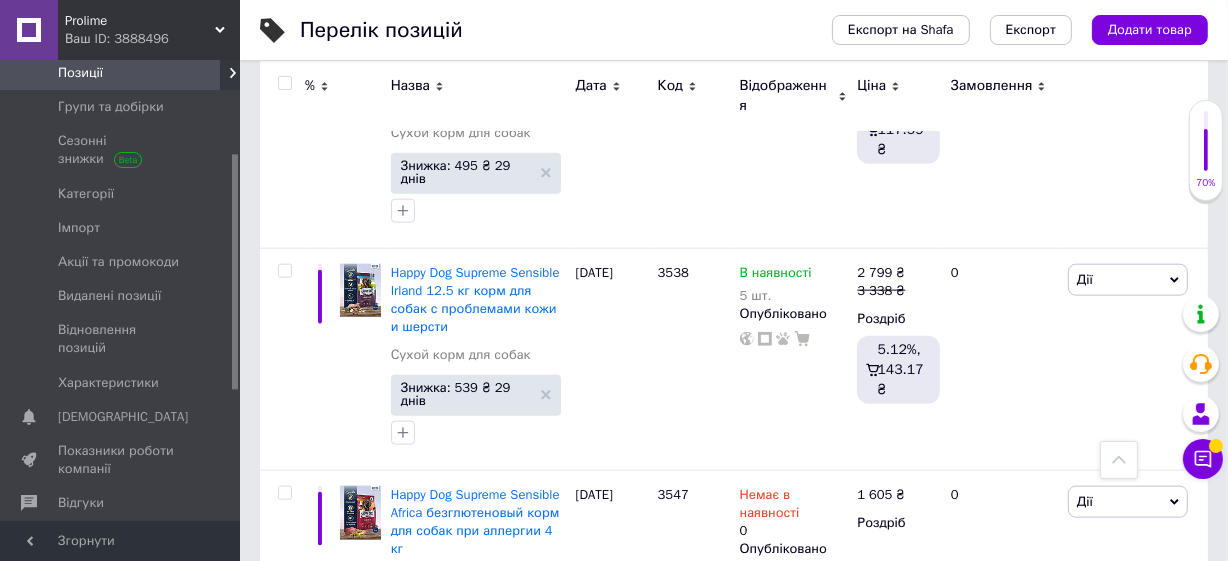 scroll, scrollTop: 15727, scrollLeft: 0, axis: vertical 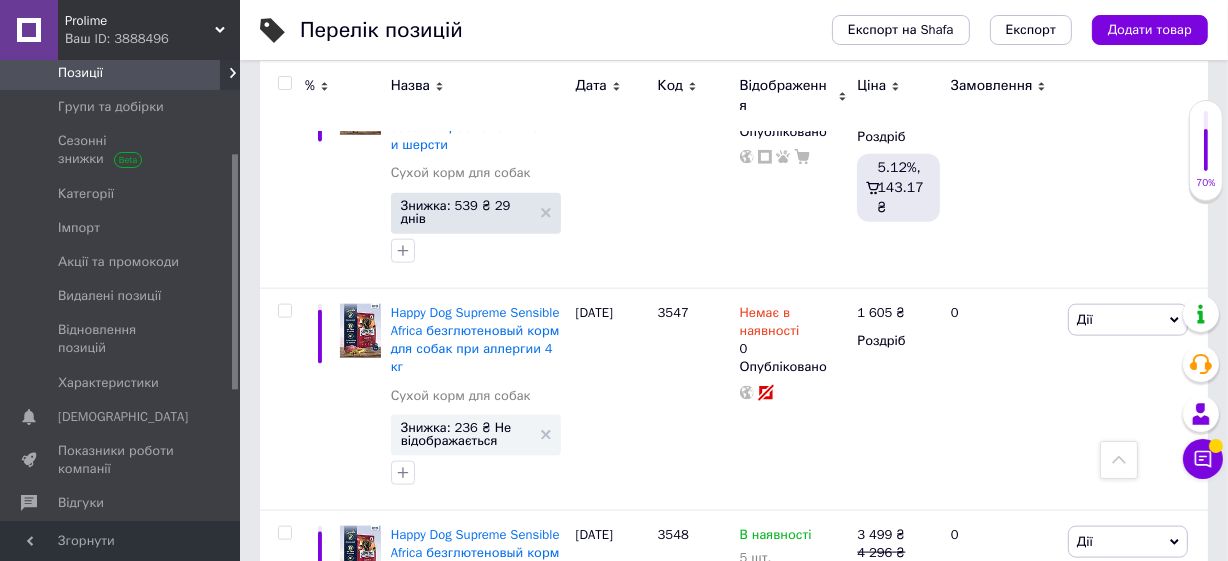 click on "76070" at bounding box center [677, 996] 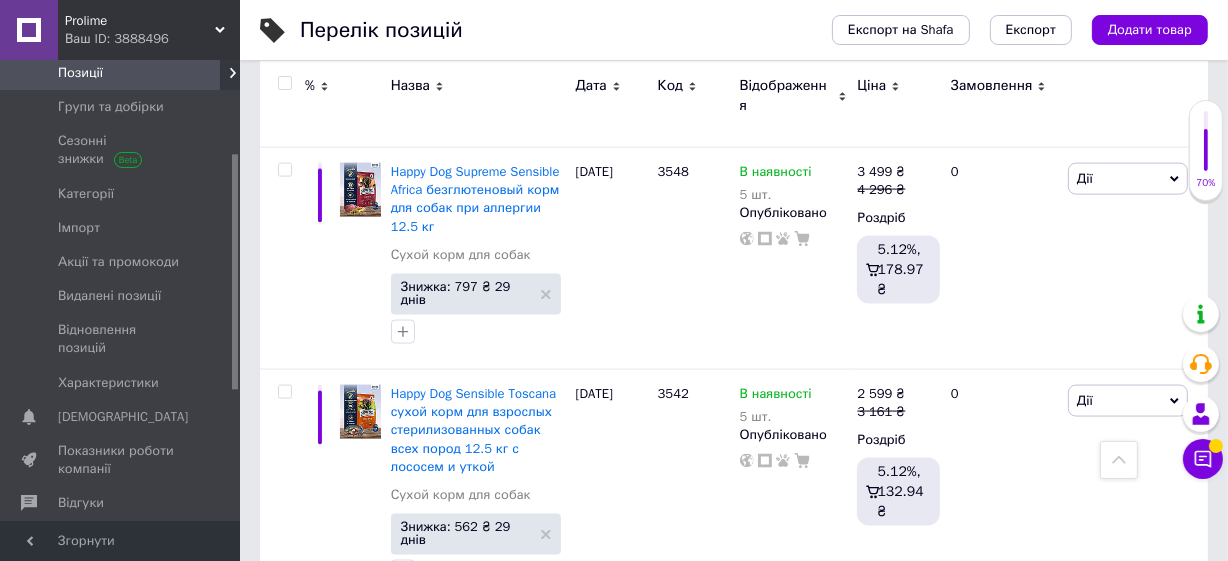 scroll, scrollTop: 16181, scrollLeft: 0, axis: vertical 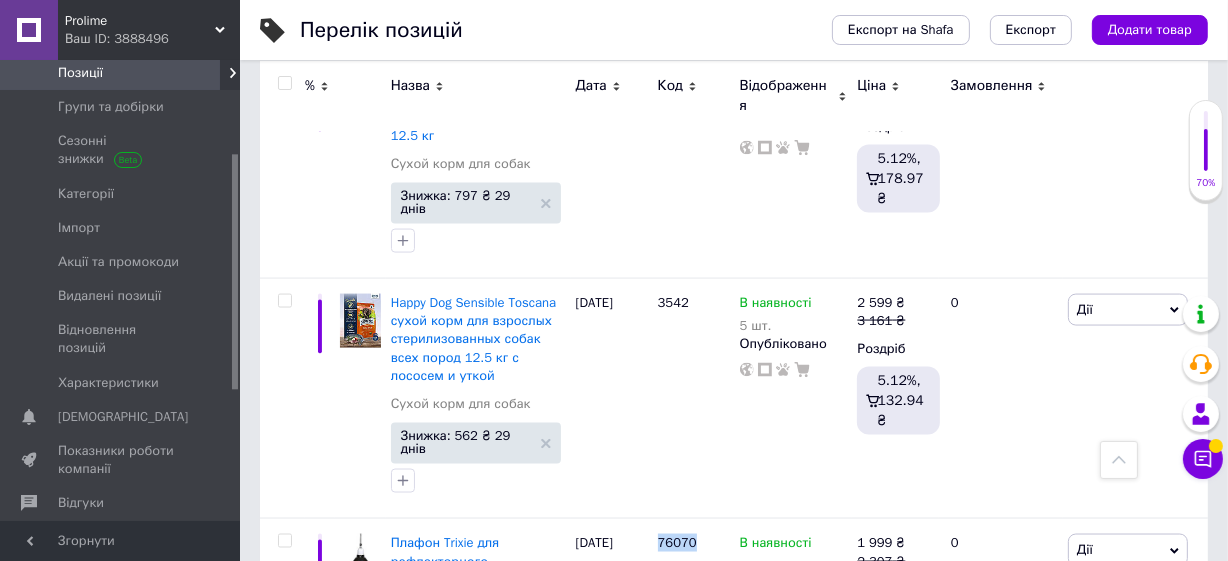 click on "187528" at bounding box center [681, 1023] 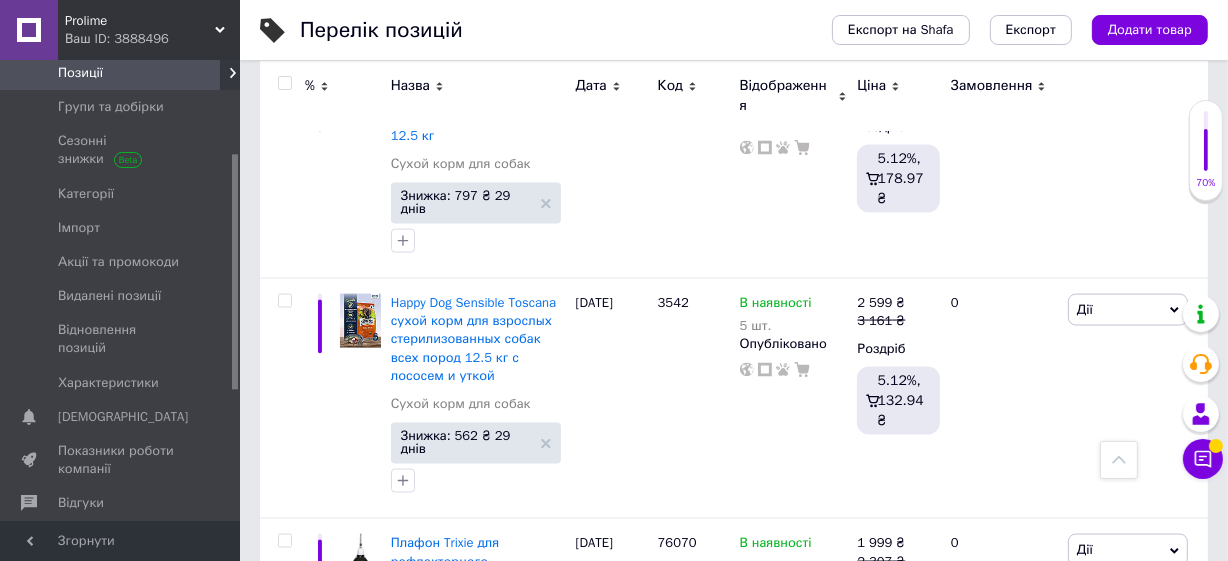 click on "187528" at bounding box center [681, 1023] 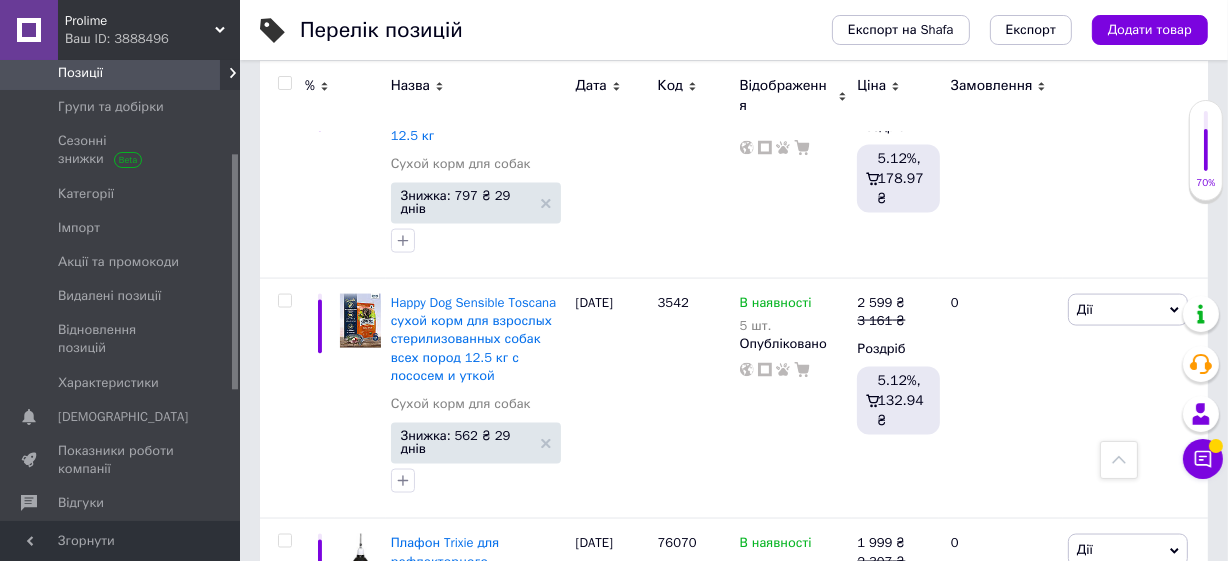 click on "Готово до відправки" at bounding box center (771, 1035) 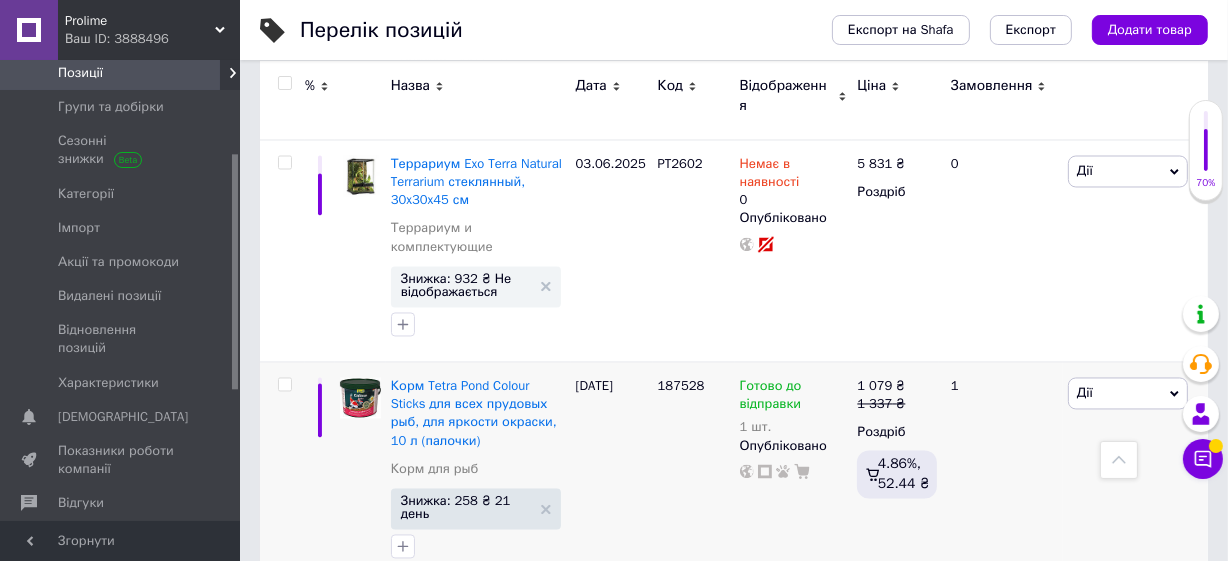 scroll, scrollTop: 16909, scrollLeft: 0, axis: vertical 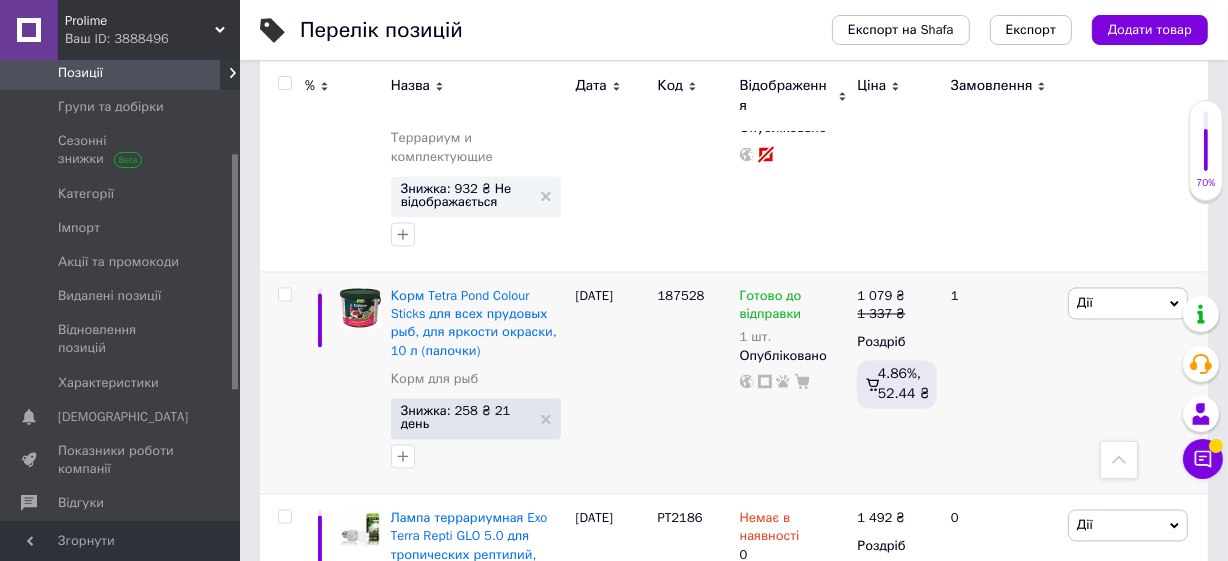 click on "PT2227" at bounding box center (680, 1052) 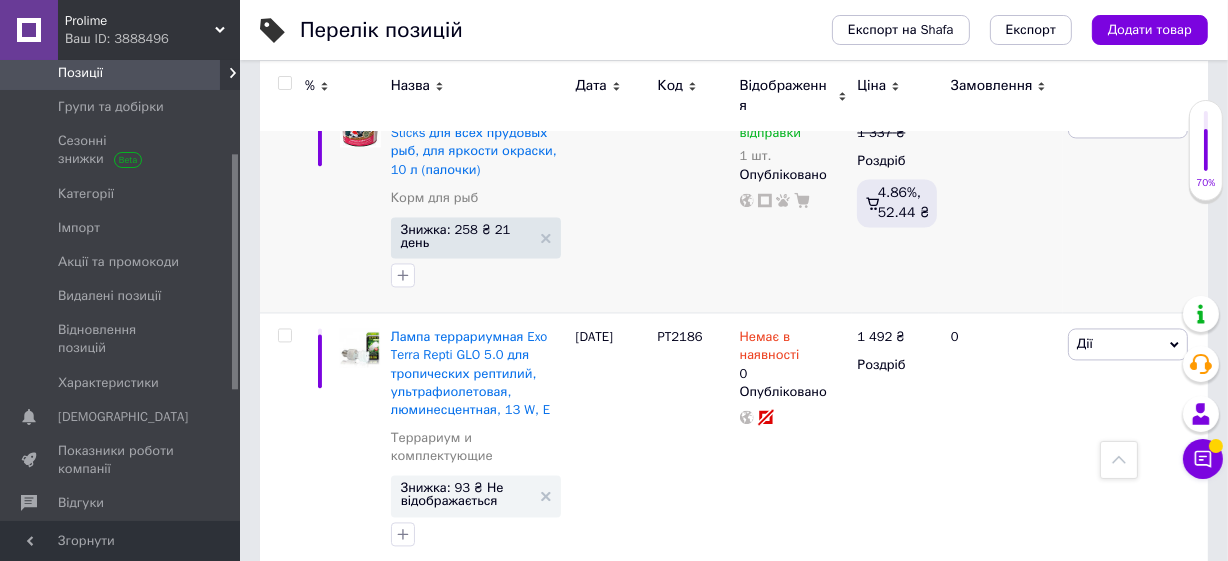 scroll, scrollTop: 17181, scrollLeft: 0, axis: vertical 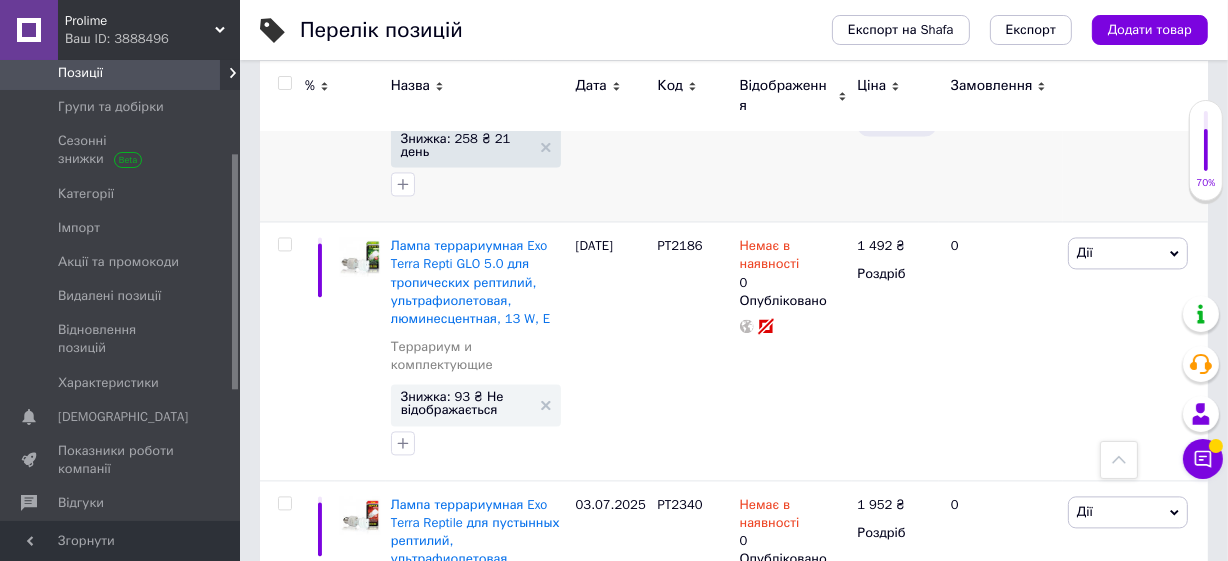 click on "241602" at bounding box center [681, 1021] 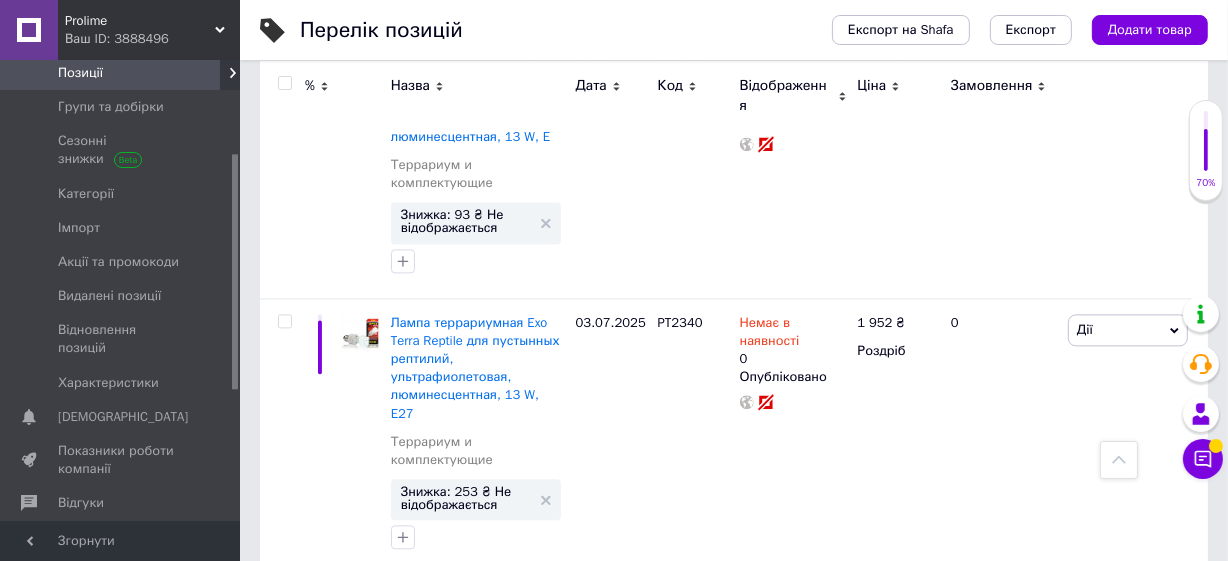 scroll, scrollTop: 17272, scrollLeft: 0, axis: vertical 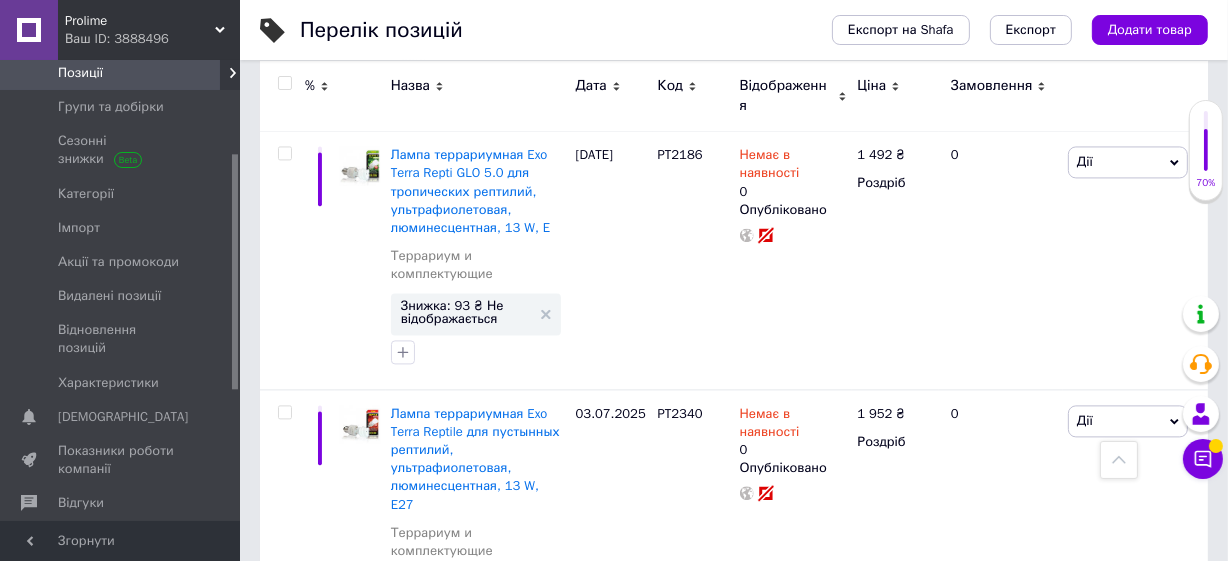 drag, startPoint x: 651, startPoint y: 257, endPoint x: 721, endPoint y: 315, distance: 90.90655 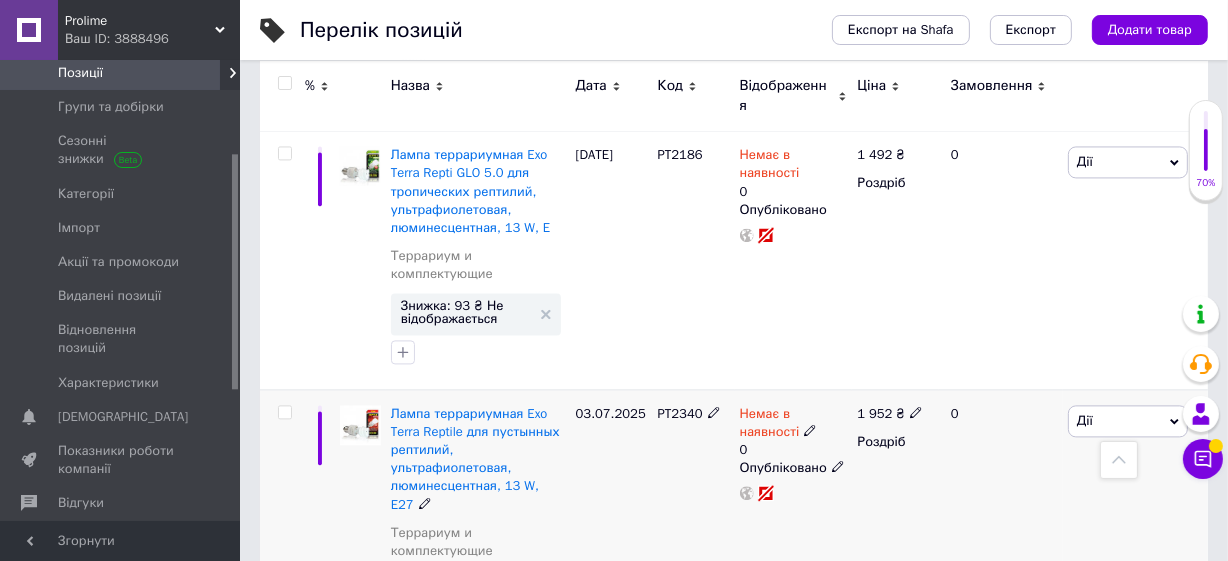 scroll, scrollTop: 16909, scrollLeft: 0, axis: vertical 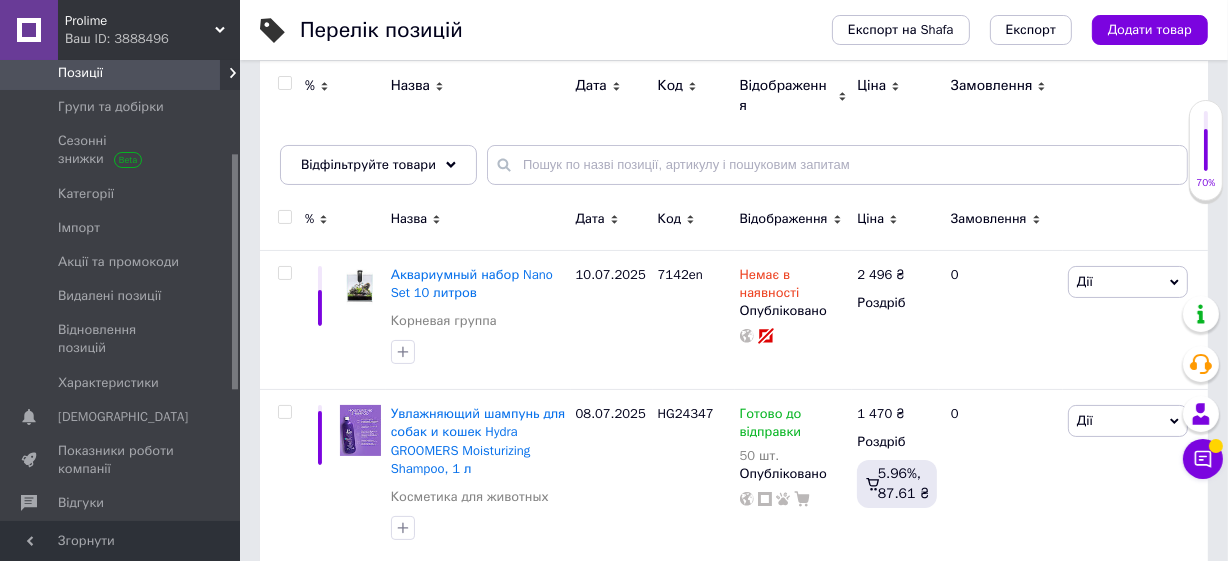 click 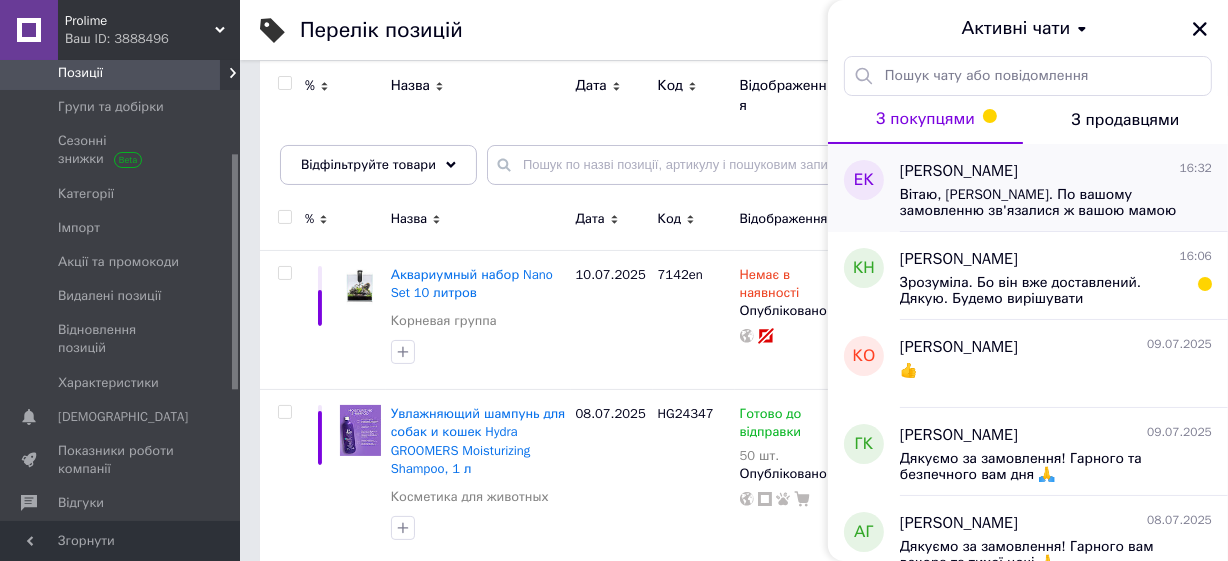 click on "[PERSON_NAME]" at bounding box center [959, 171] 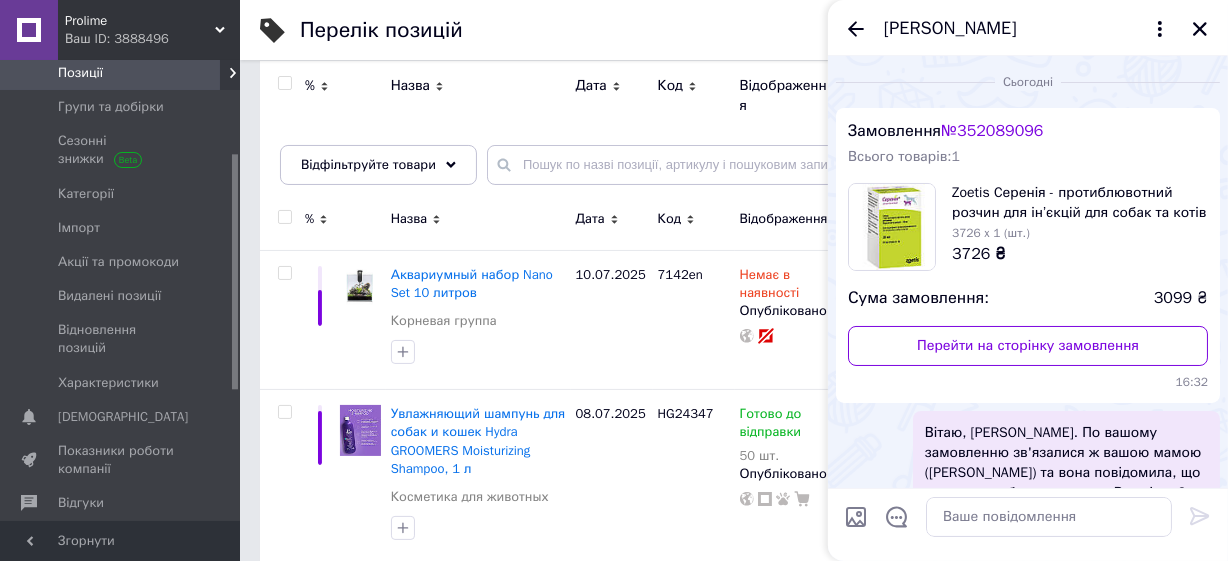 scroll, scrollTop: 76, scrollLeft: 0, axis: vertical 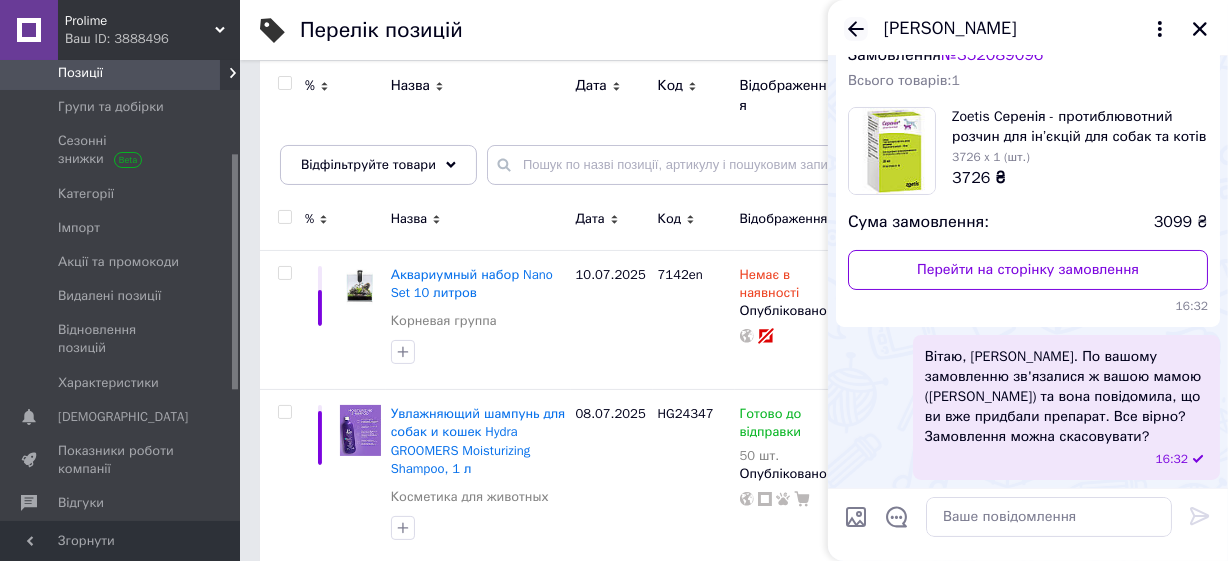 click 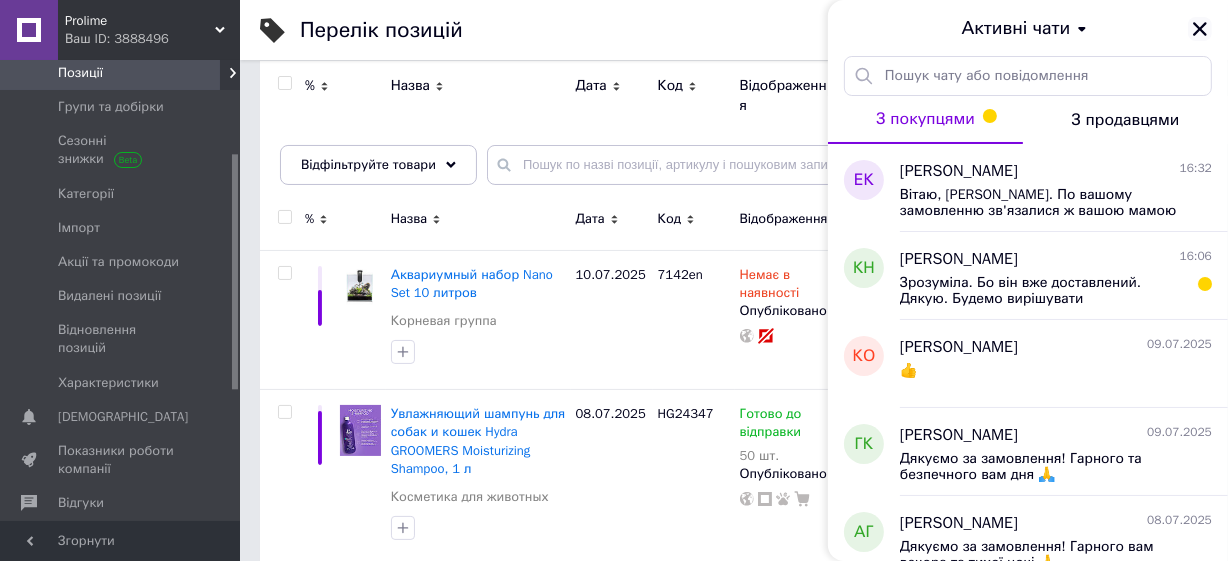 click 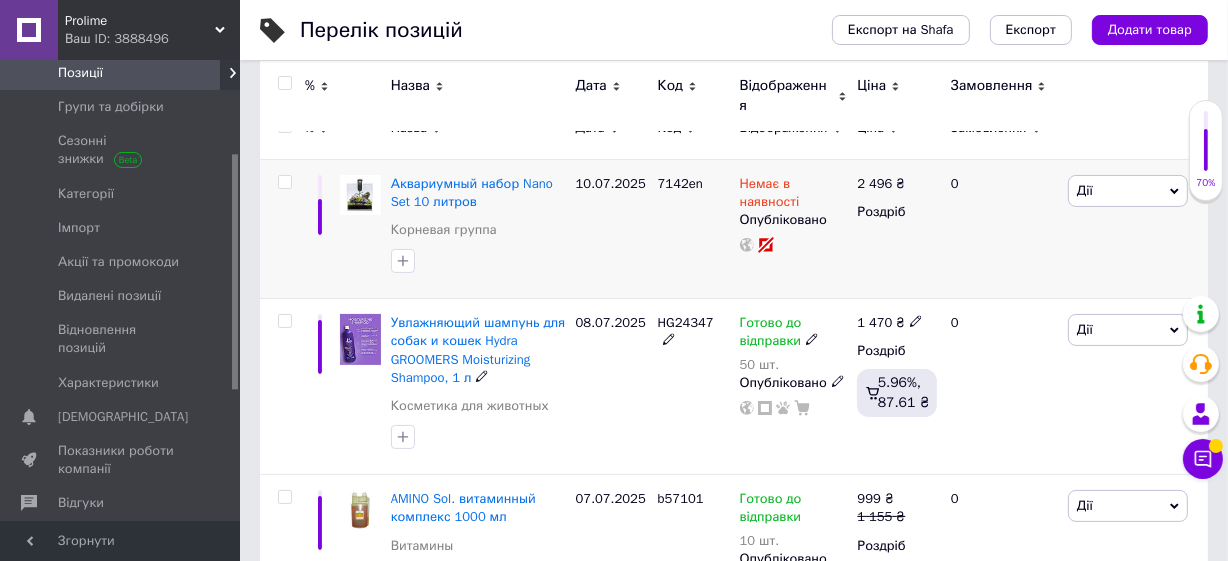 scroll, scrollTop: 0, scrollLeft: 0, axis: both 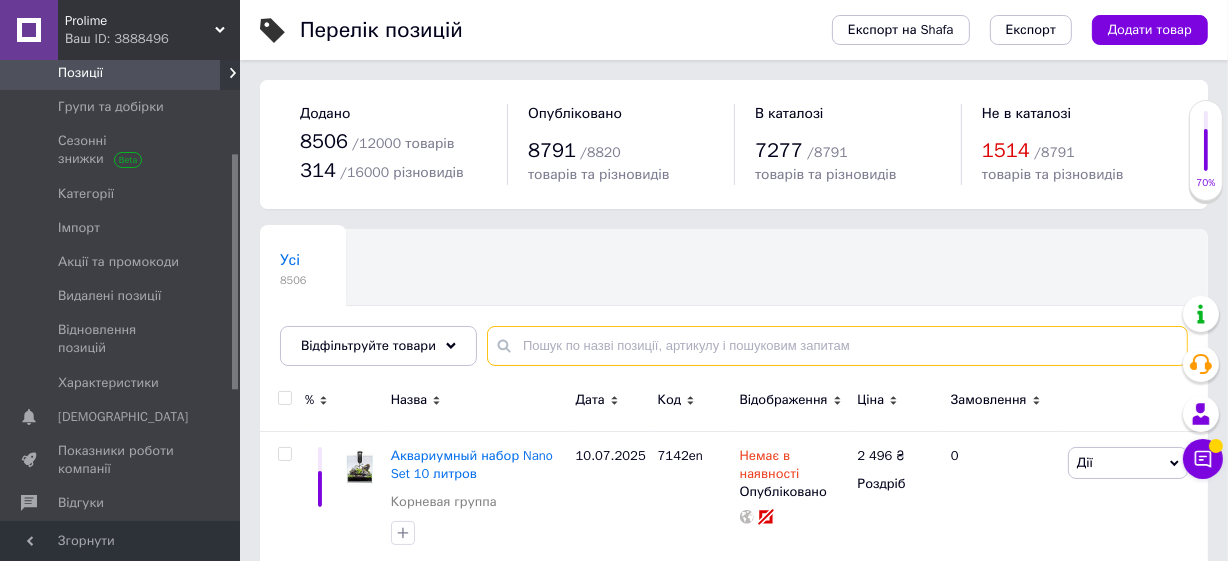 click at bounding box center [837, 346] 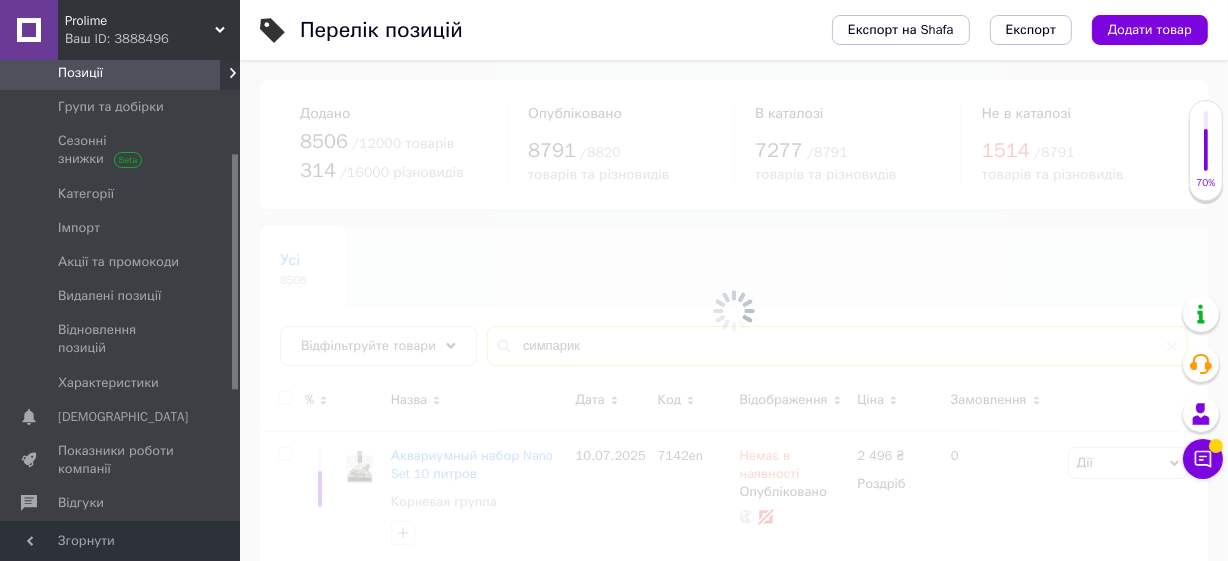 type on "симпарика" 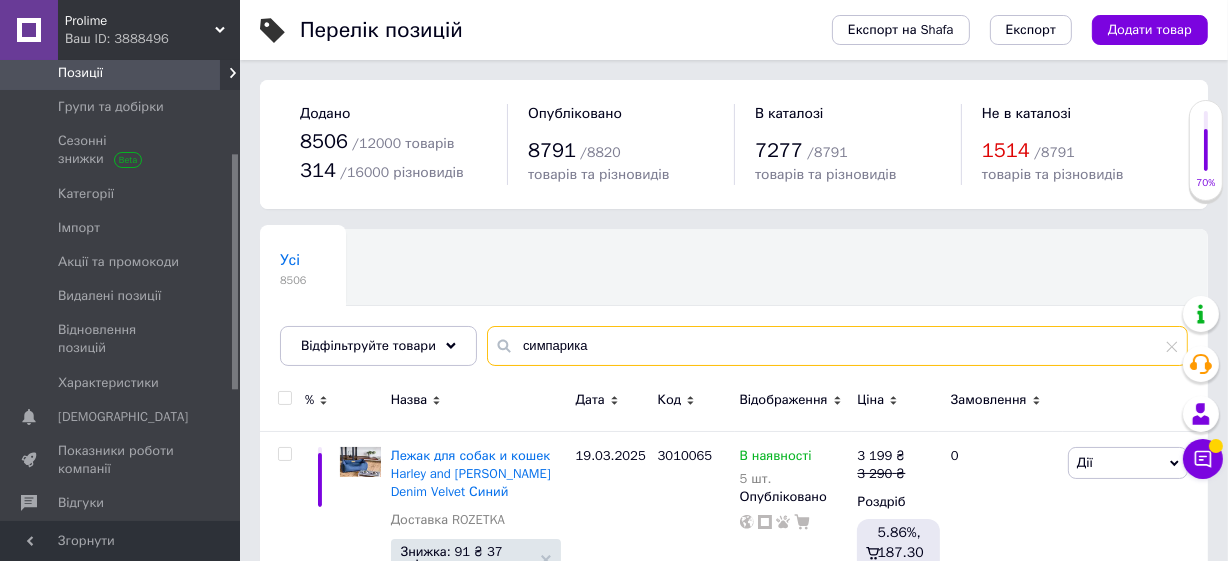 scroll, scrollTop: 90, scrollLeft: 0, axis: vertical 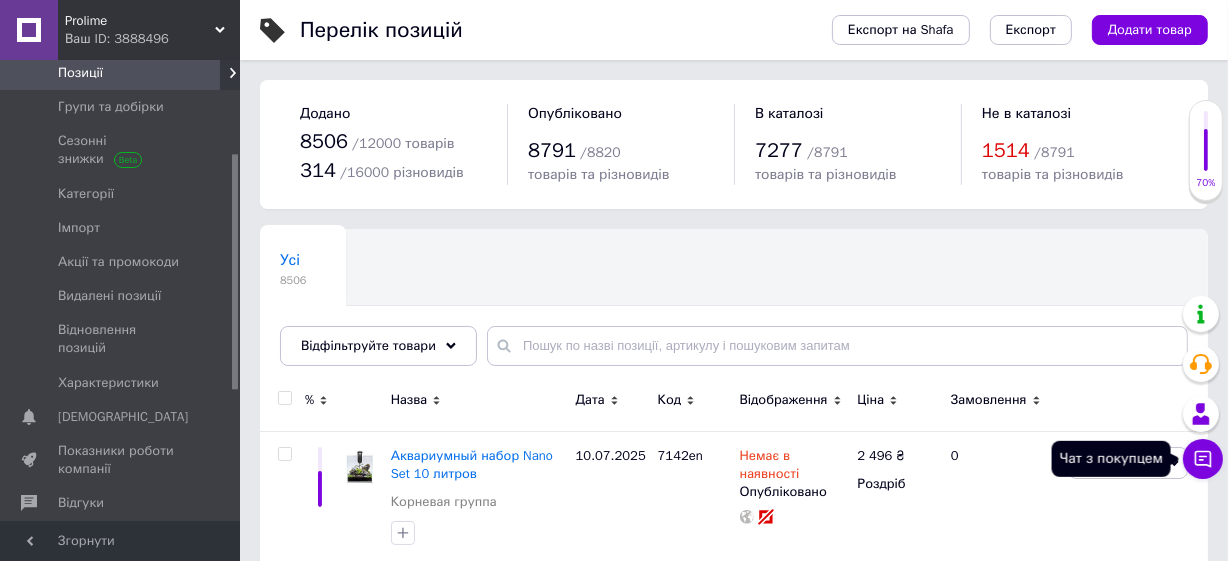 click 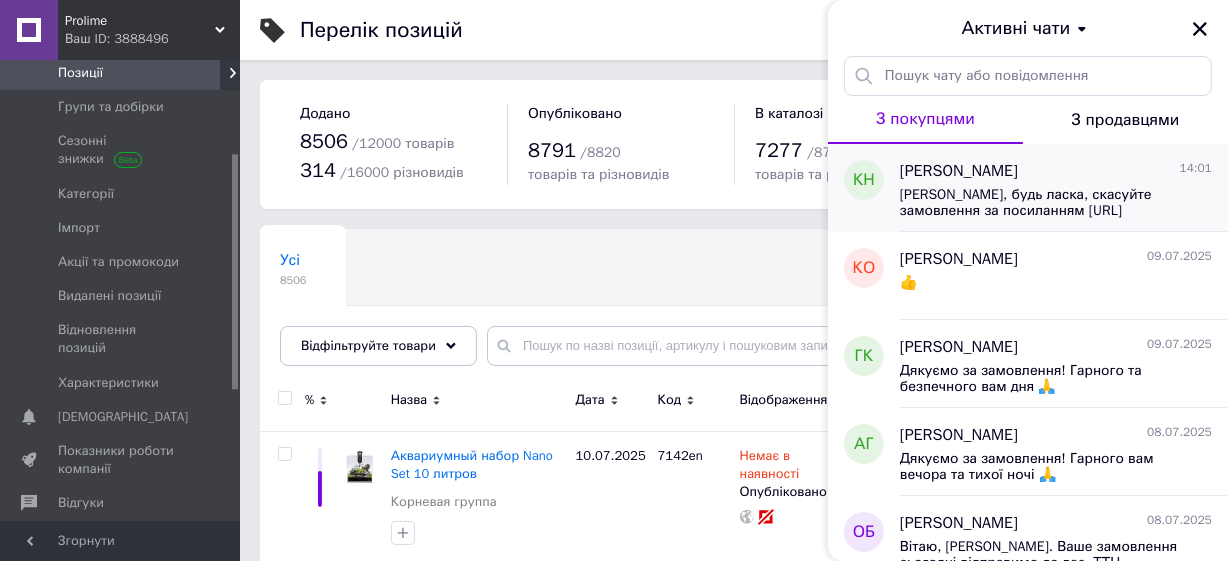 click on "Катерино, будь ласка, скасуйте замовлення за посиланням https://my.prom.ua/ua/cabinet/user/orders/351825115" at bounding box center [1042, 203] 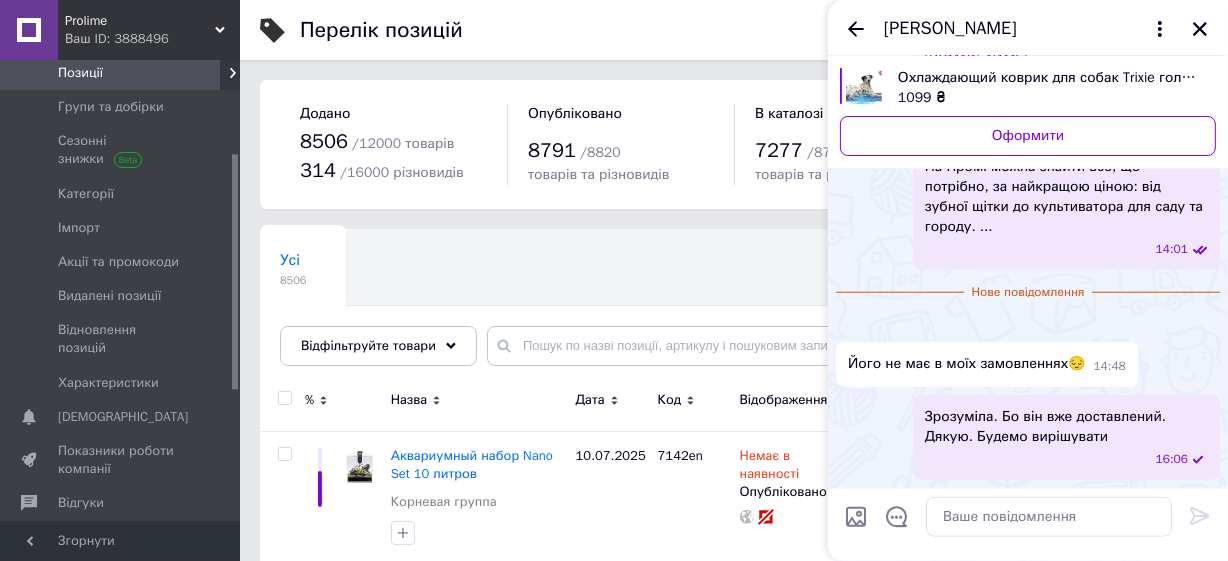scroll, scrollTop: 2090, scrollLeft: 0, axis: vertical 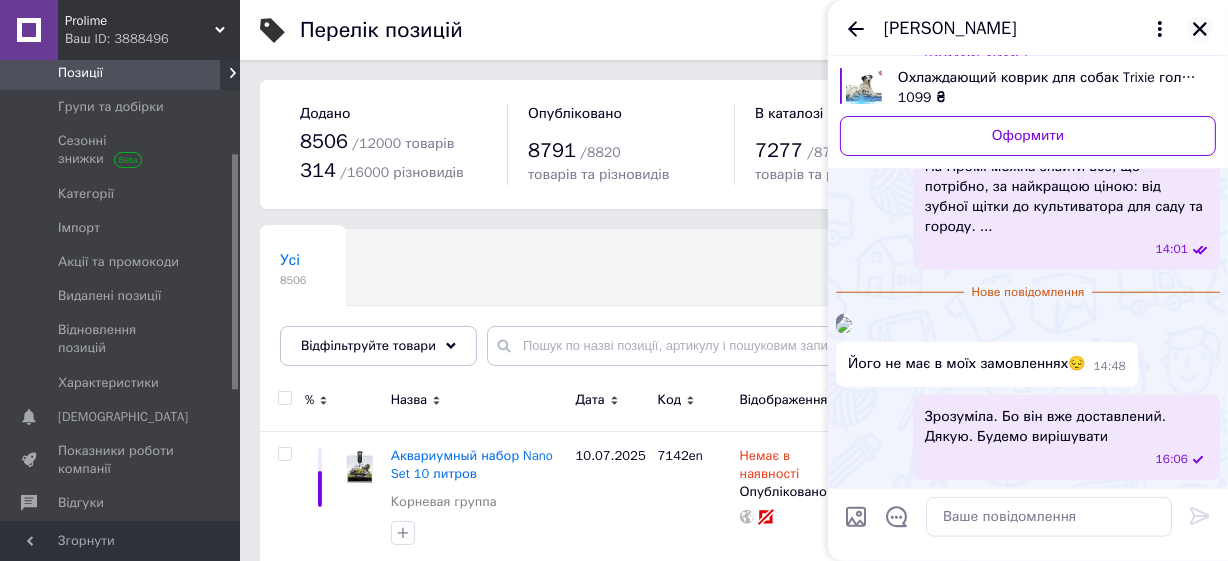 click 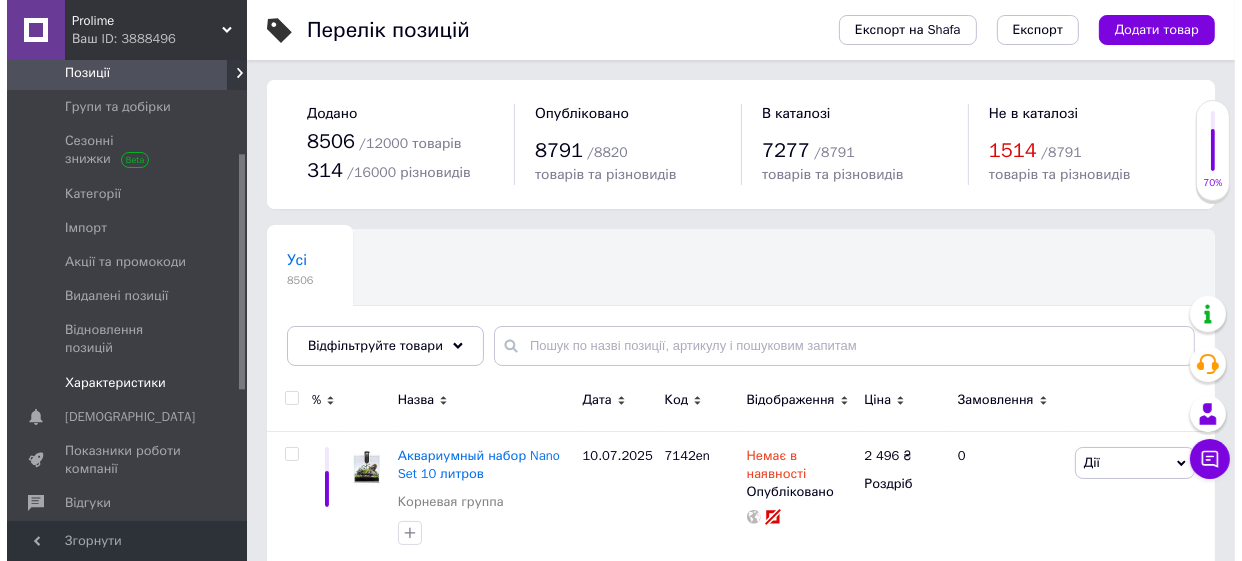 scroll, scrollTop: 0, scrollLeft: 0, axis: both 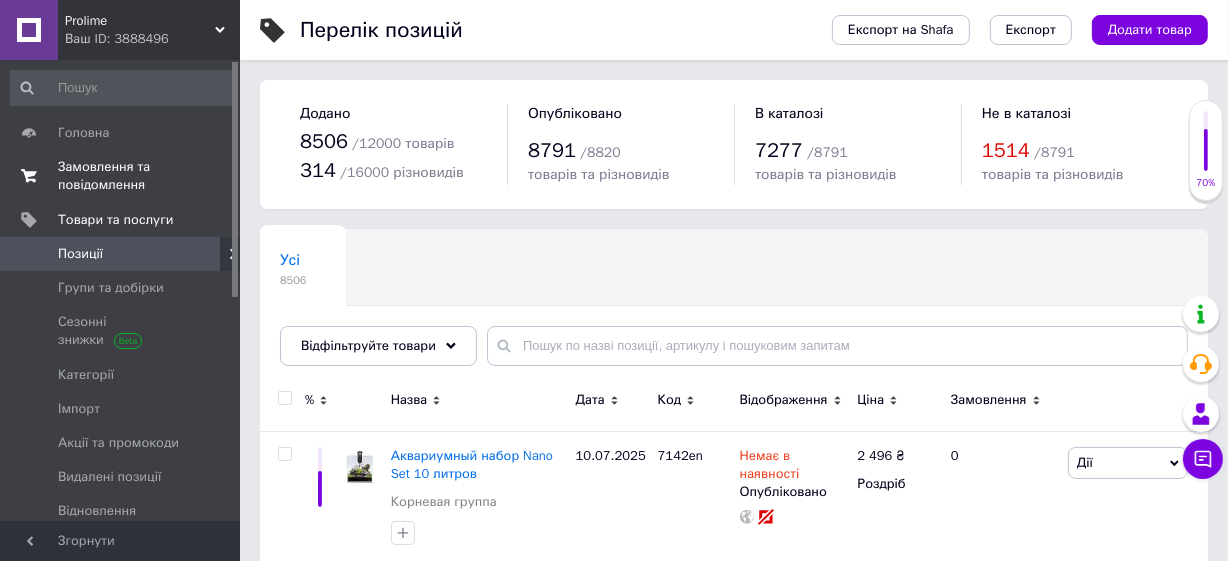 click on "Замовлення та повідомлення" at bounding box center [121, 176] 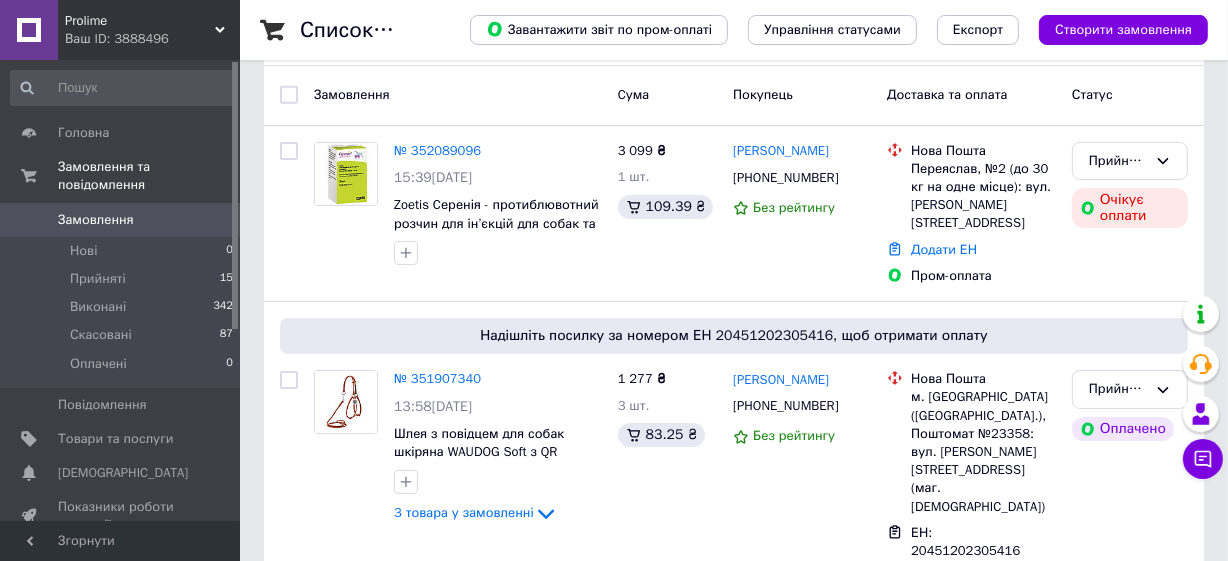 scroll, scrollTop: 0, scrollLeft: 0, axis: both 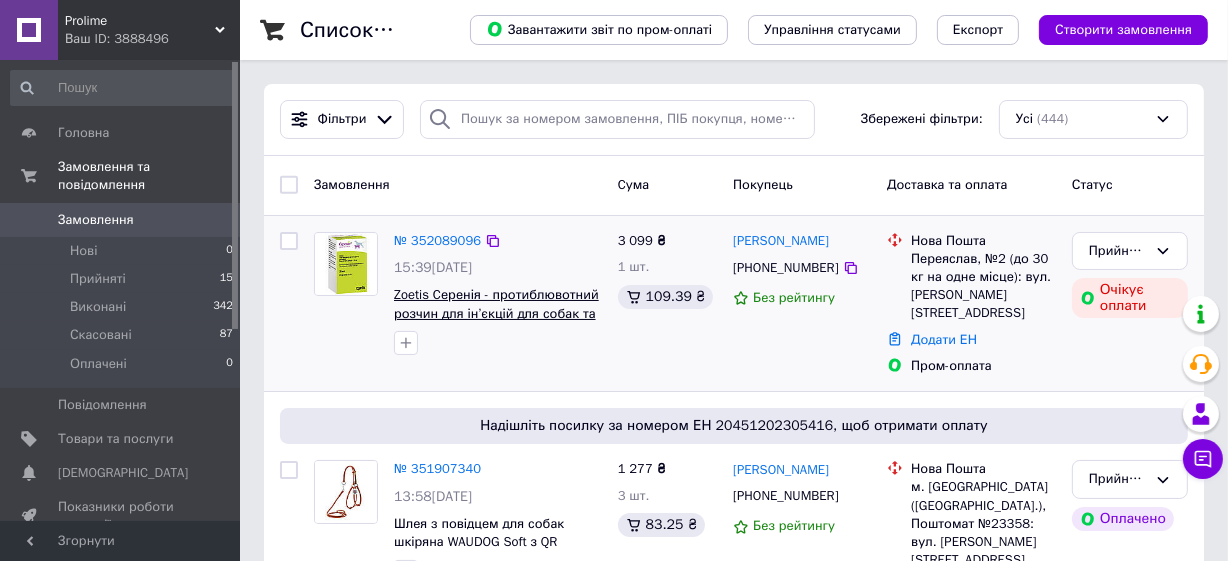 click on "Zoetis Cеренія - протиблювотний розчин для ін’єкцій для собак та котів 20 мл" at bounding box center [496, 313] 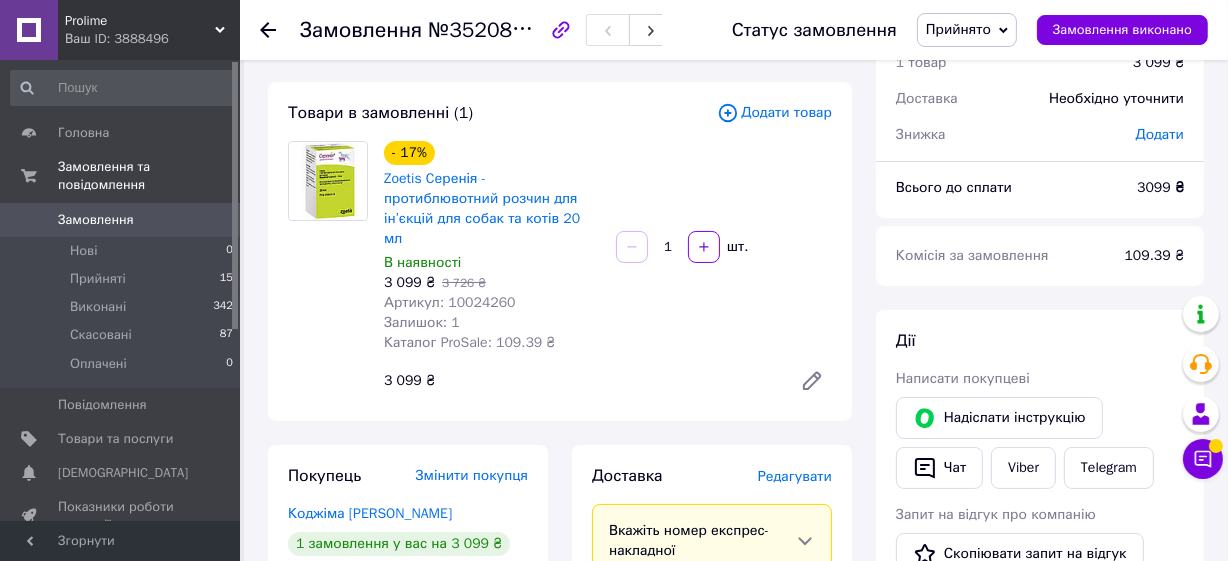 scroll, scrollTop: 272, scrollLeft: 0, axis: vertical 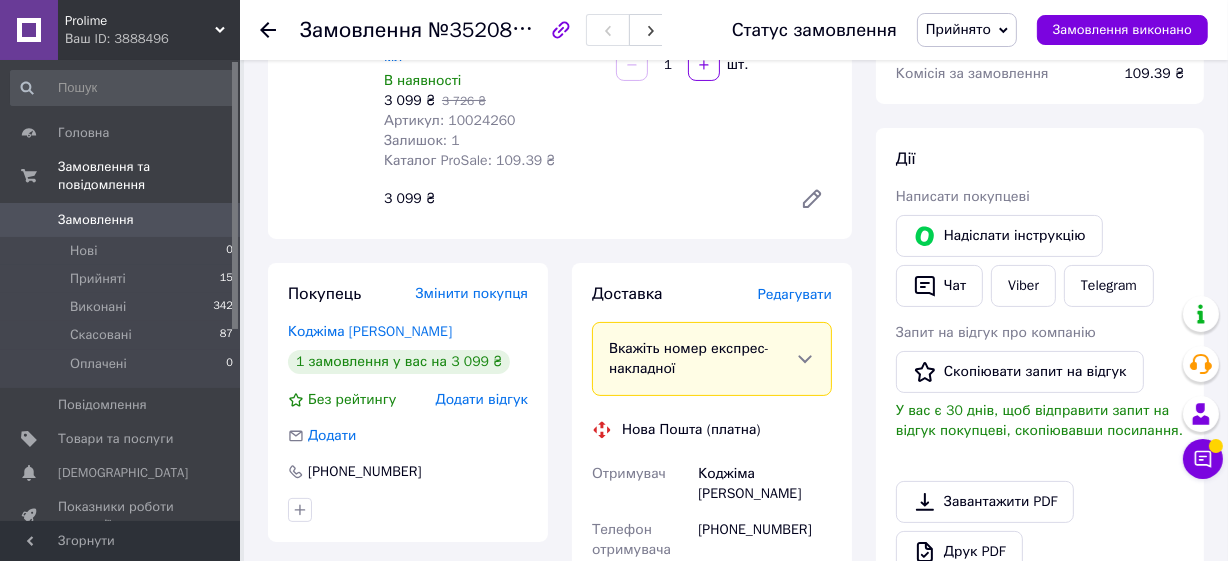 click on "Замовлення" at bounding box center [96, 220] 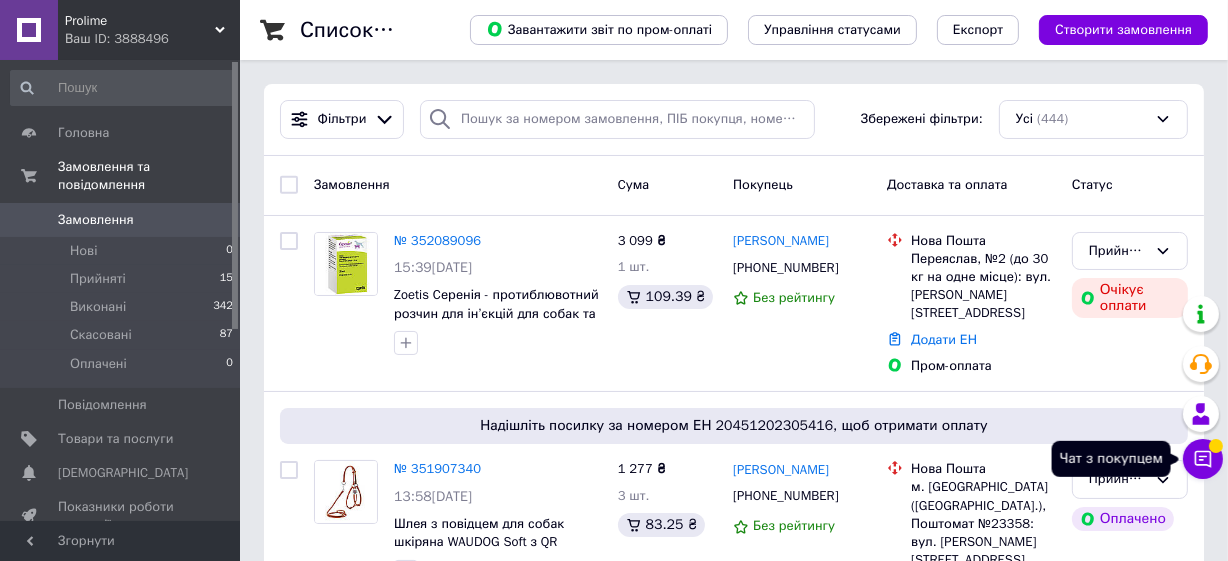 click 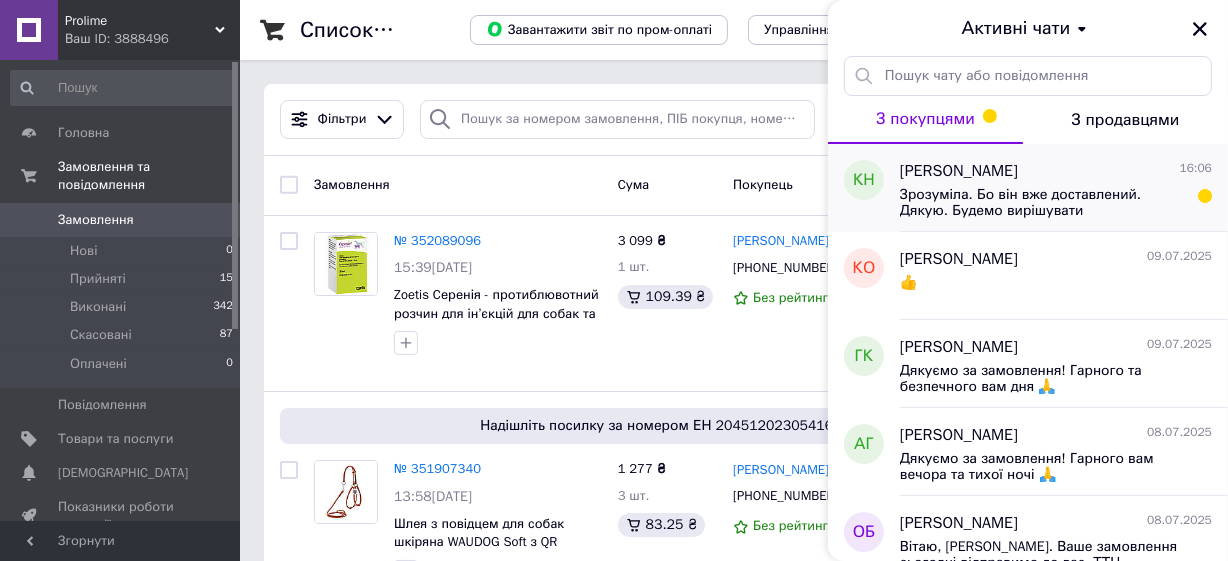 click on "Зрозуміла. Бо він вже доставлений. Дякую.  Будемо вирішувати" at bounding box center [1042, 203] 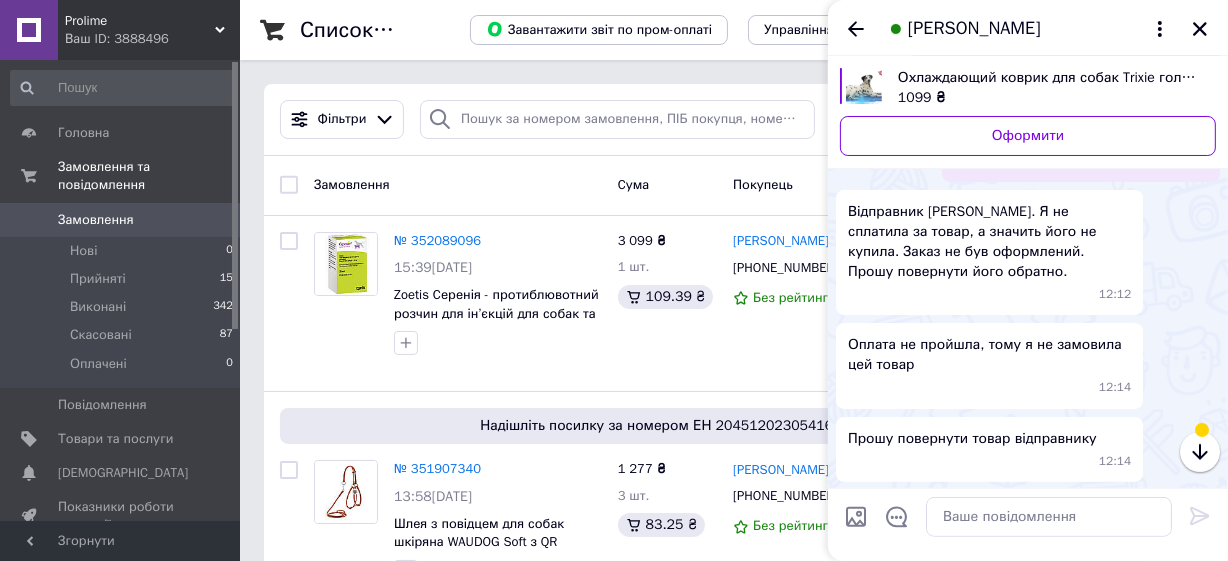 scroll, scrollTop: 609, scrollLeft: 0, axis: vertical 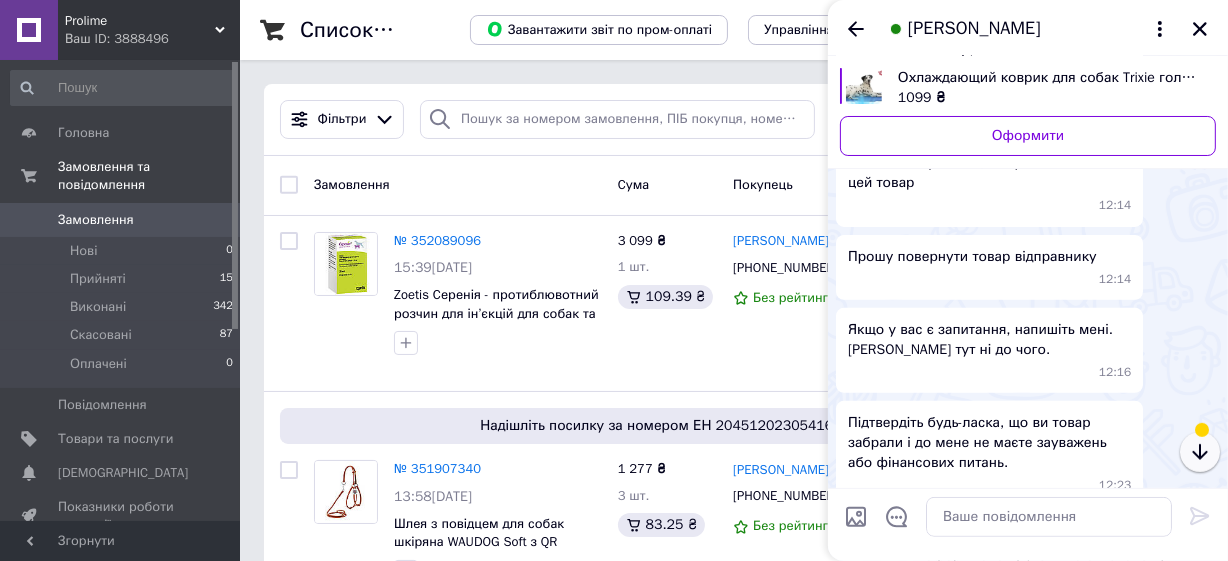 click 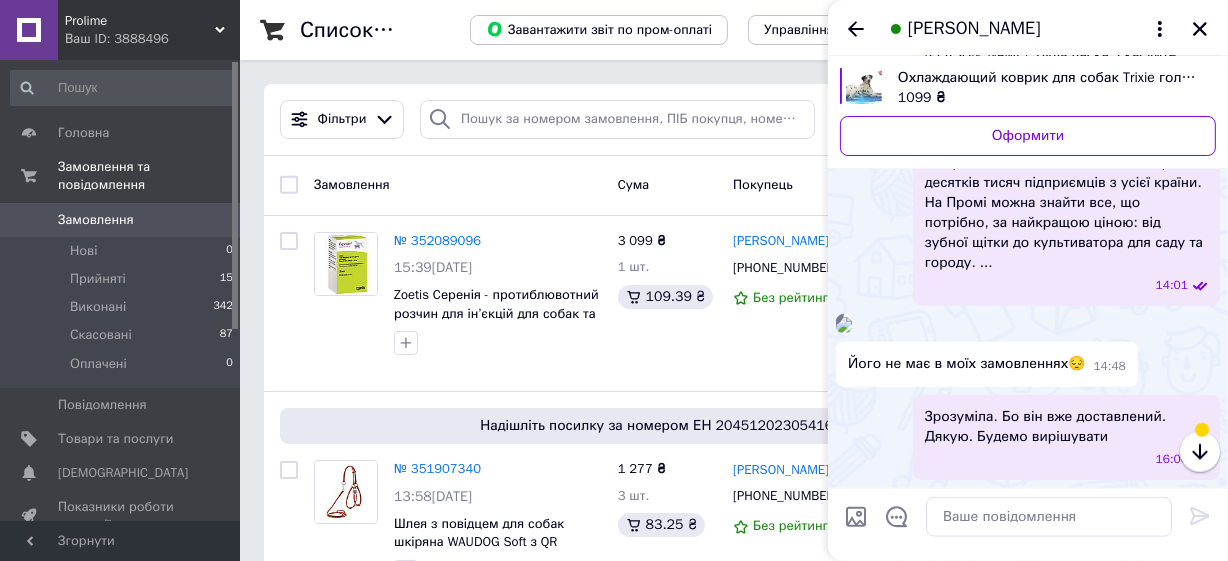 scroll, scrollTop: 2053, scrollLeft: 0, axis: vertical 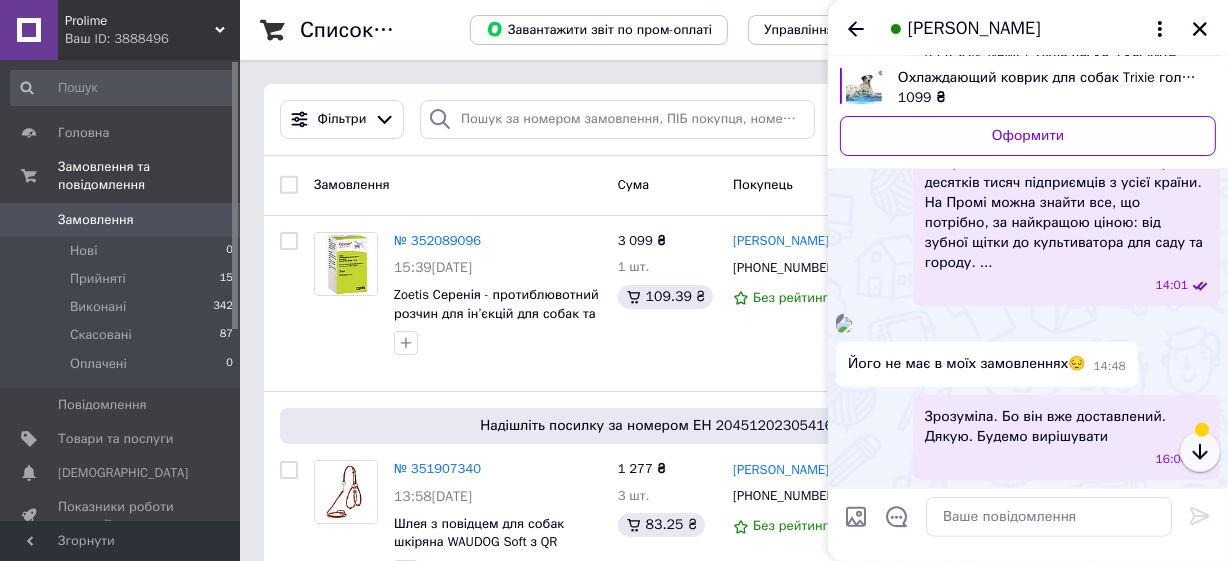 click 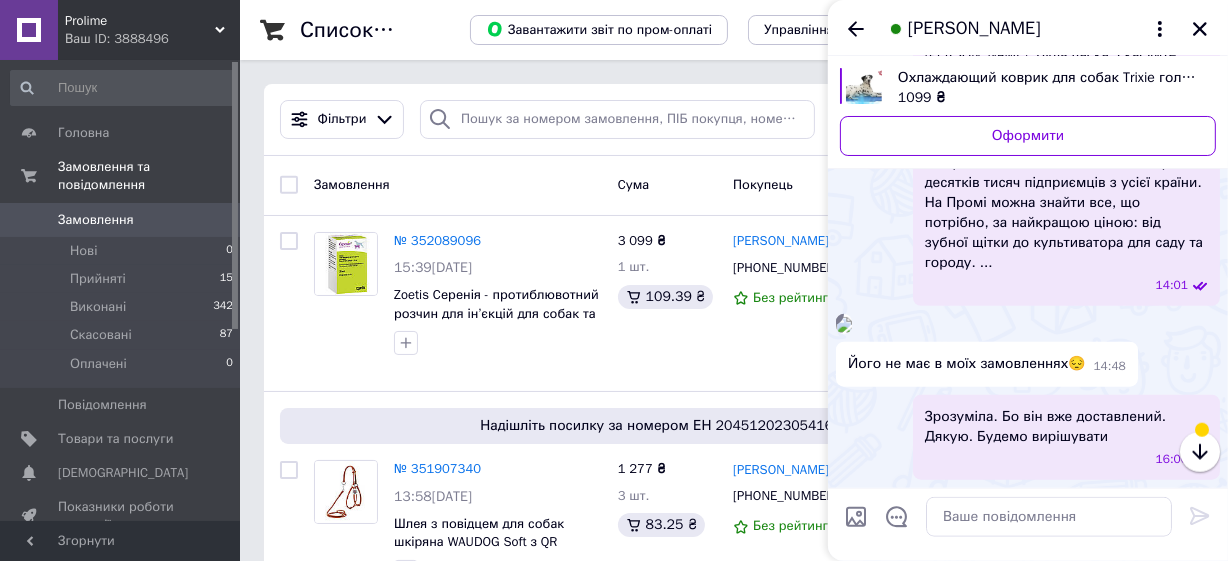 scroll, scrollTop: 2090, scrollLeft: 0, axis: vertical 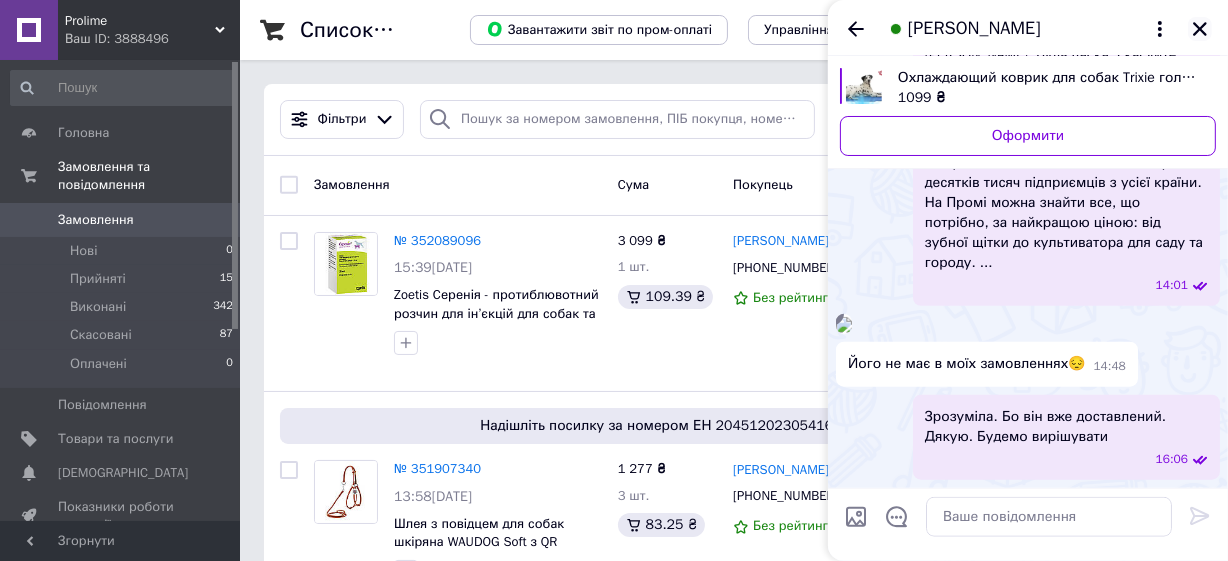 click 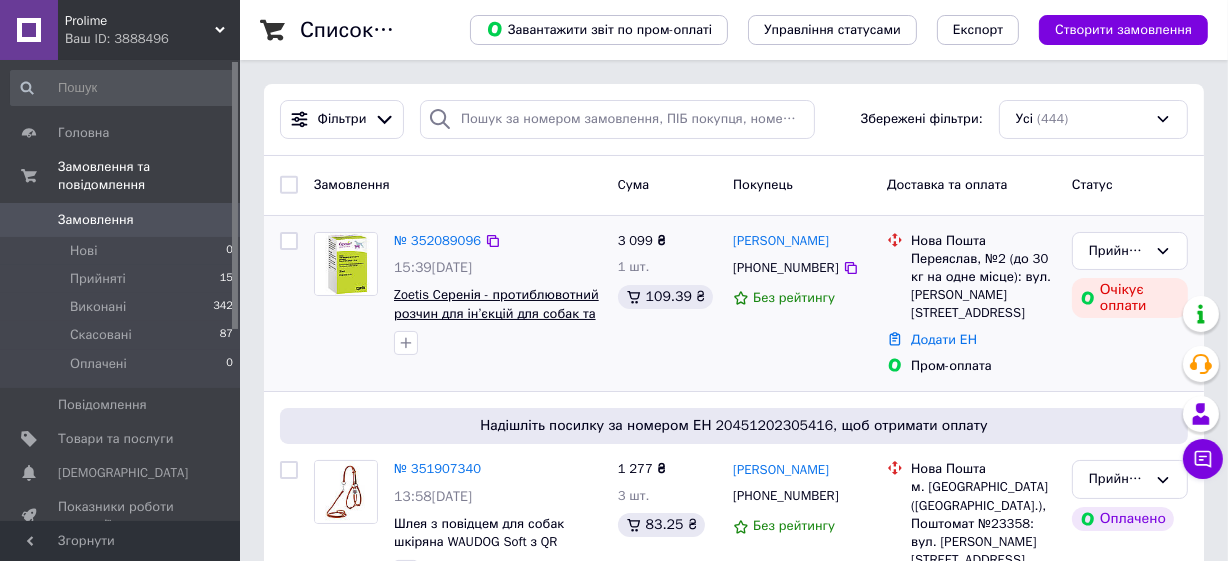 click on "Zoetis Cеренія - протиблювотний розчин для ін’єкцій для собак та котів 20 мл" at bounding box center (496, 313) 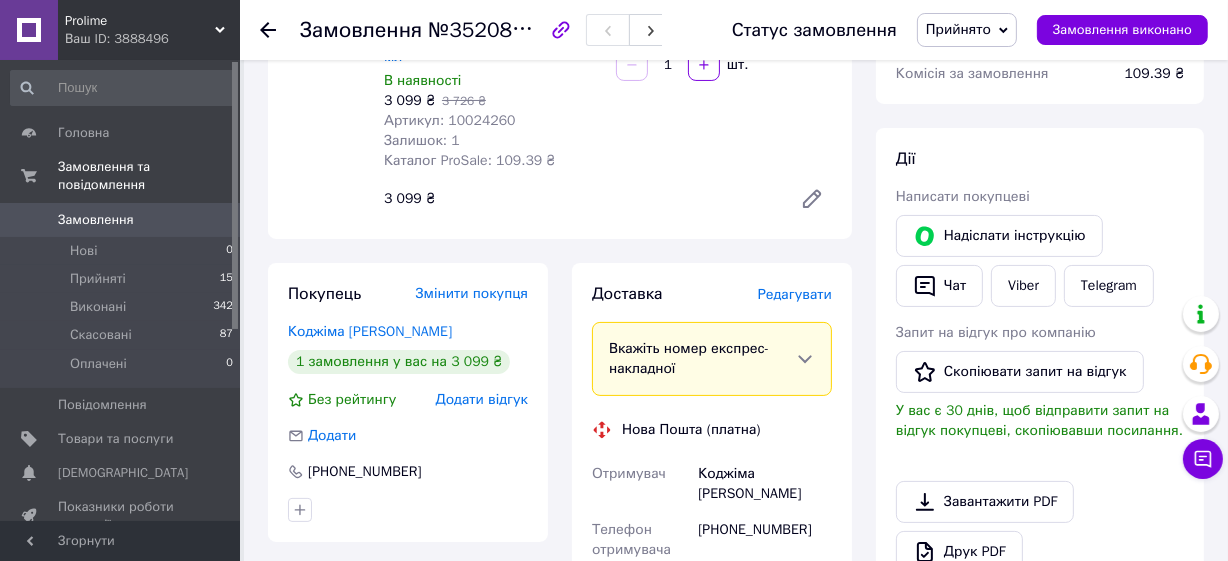 scroll, scrollTop: 90, scrollLeft: 0, axis: vertical 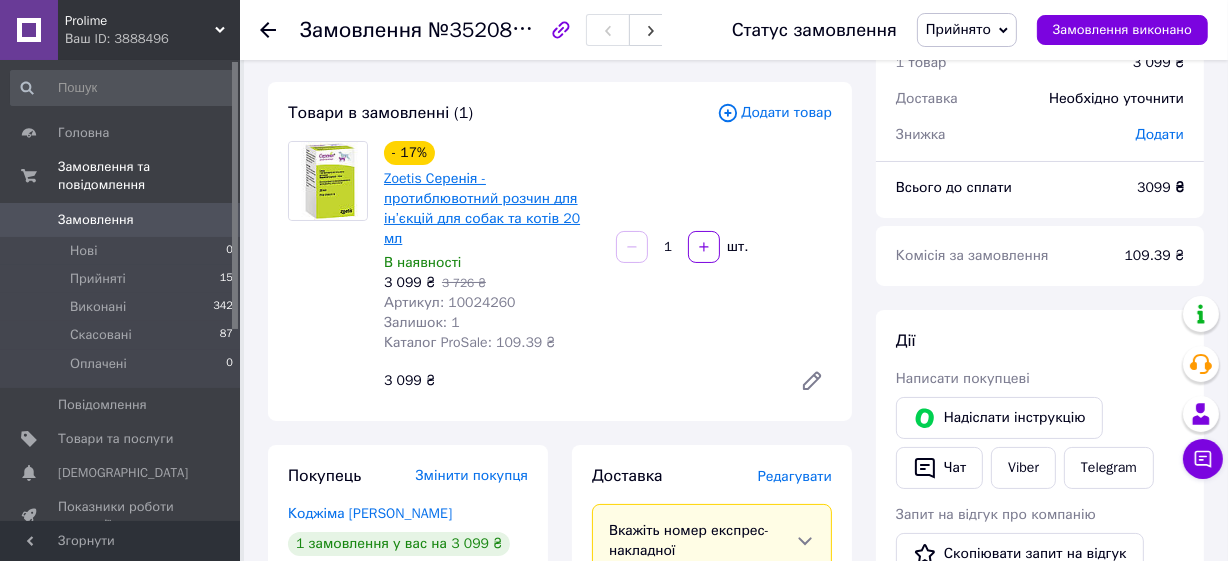 click on "Zoetis Cеренія - протиблювотний розчин для ін’єкцій для собак та котів 20 мл" at bounding box center [482, 208] 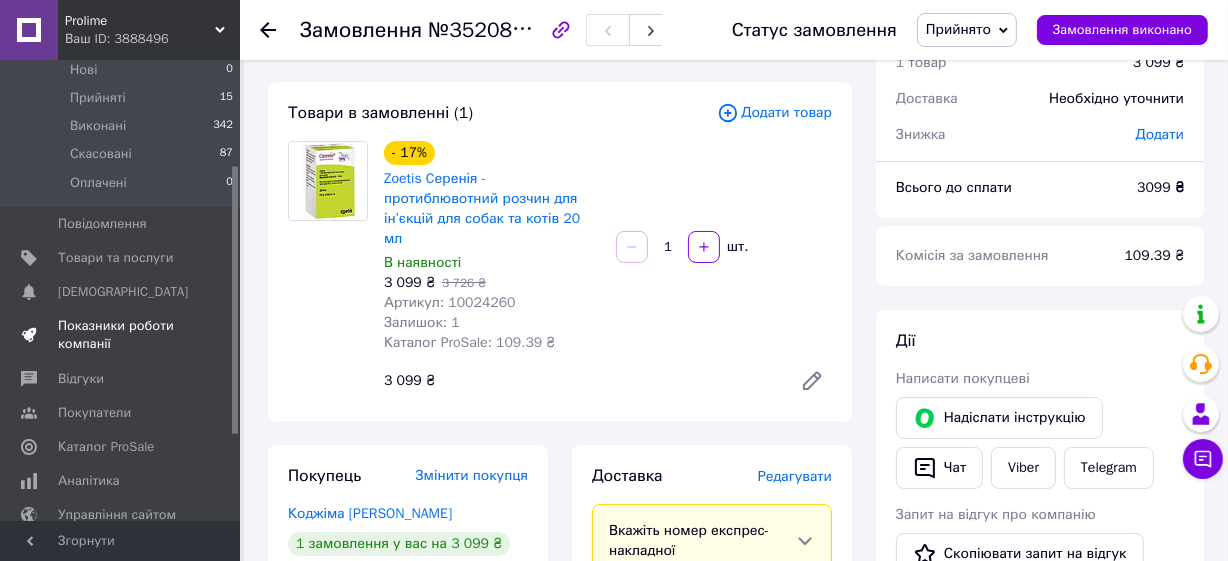 scroll, scrollTop: 272, scrollLeft: 0, axis: vertical 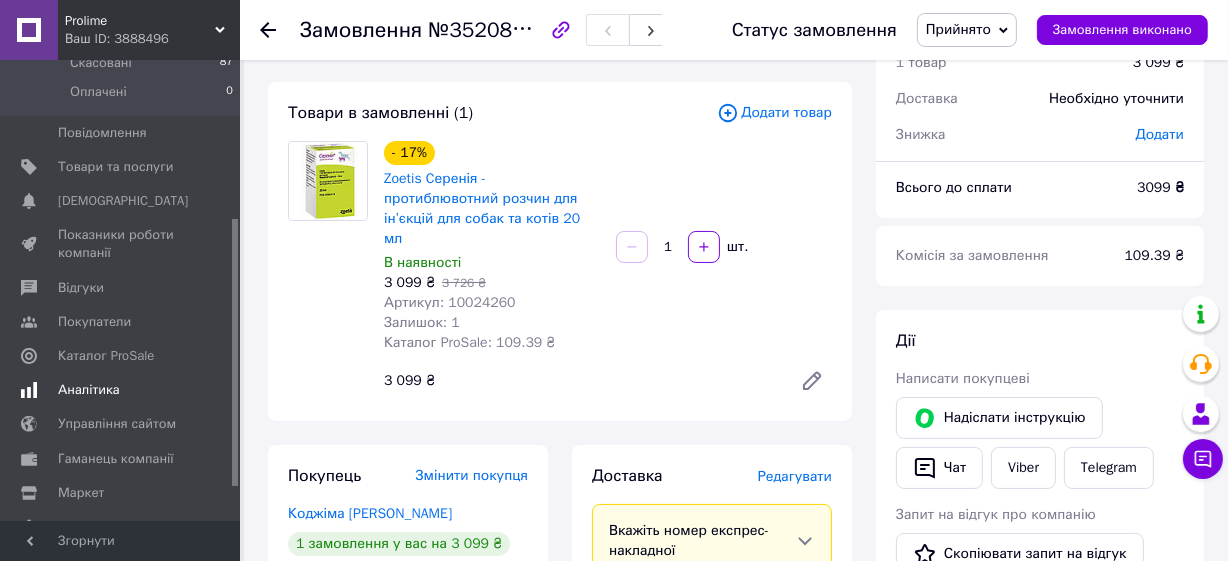 click on "Аналітика" at bounding box center (89, 390) 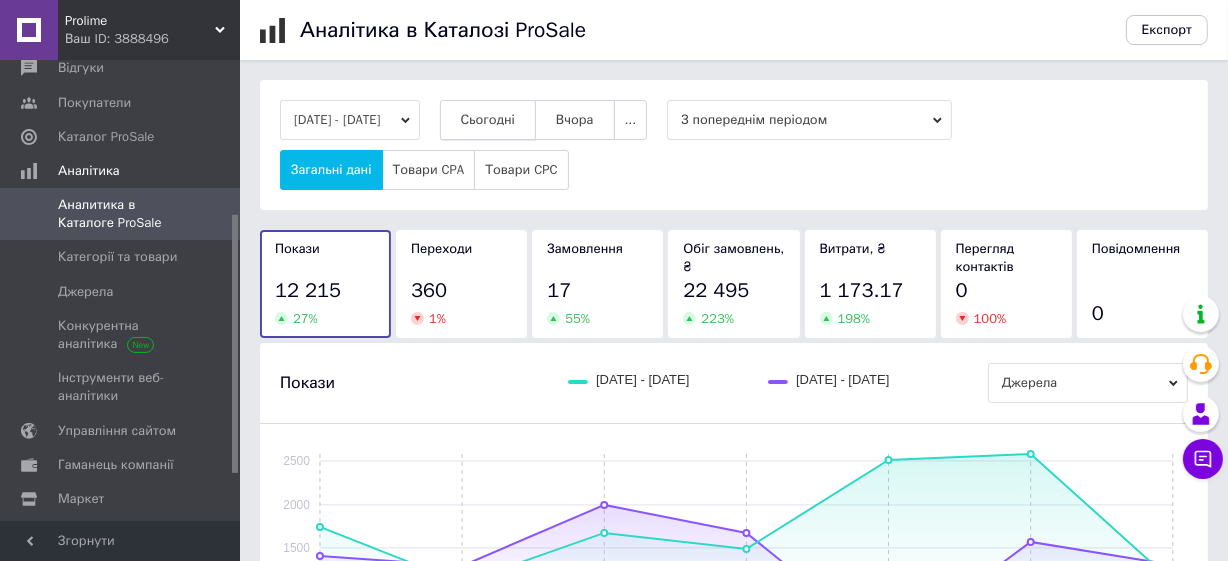 click on "Сьогодні" at bounding box center (488, 120) 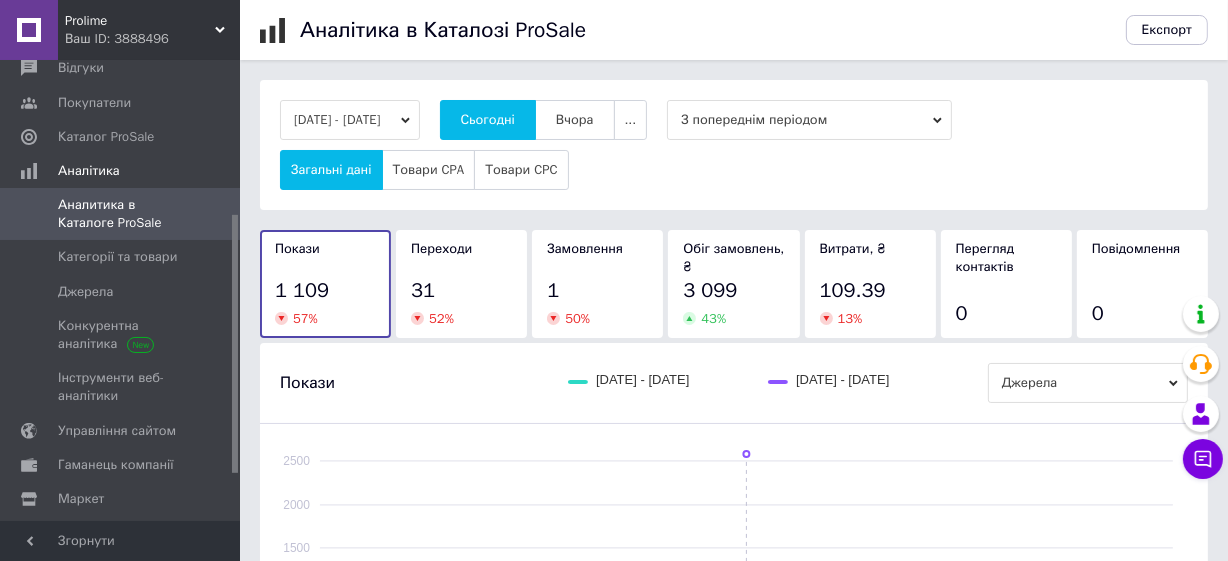 drag, startPoint x: 500, startPoint y: 273, endPoint x: 517, endPoint y: 271, distance: 17.117243 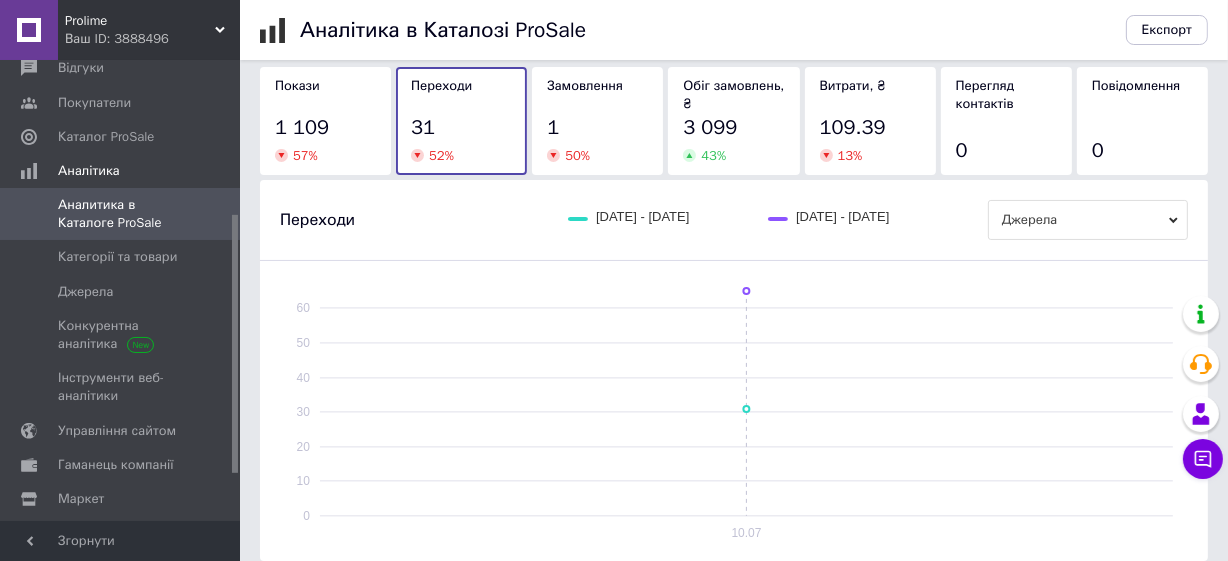 scroll, scrollTop: 545, scrollLeft: 0, axis: vertical 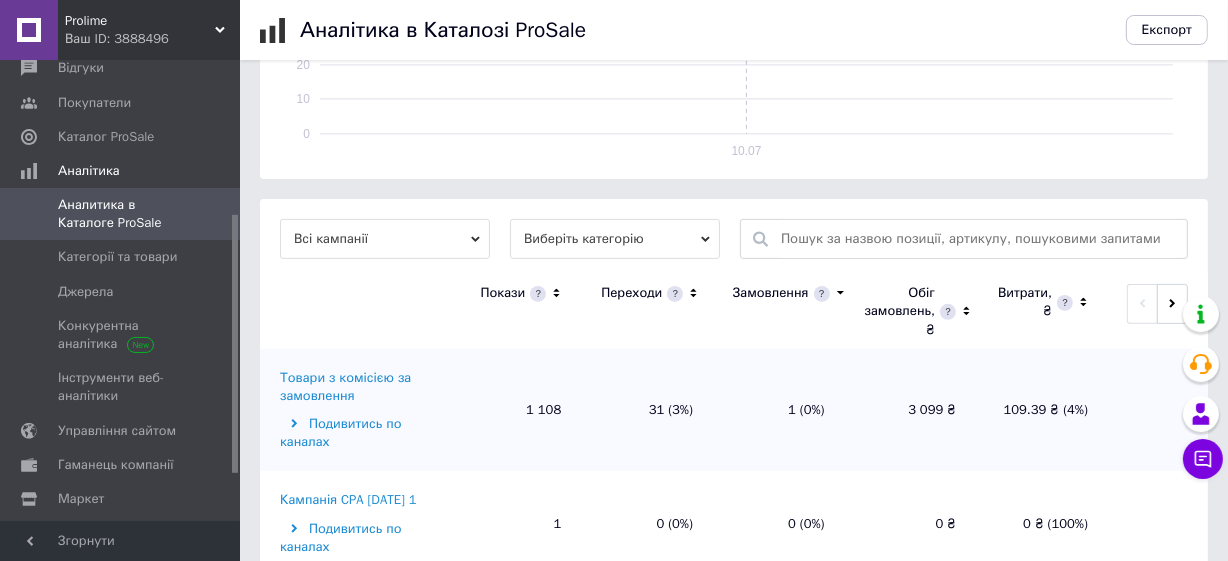click on "Товари з комісією за замовлення" at bounding box center (362, 387) 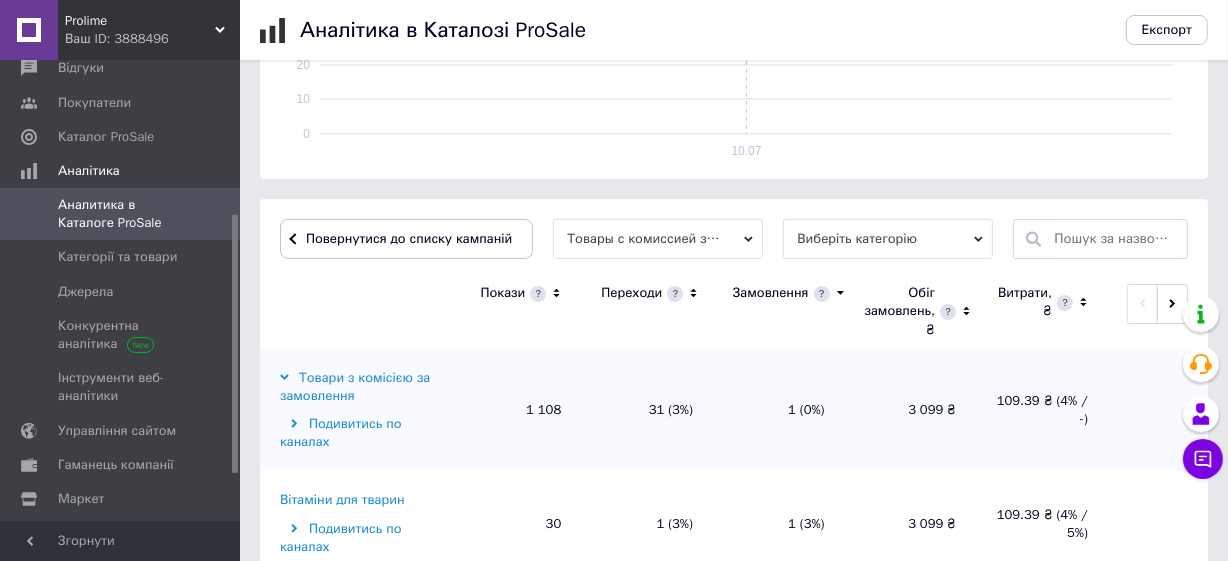 scroll, scrollTop: 668, scrollLeft: 0, axis: vertical 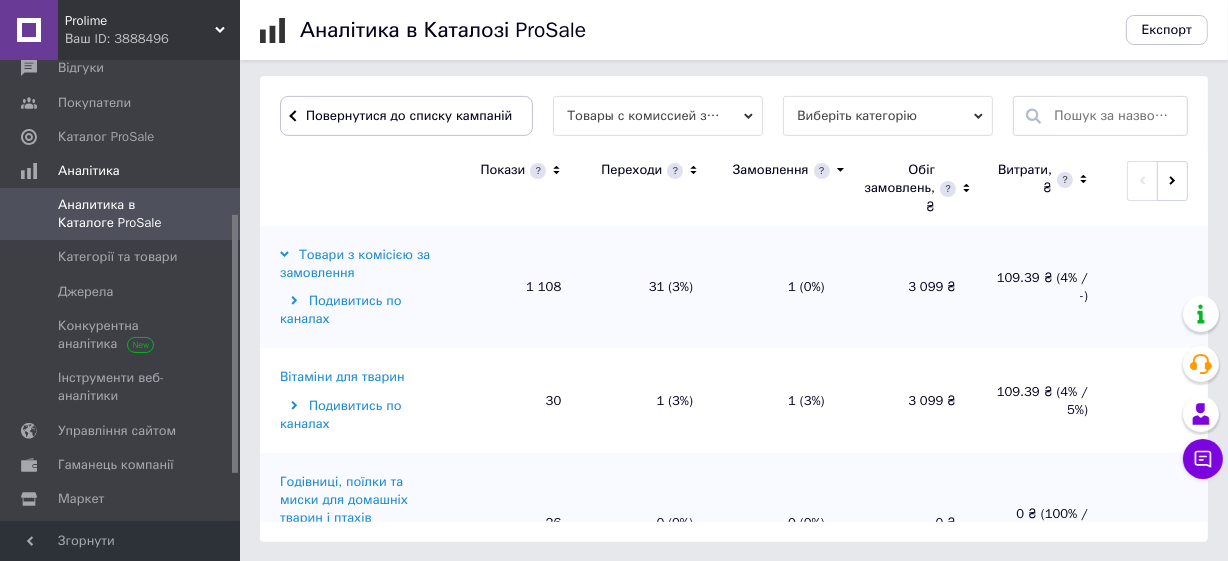 click on "Вітаміни для тварин" at bounding box center (342, 377) 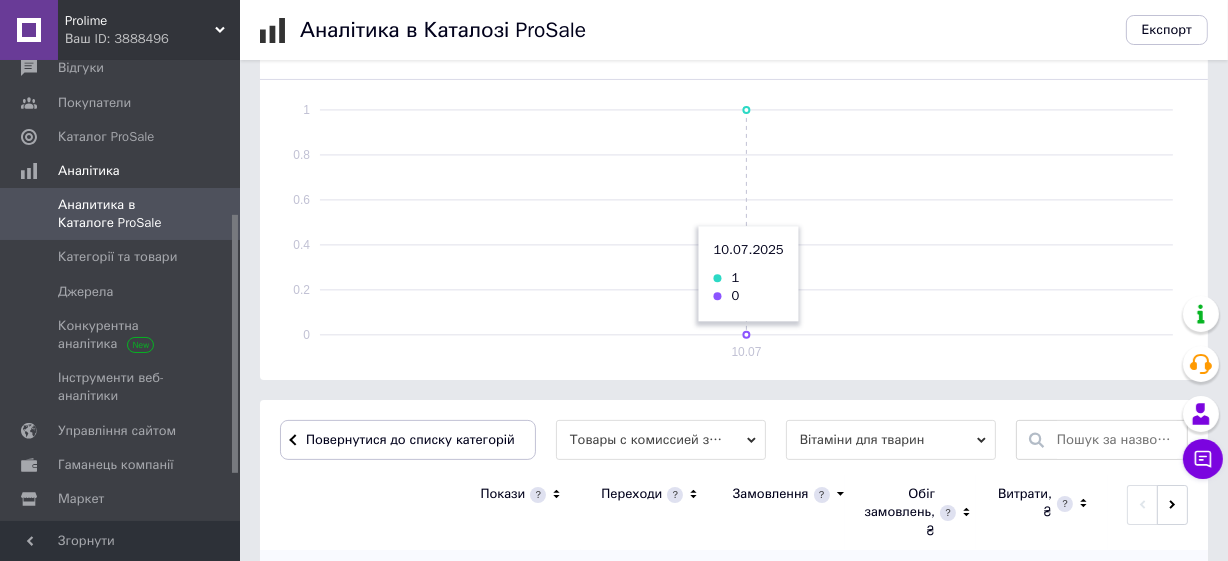 scroll, scrollTop: 668, scrollLeft: 0, axis: vertical 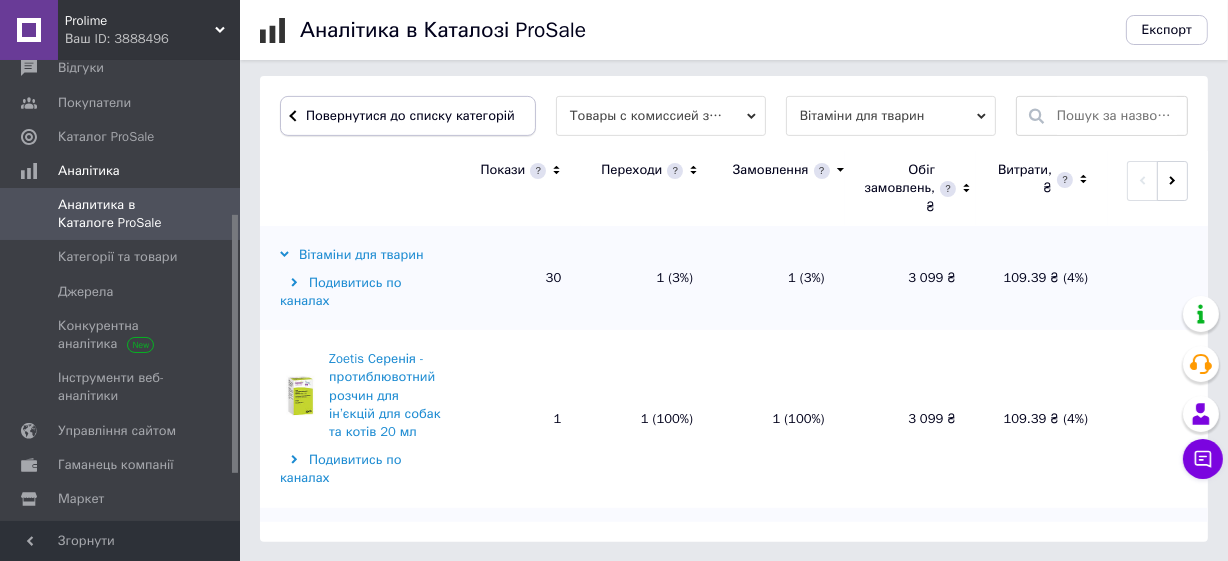 click on "Повернутися до списку категорій" at bounding box center [408, 116] 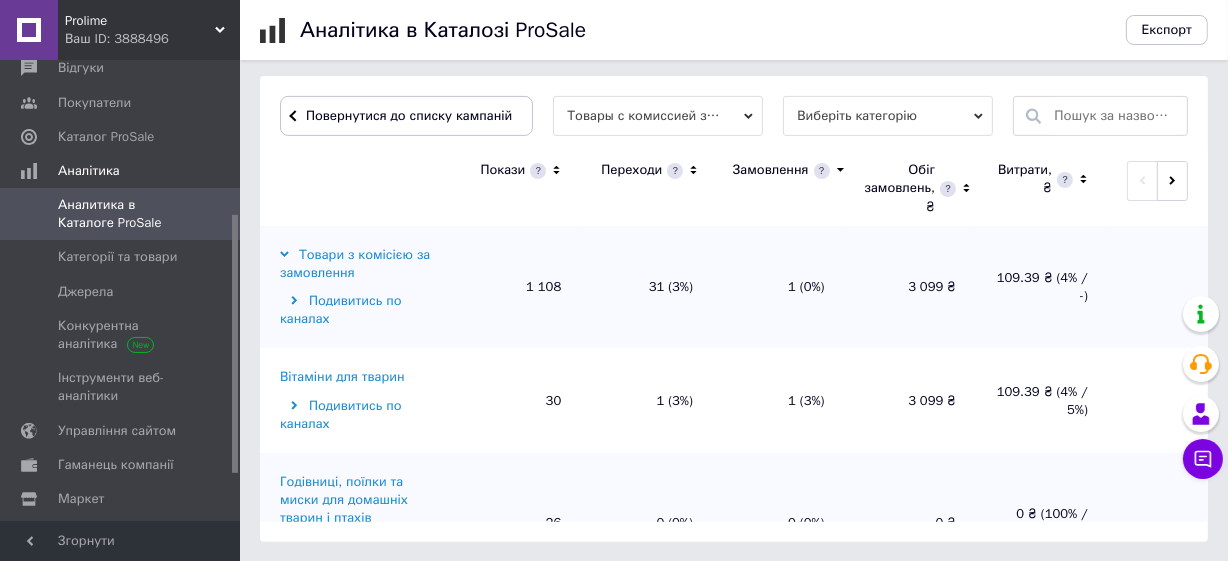 scroll, scrollTop: 668, scrollLeft: 0, axis: vertical 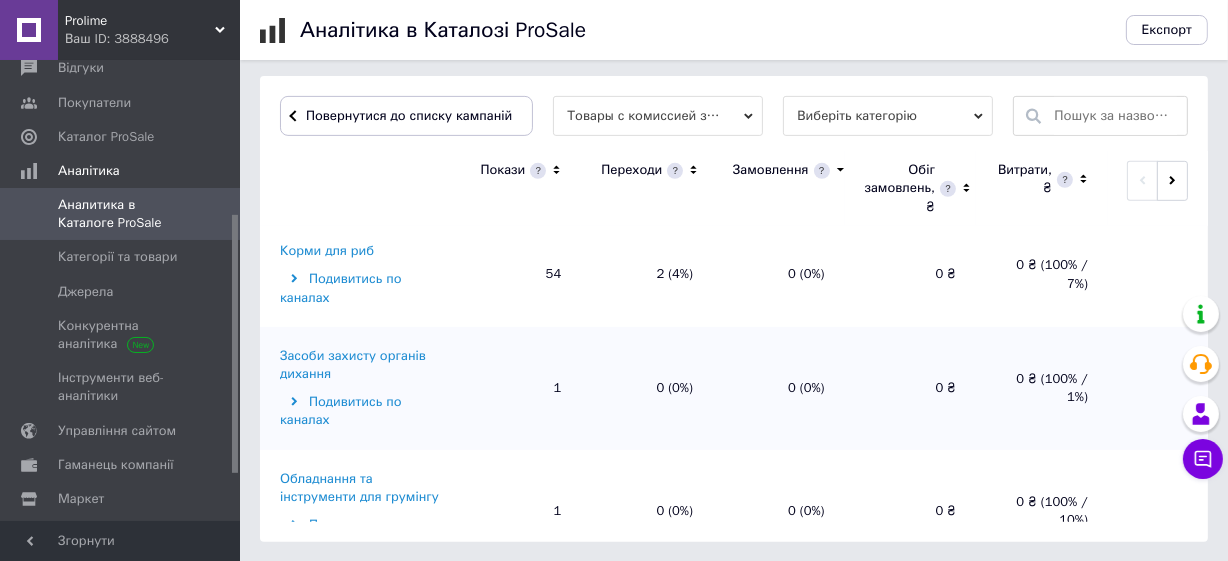 drag, startPoint x: 425, startPoint y: 300, endPoint x: 428, endPoint y: 317, distance: 17.262676 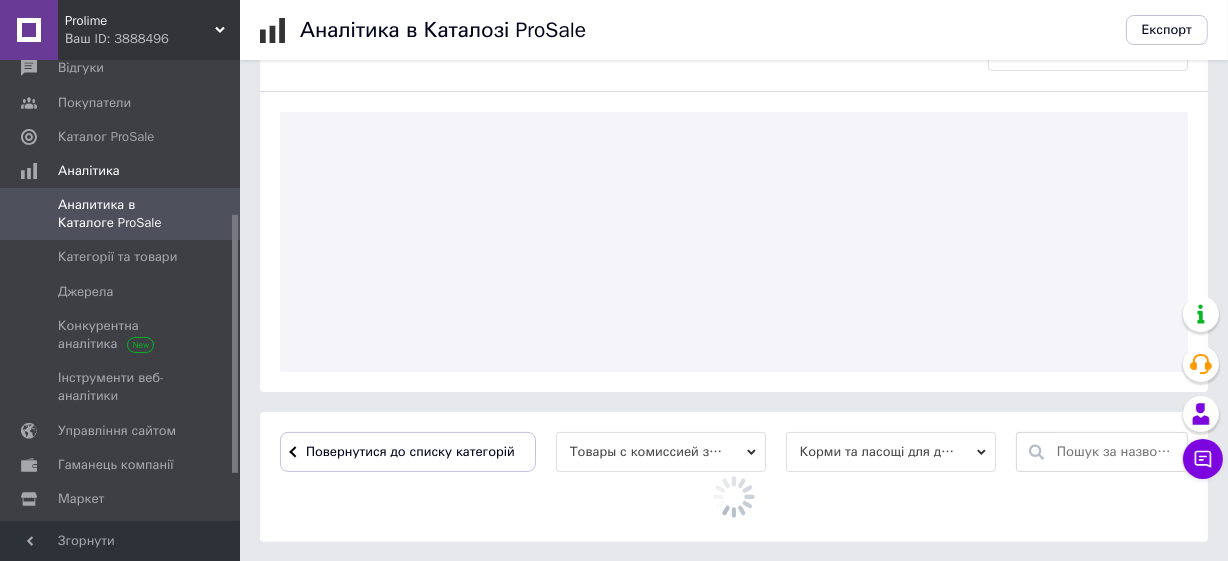 scroll, scrollTop: 650, scrollLeft: 0, axis: vertical 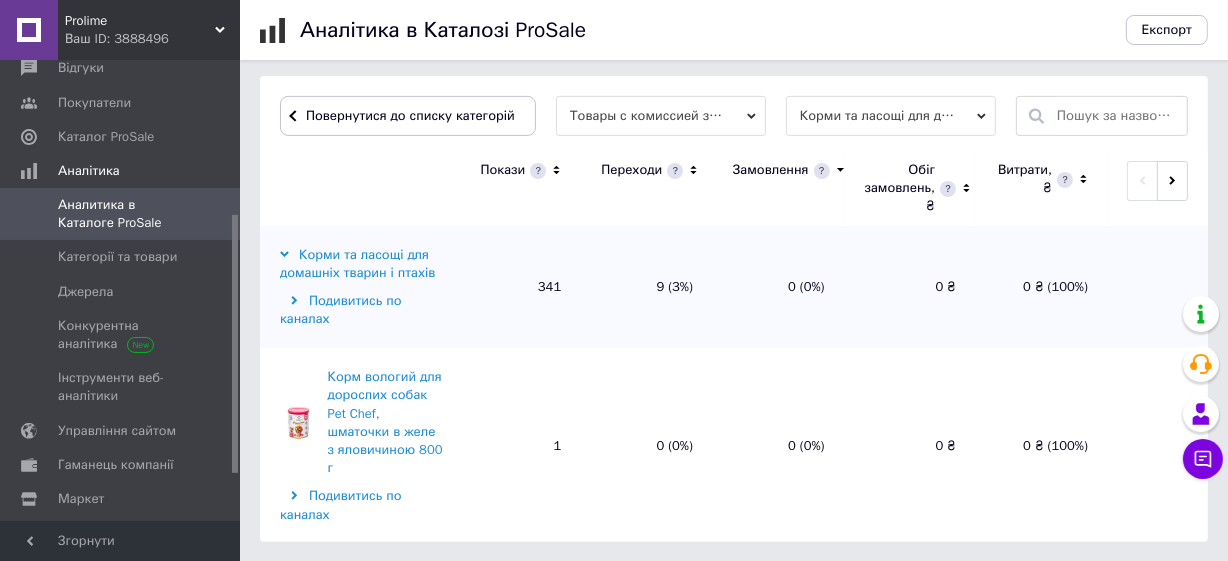 click 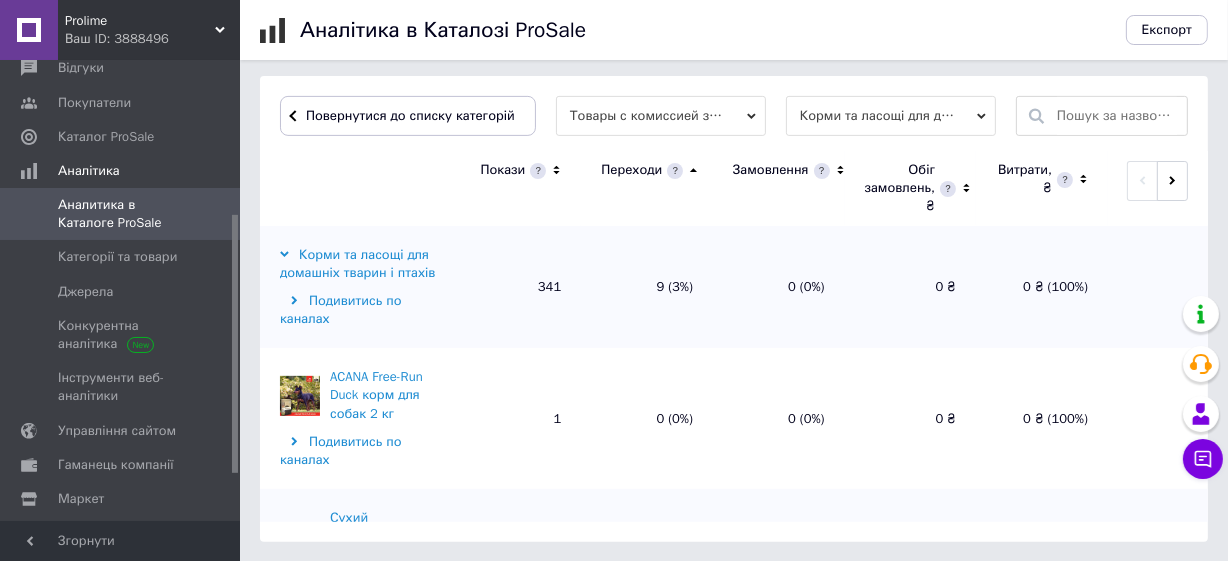 click 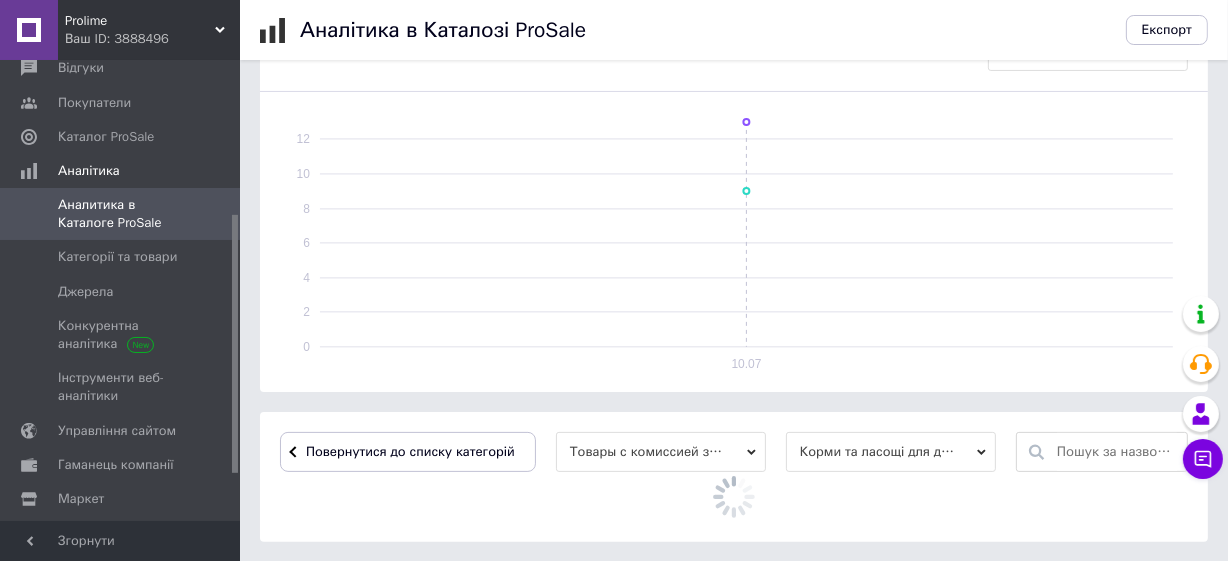 scroll, scrollTop: 650, scrollLeft: 0, axis: vertical 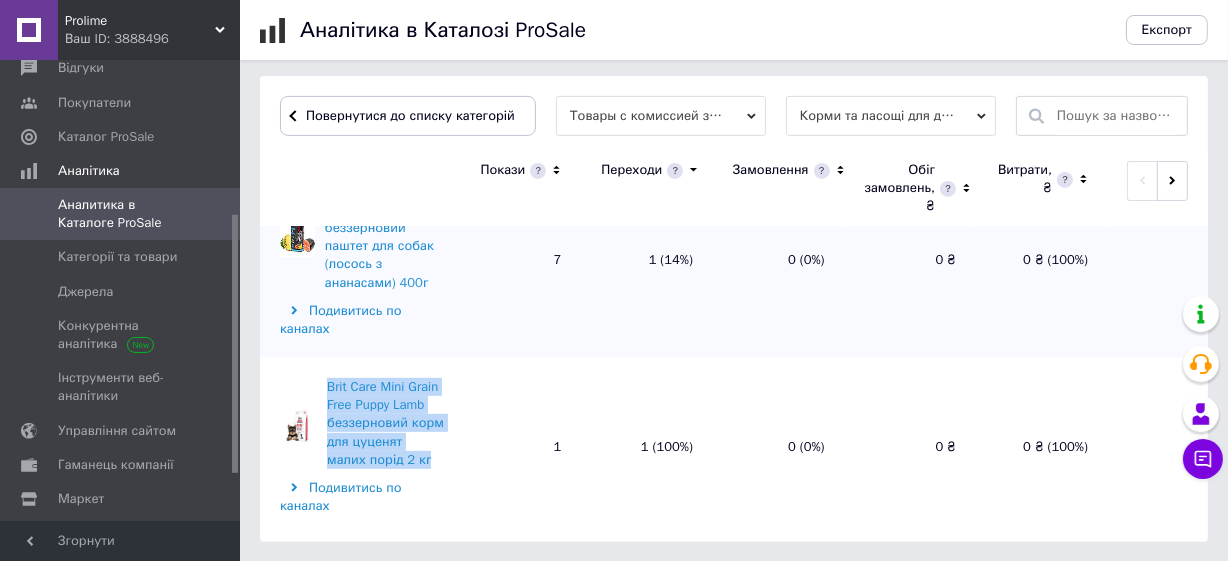 drag, startPoint x: 327, startPoint y: 231, endPoint x: 497, endPoint y: 275, distance: 175.60182 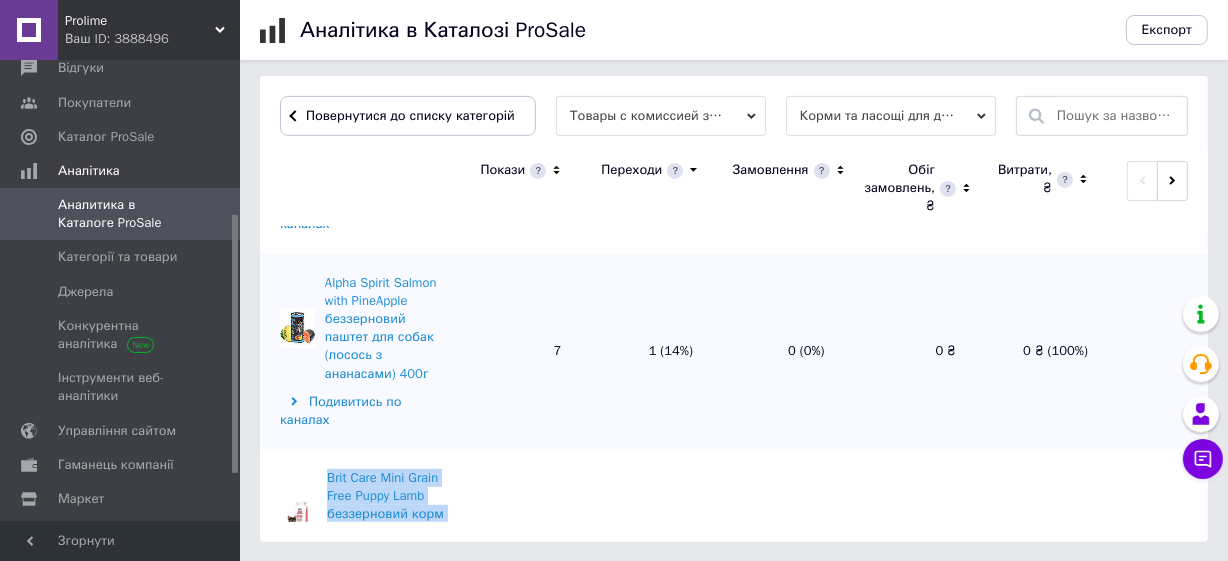 scroll, scrollTop: 181, scrollLeft: 0, axis: vertical 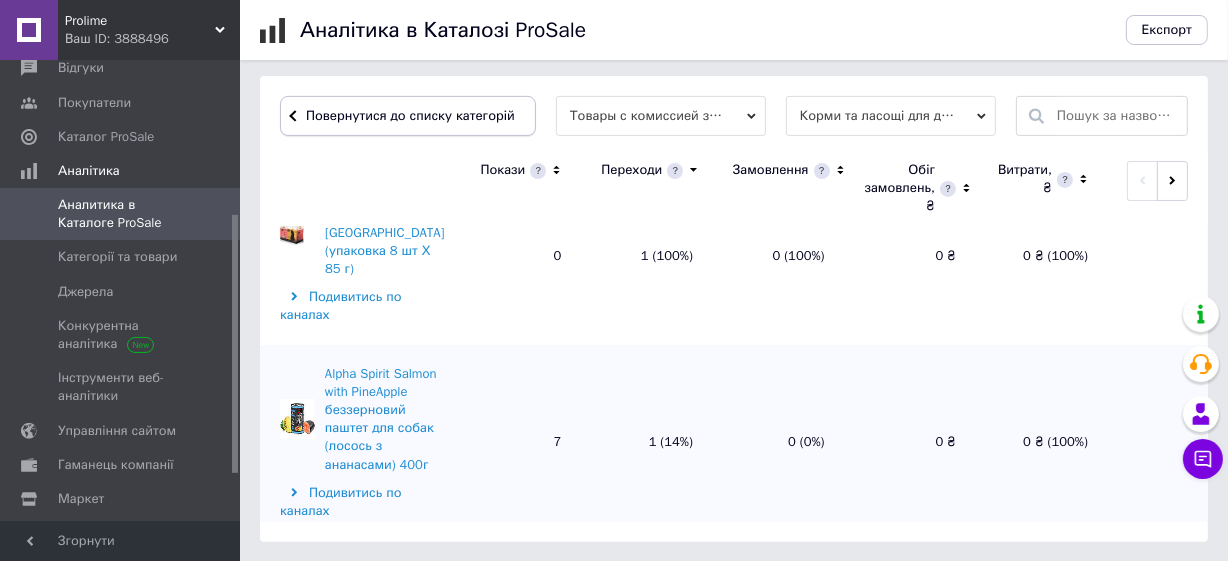 click on "Повернутися до списку категорій" at bounding box center [408, 116] 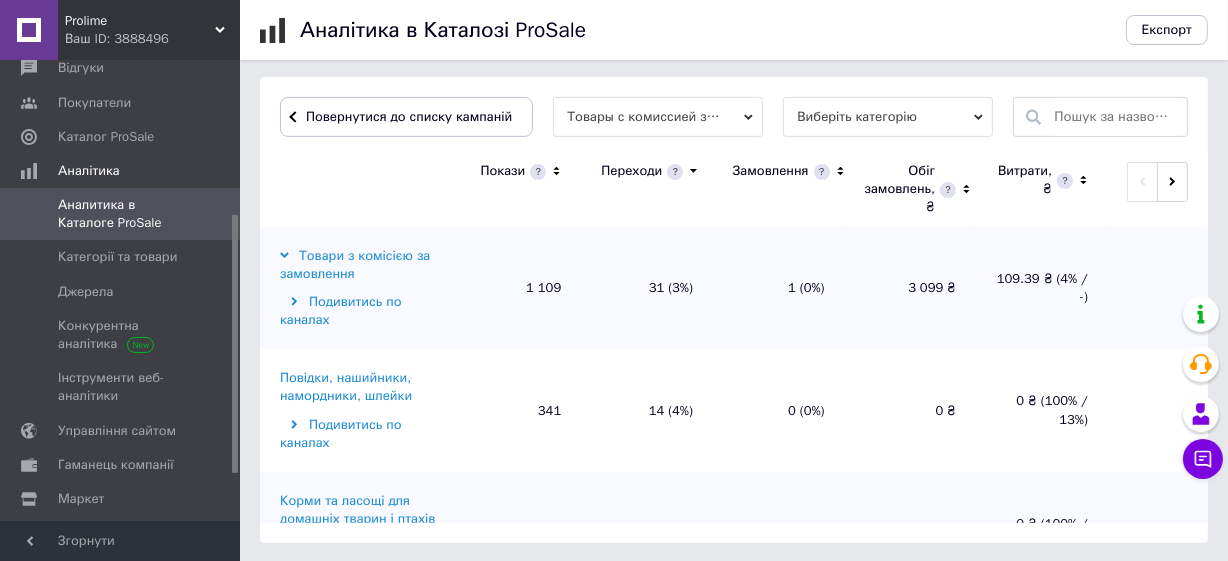 scroll, scrollTop: 668, scrollLeft: 0, axis: vertical 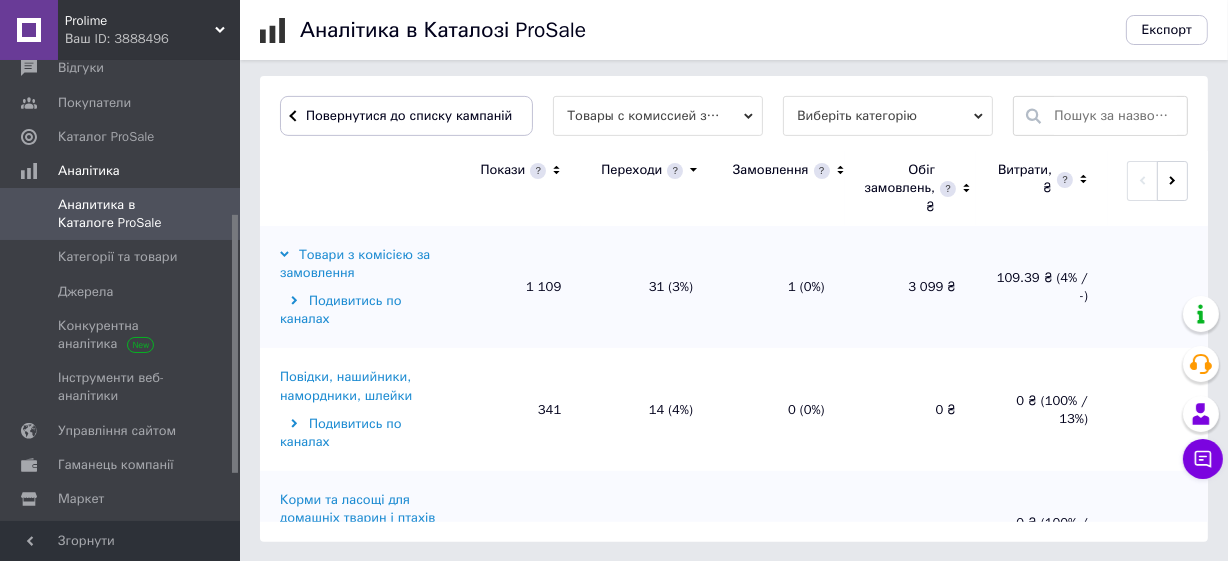 click on "Повідки, нашийники, намордники, шлейки" at bounding box center [362, 386] 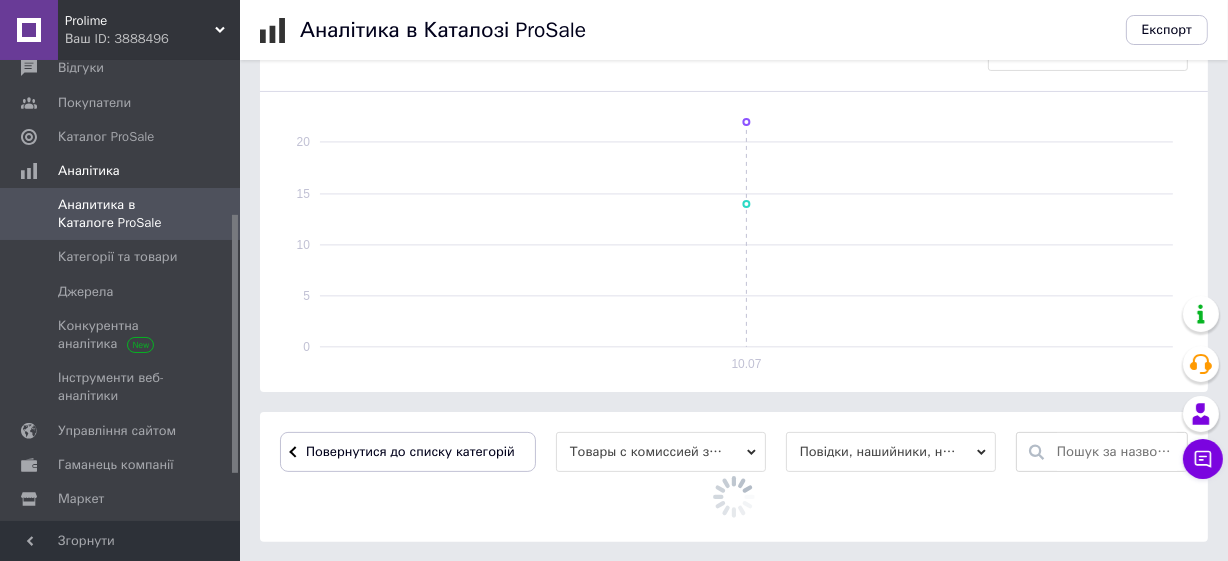 scroll, scrollTop: 668, scrollLeft: 0, axis: vertical 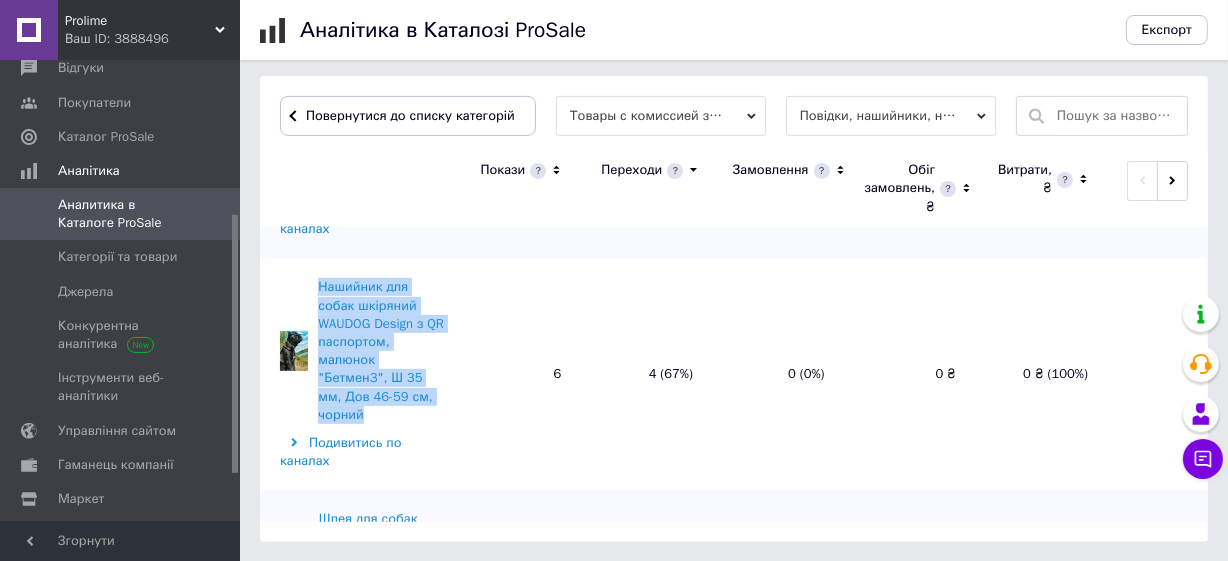 drag, startPoint x: 328, startPoint y: 259, endPoint x: 468, endPoint y: 318, distance: 151.92432 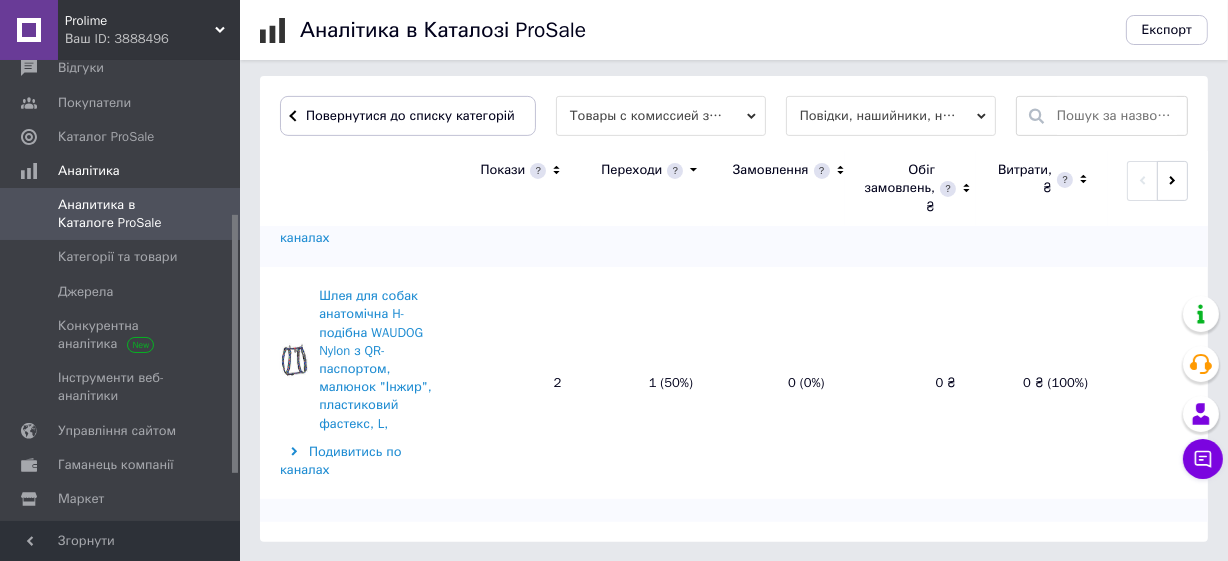 scroll, scrollTop: 636, scrollLeft: 0, axis: vertical 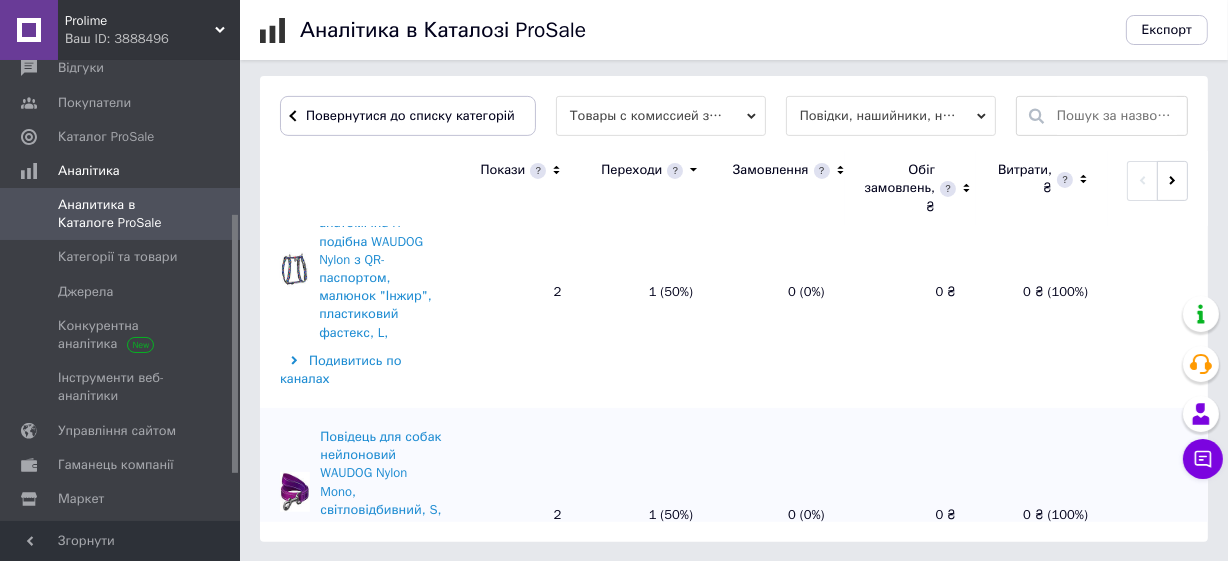 drag, startPoint x: 323, startPoint y: 275, endPoint x: 381, endPoint y: 352, distance: 96.40021 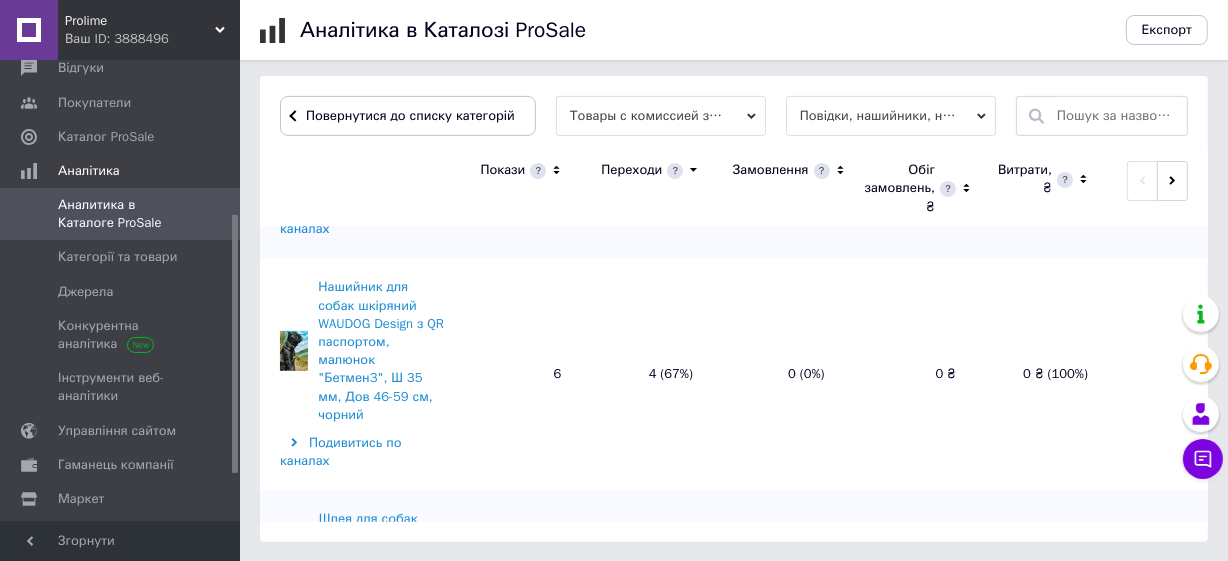 scroll, scrollTop: 0, scrollLeft: 0, axis: both 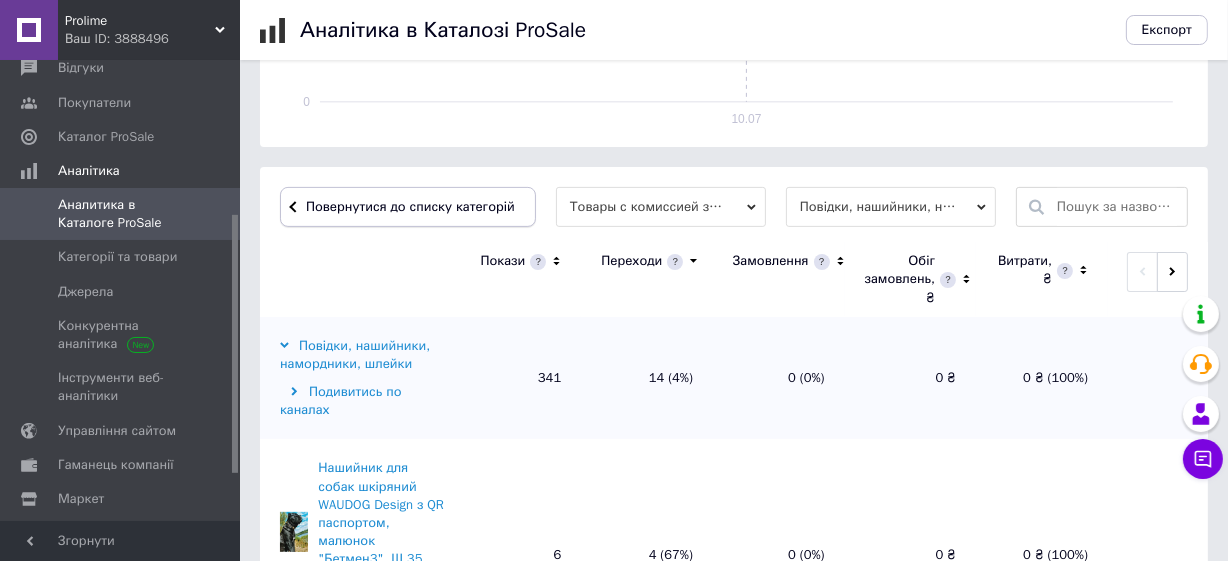 click on "Повернутися до списку категорій" at bounding box center (408, 207) 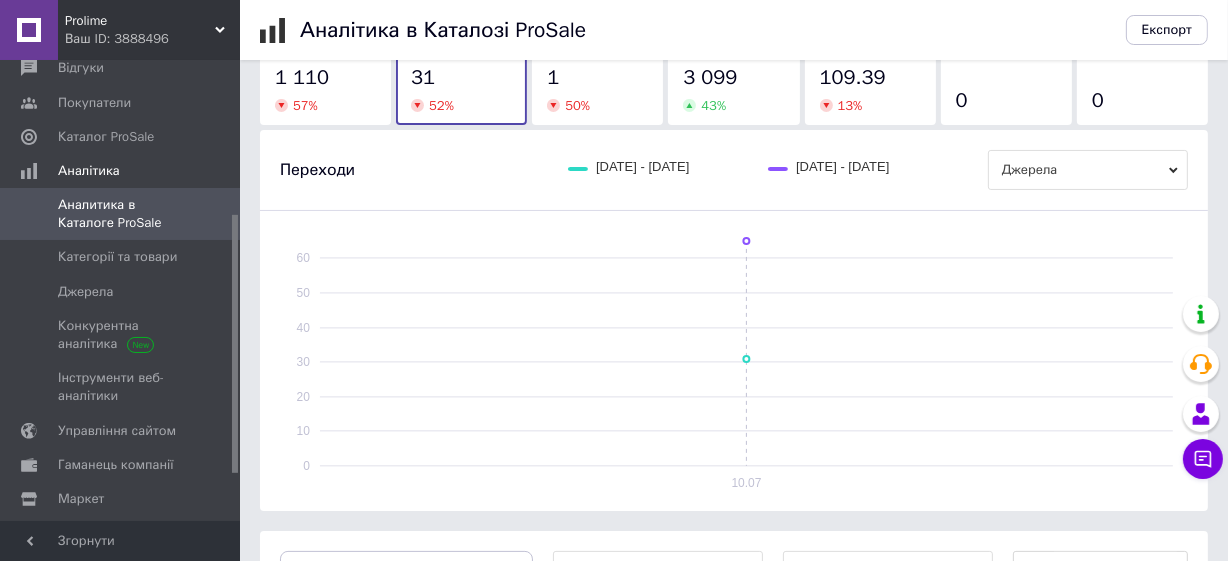 scroll, scrollTop: 0, scrollLeft: 0, axis: both 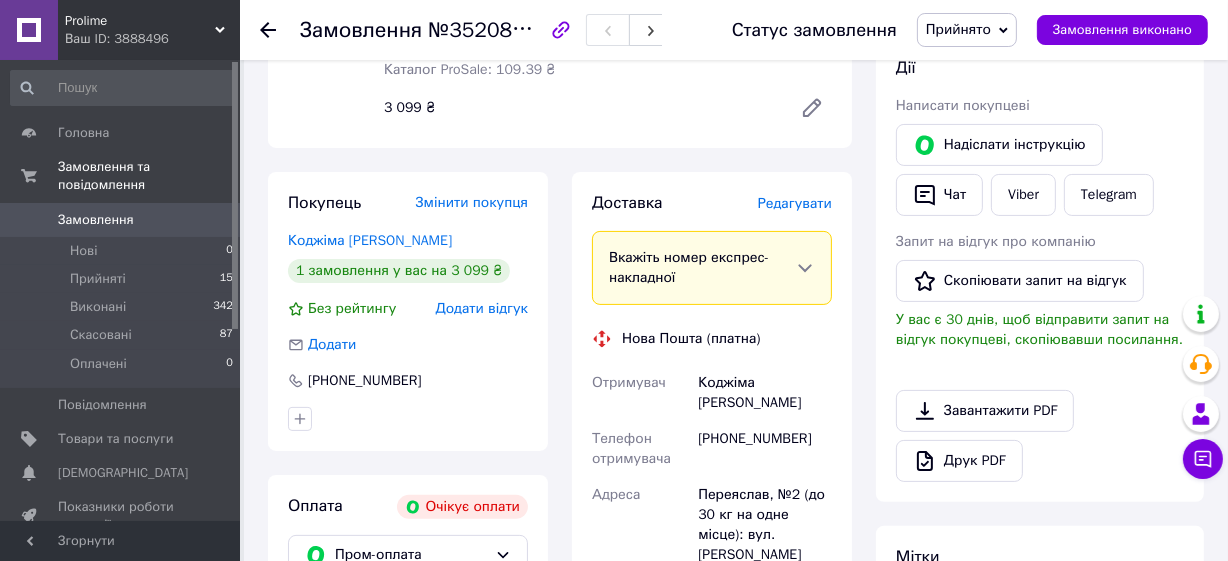 click on "Замовлення" at bounding box center (96, 220) 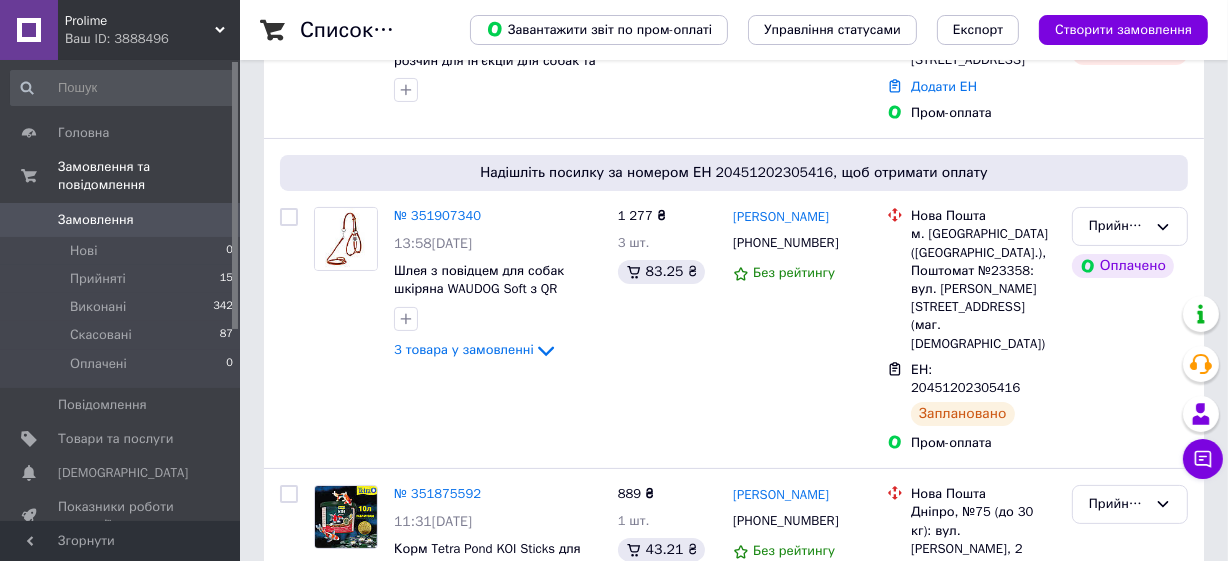scroll, scrollTop: 0, scrollLeft: 0, axis: both 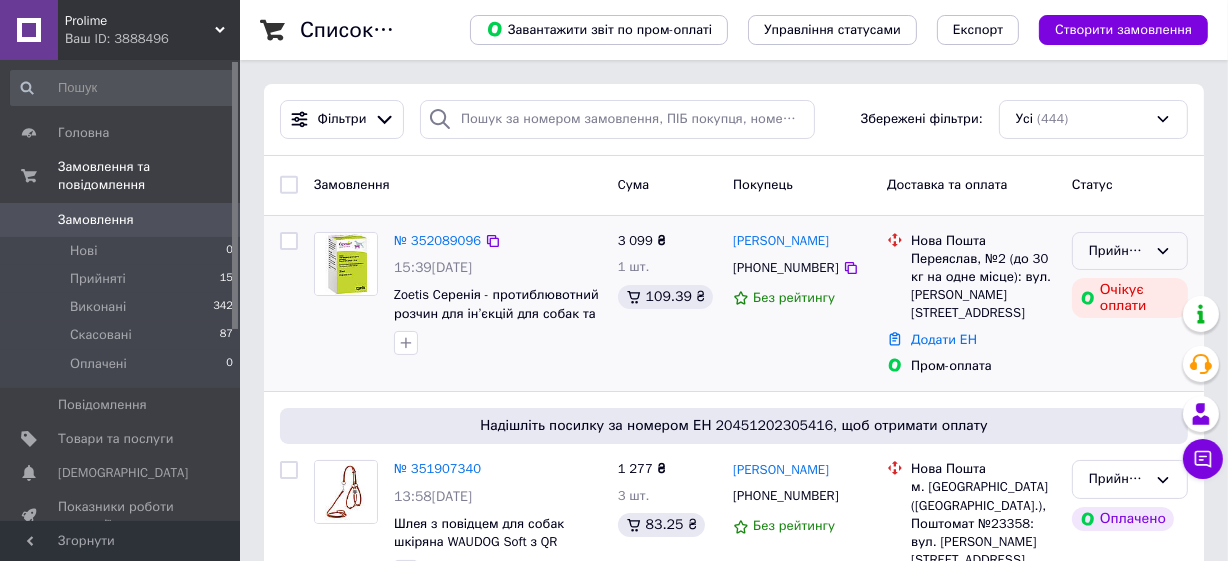 click 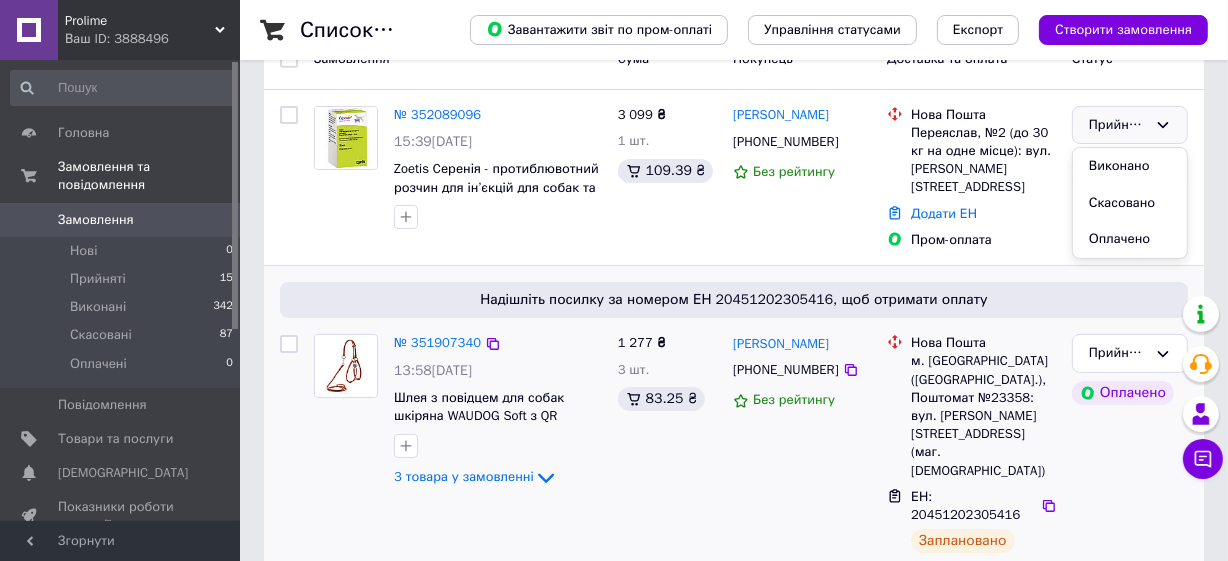 scroll, scrollTop: 0, scrollLeft: 0, axis: both 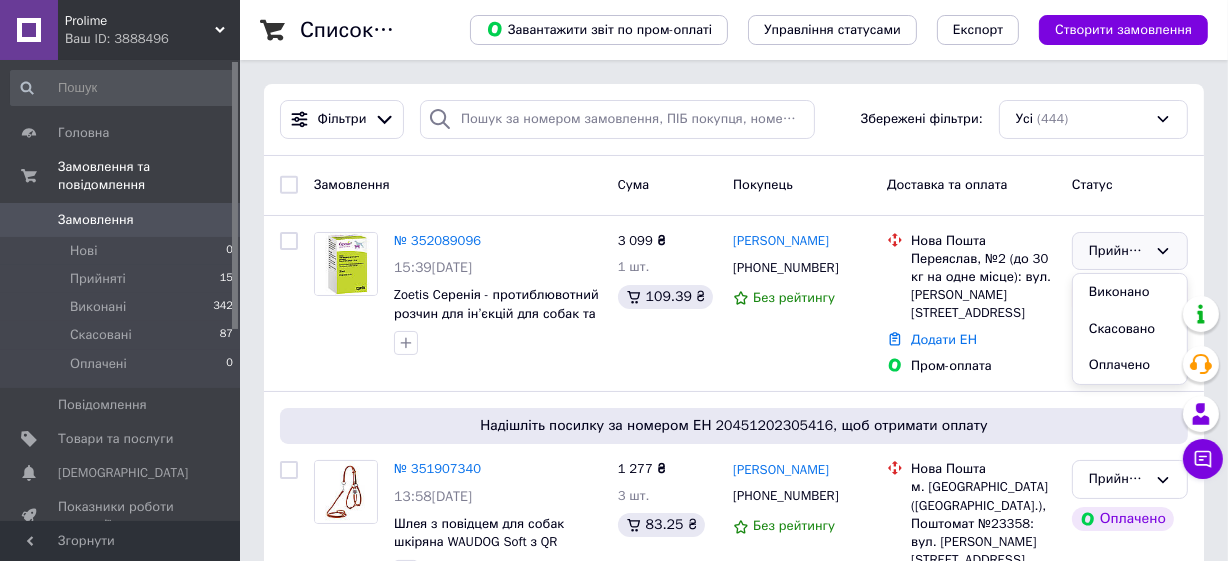 click on "Список замовлень   Завантажити звіт по пром-оплаті Управління статусами Експорт Створити замовлення Фільтри Збережені фільтри: Усі (444) Замовлення Cума Покупець Доставка та оплата Статус № 352089096 15:39[DATE] Zoetis Cеренія - протиблювотний розчин для ін’єкцій для собак та котів 20 мл 3 099 ₴ 1 шт. 109.39 ₴ [PERSON_NAME] [PHONE_NUMBER] Без рейтингу Нова Пошта Переяслав, №2 (до 30 кг на одне місце): вул. [PERSON_NAME][STREET_ADDRESS] Додати ЕН Пром-оплата Прийнято Виконано Скасовано Оплачено Очікує оплати Надішліть посилку за номером ЕН 20451202305416, щоб отримати оплату № 351907340 13:58[DATE] 1" at bounding box center (734, 2456) 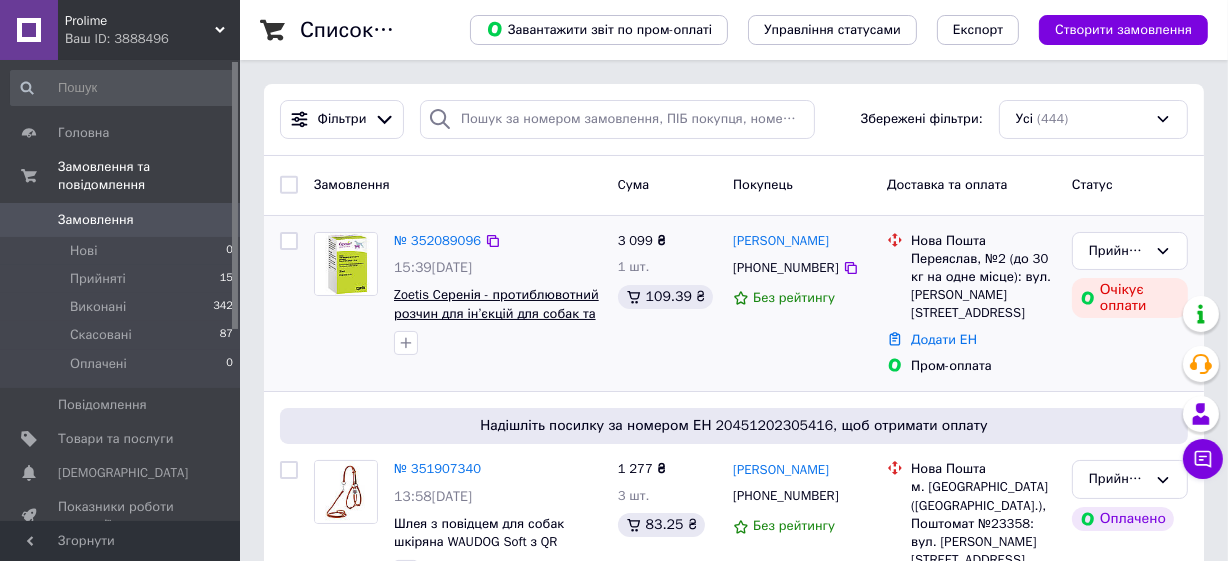 click on "Zoetis Cеренія - протиблювотний розчин для ін’єкцій для собак та котів 20 мл" at bounding box center [496, 313] 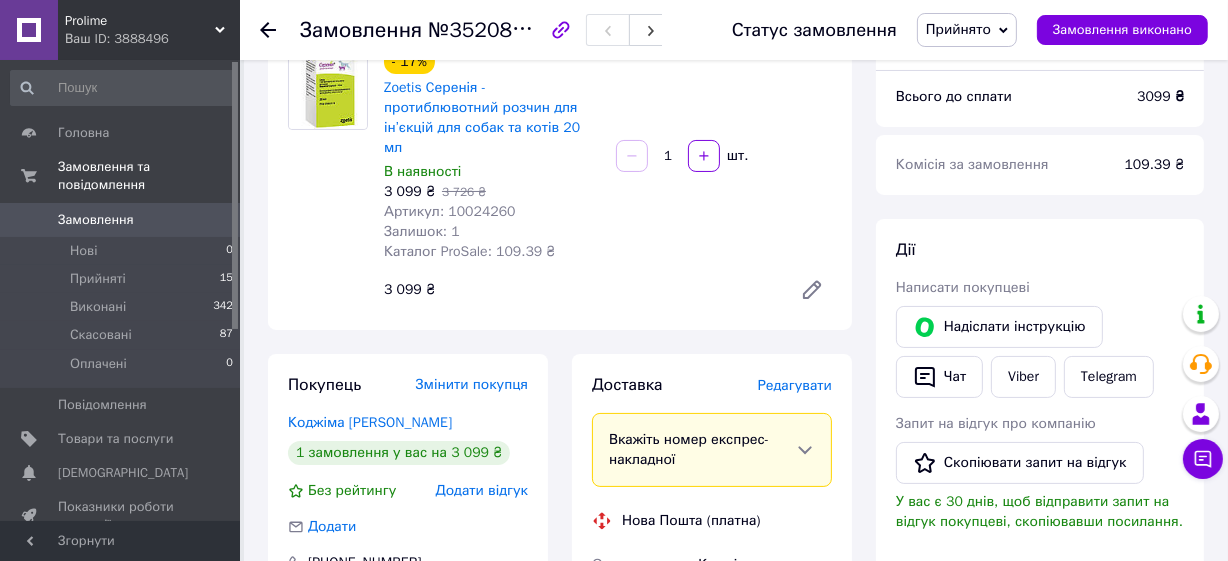 scroll, scrollTop: 272, scrollLeft: 0, axis: vertical 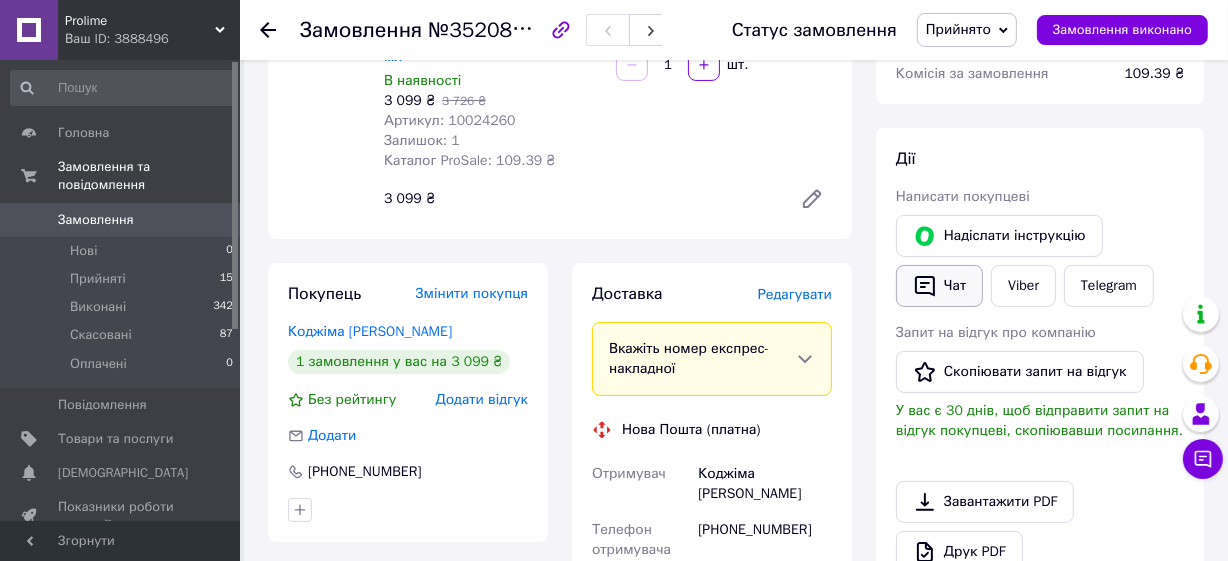 click on "Чат" at bounding box center [939, 286] 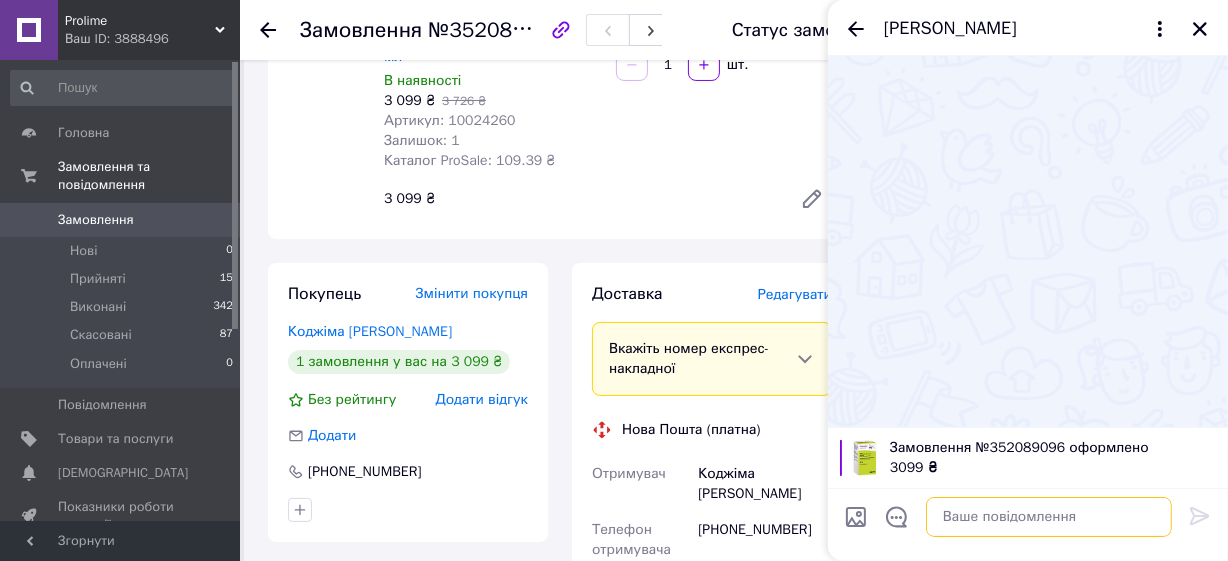 click at bounding box center [1049, 517] 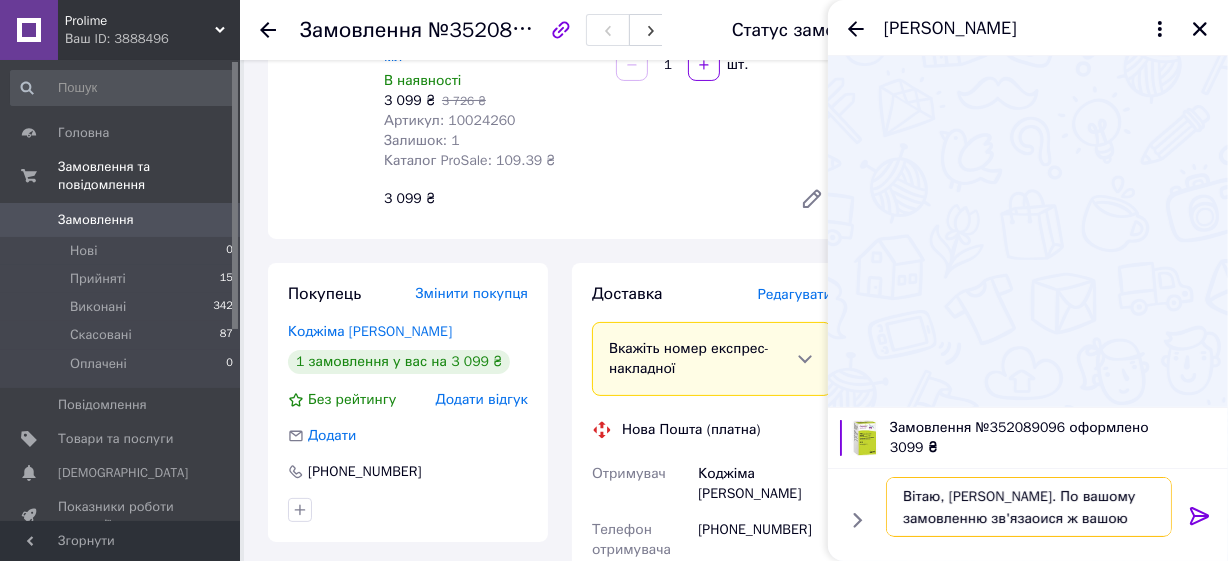 click on "Вітаю, [PERSON_NAME]. По вашому замовленню зв'язаоися ж вашою мамаою ([PERSON_NAME])" at bounding box center [1029, 507] 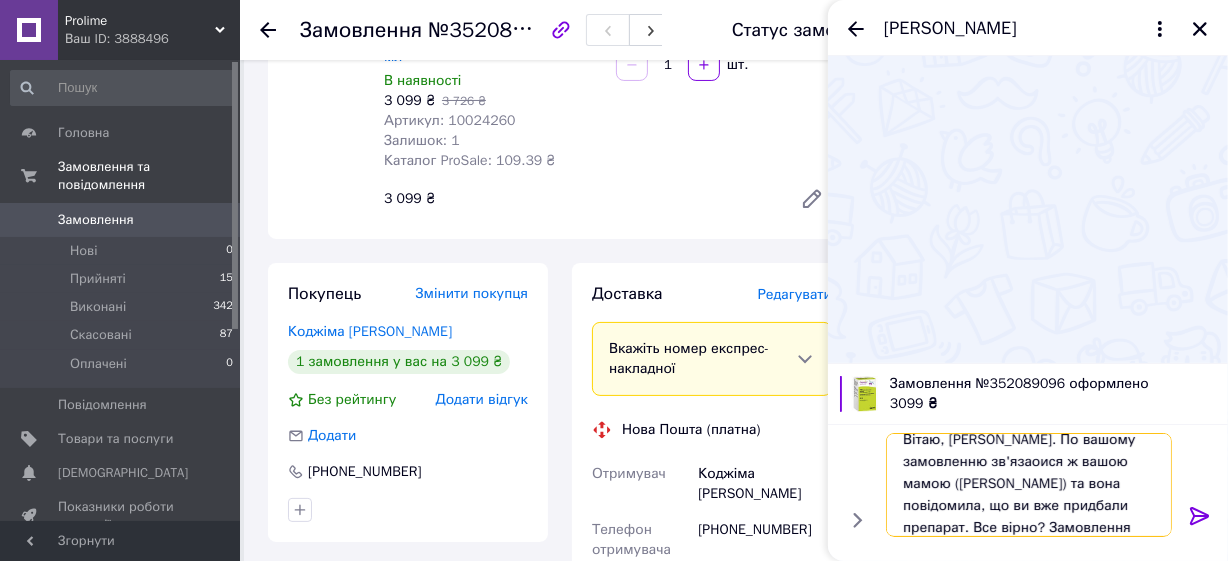 scroll, scrollTop: 1, scrollLeft: 0, axis: vertical 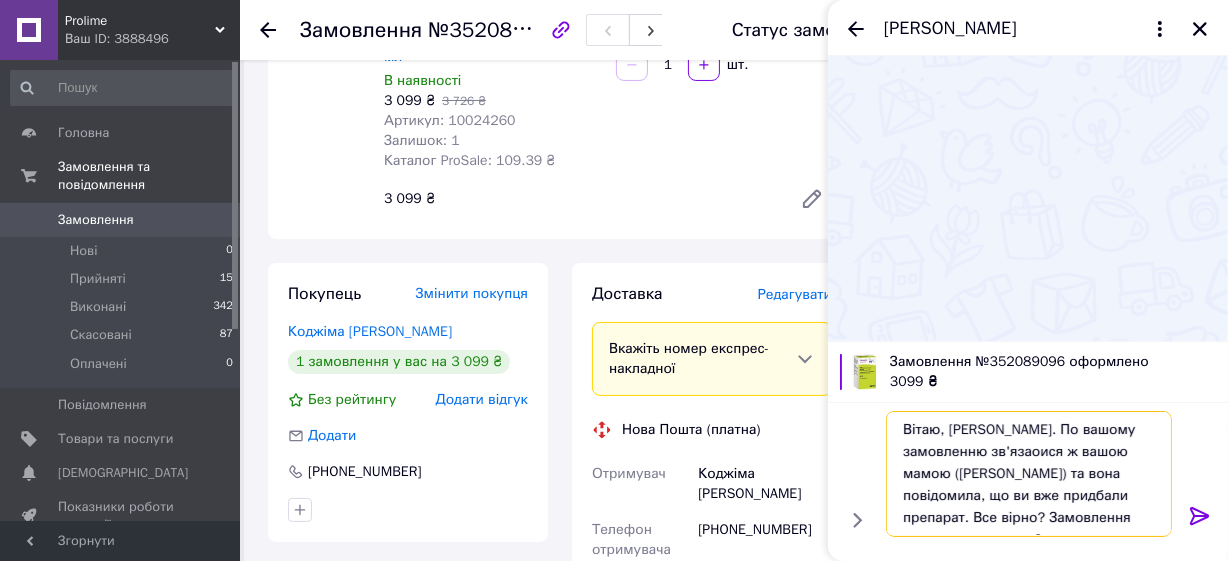 click on "Вітаю, [PERSON_NAME]. По вашому замовленню зв'язаоися ж вашою мамою ([PERSON_NAME]) та вона повідомила, що ви вже придбали препарат. Все вірно? Замовлення можна скасовувати?" at bounding box center (1029, 474) 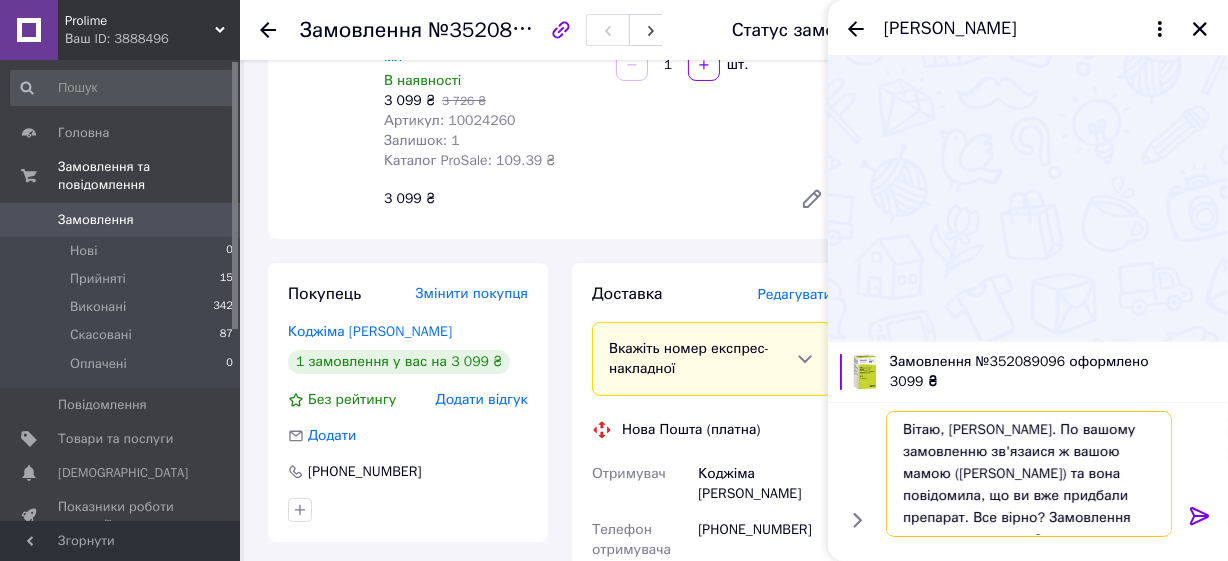 type on "Вітаю, [PERSON_NAME]. По вашому замовленню зв'язалися ж вашою мамою ([PERSON_NAME]) та вона повідомила, що ви вже придбали препарат. Все вірно? Замовлення можна скасовувати?" 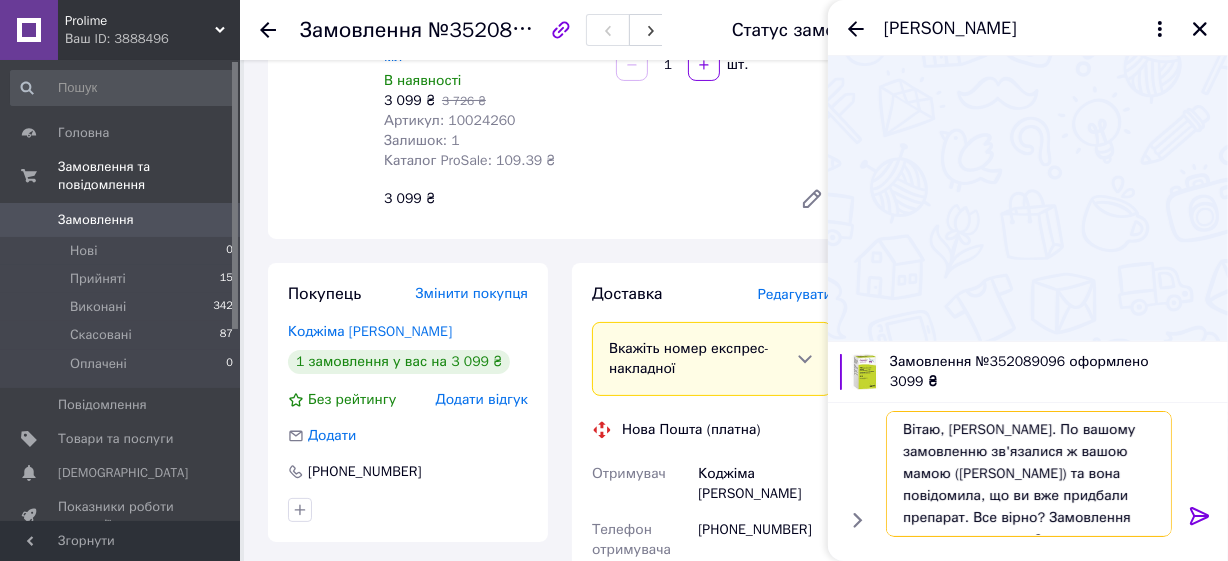 type 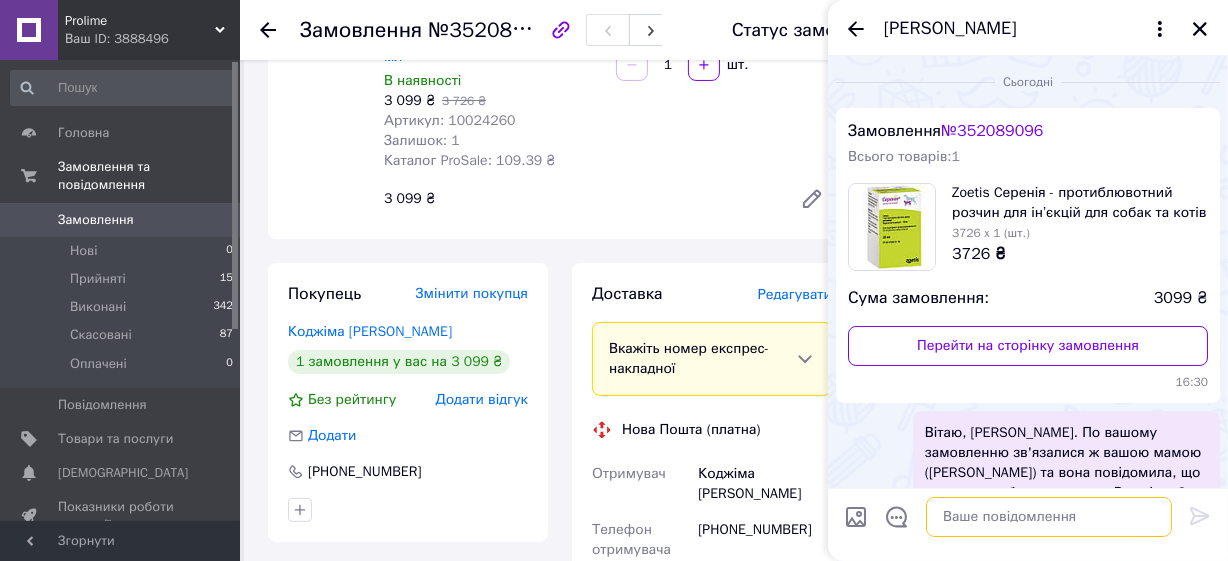 scroll, scrollTop: 0, scrollLeft: 0, axis: both 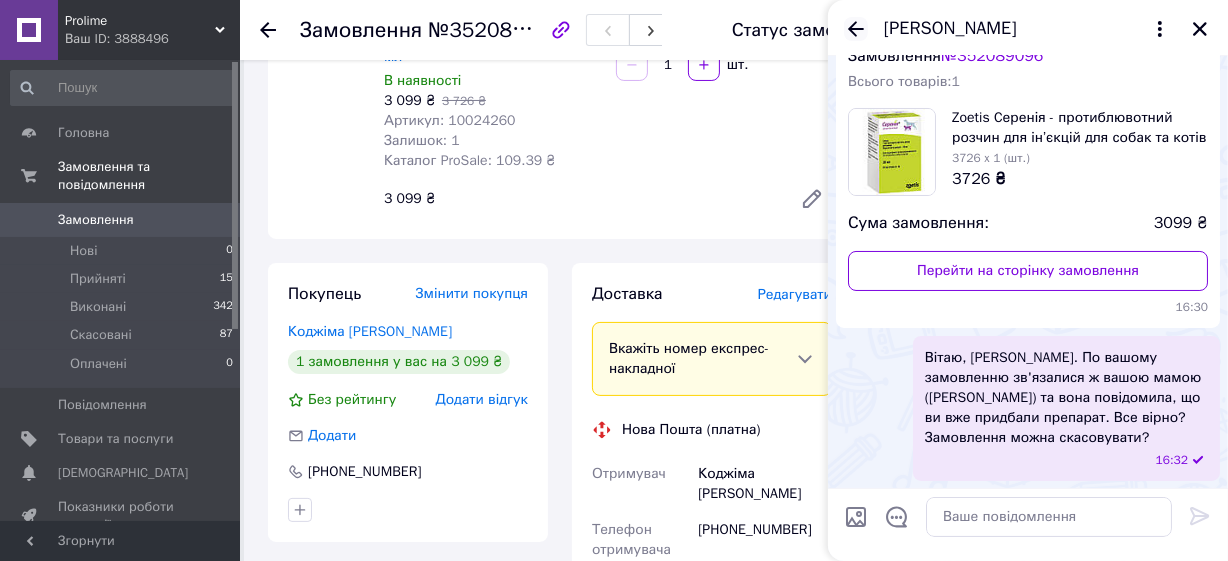 click 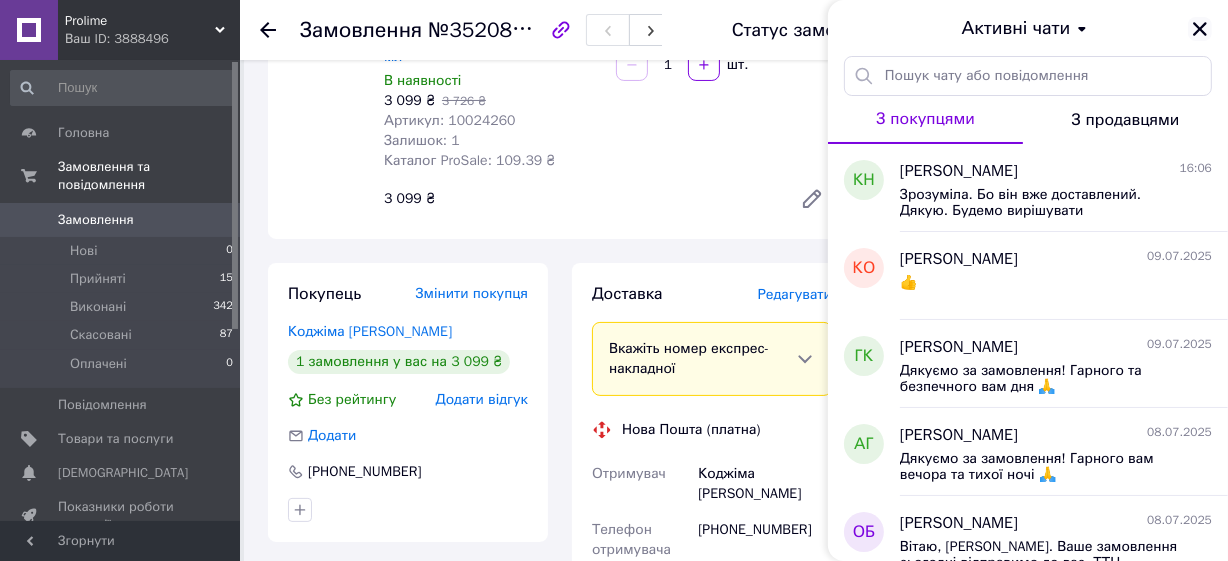 click 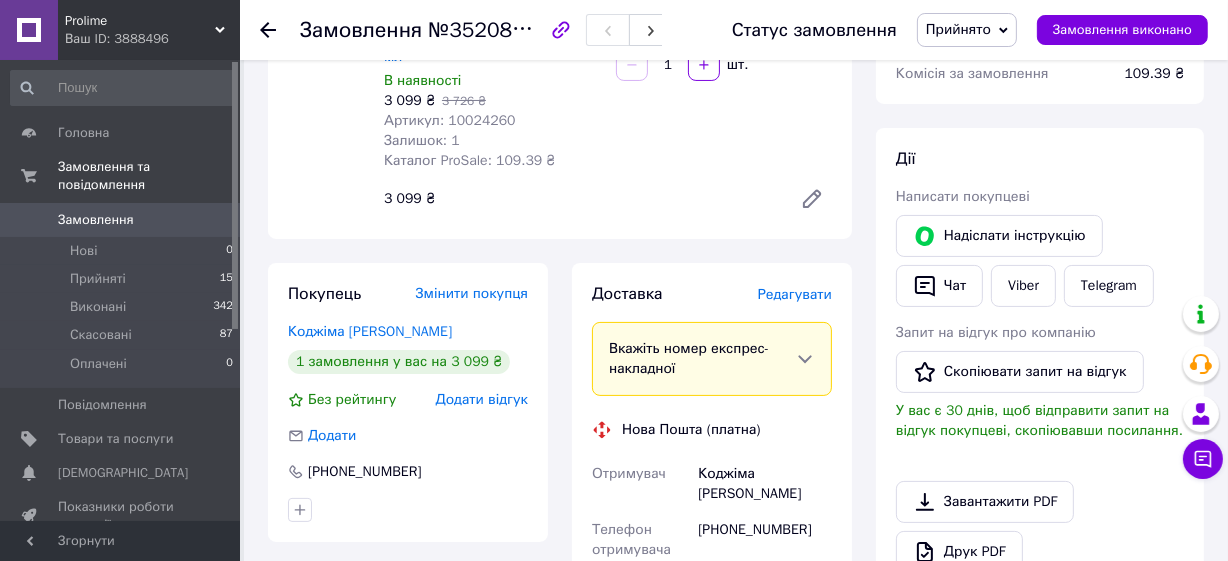 scroll, scrollTop: 0, scrollLeft: 0, axis: both 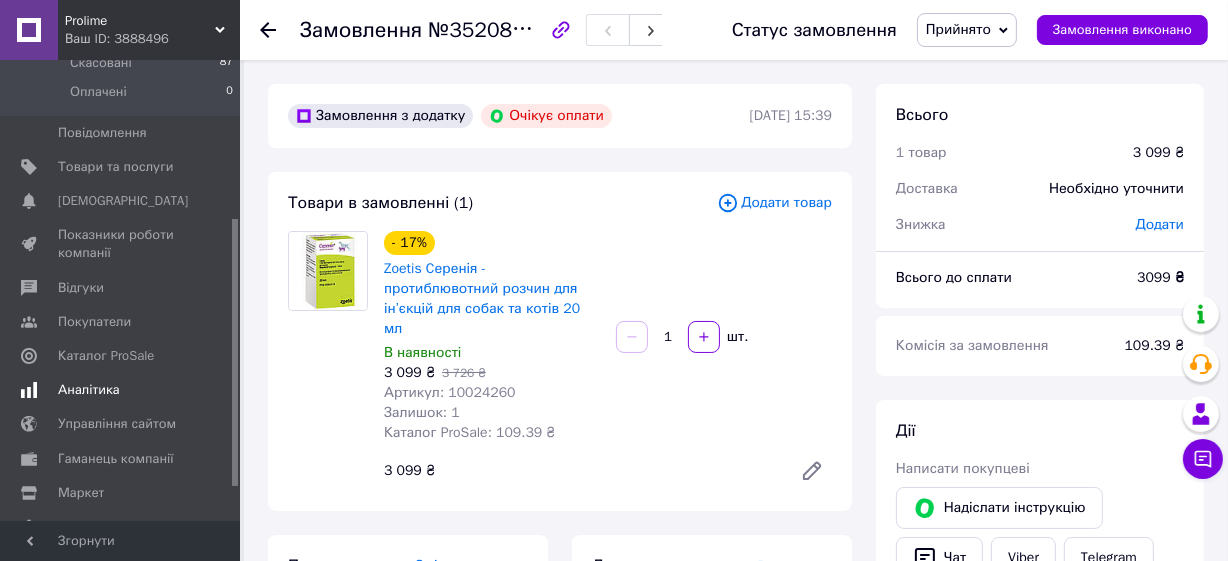 click on "Аналітика" at bounding box center (89, 390) 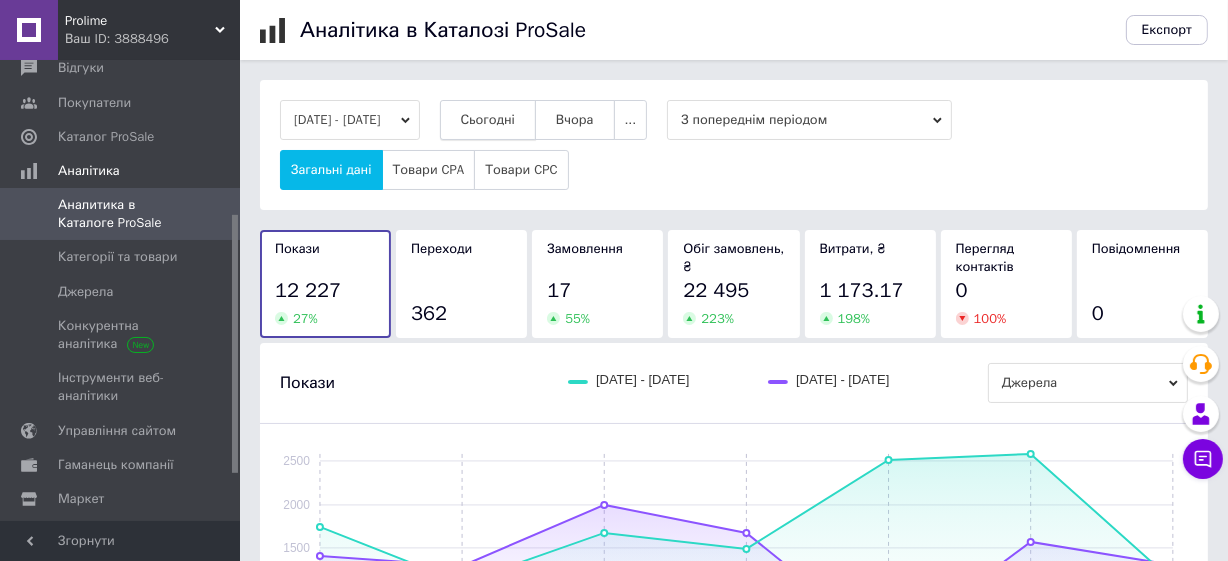 click on "Сьогодні" at bounding box center (488, 120) 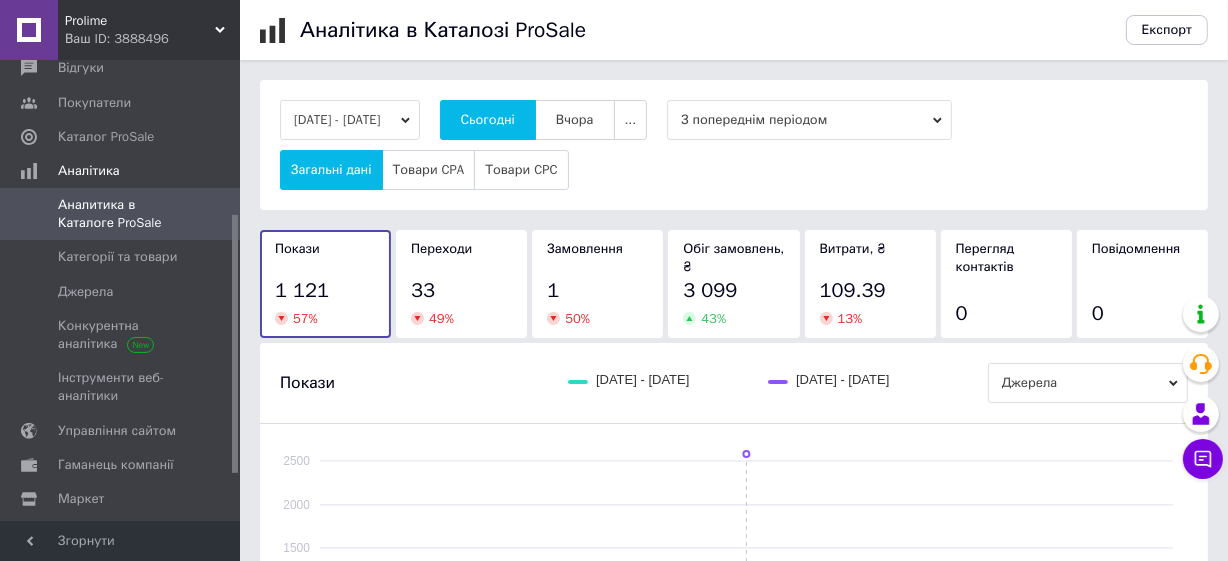 click on "33" at bounding box center [461, 291] 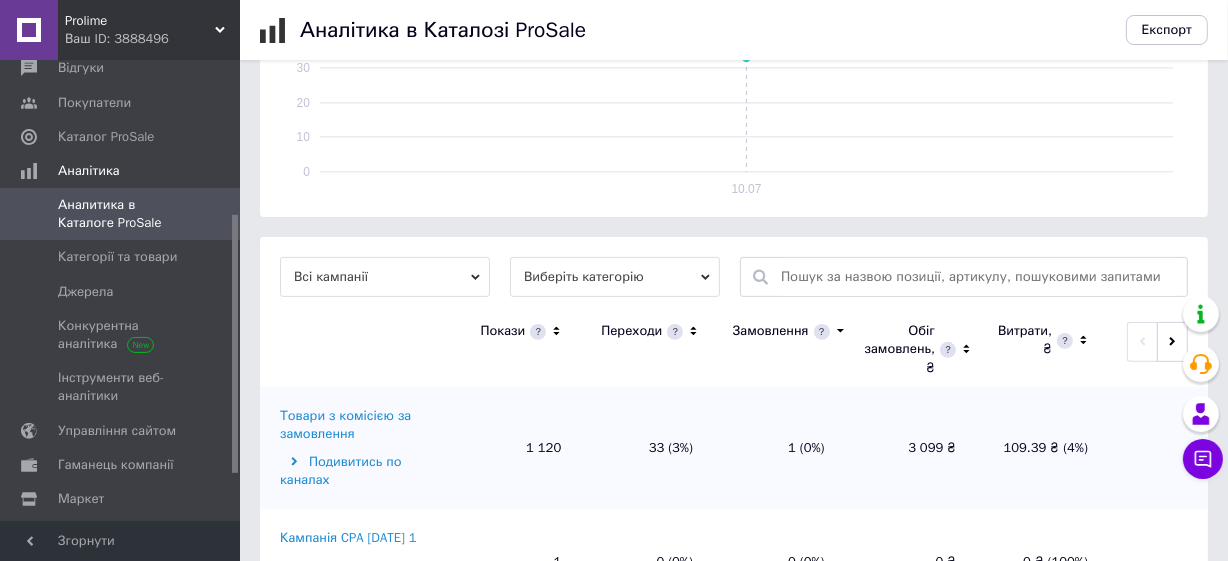 scroll, scrollTop: 545, scrollLeft: 0, axis: vertical 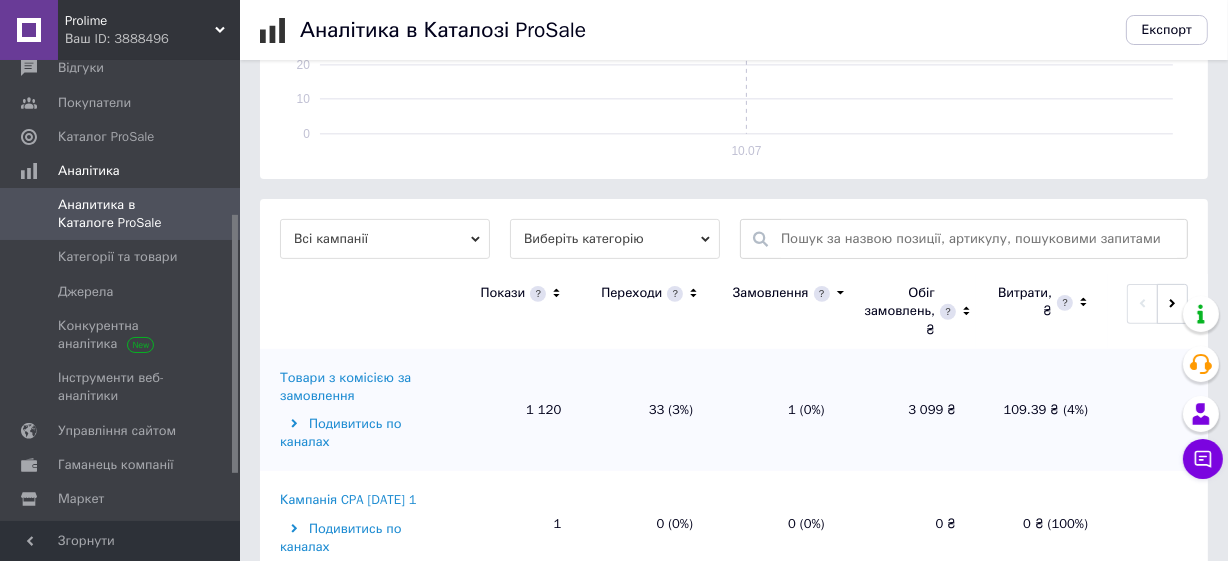 click on "Товари з комісією за замовлення" at bounding box center (362, 387) 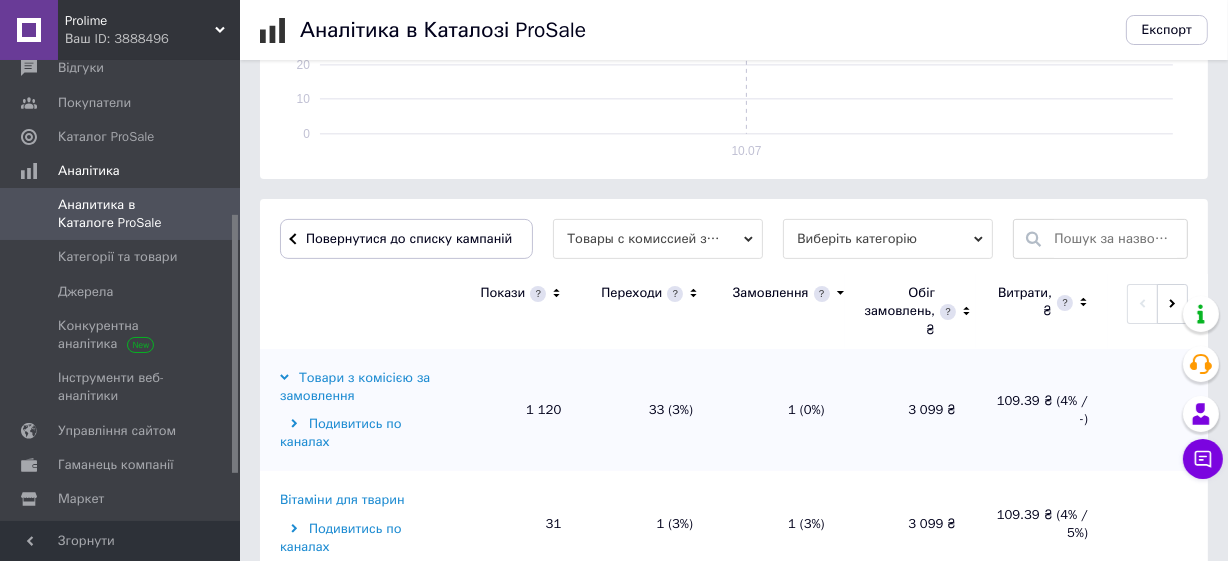 scroll, scrollTop: 668, scrollLeft: 0, axis: vertical 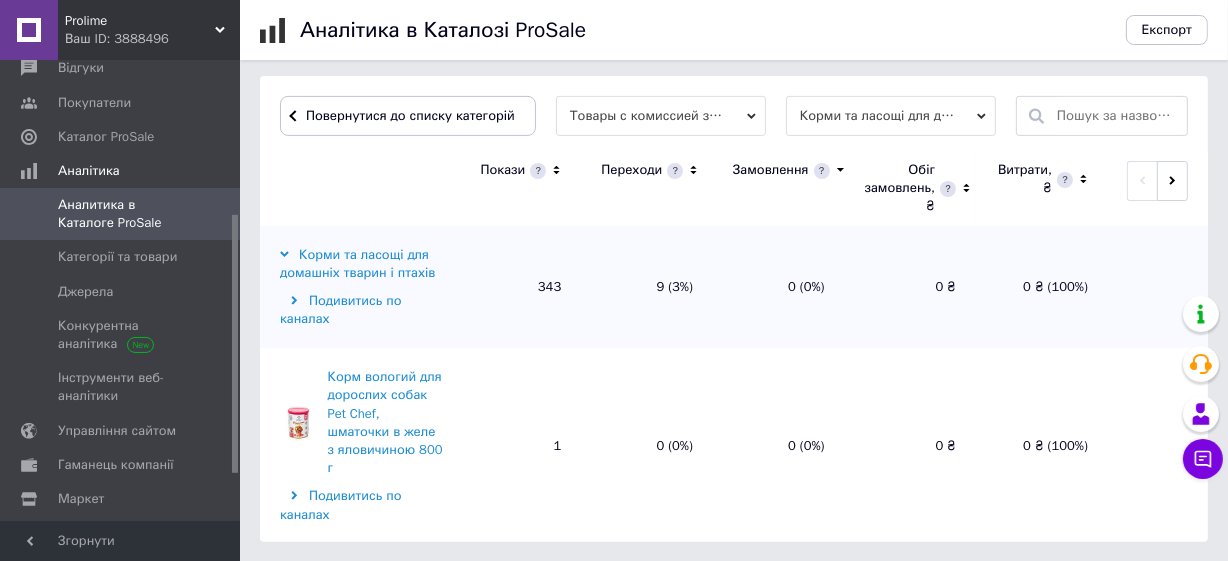 click 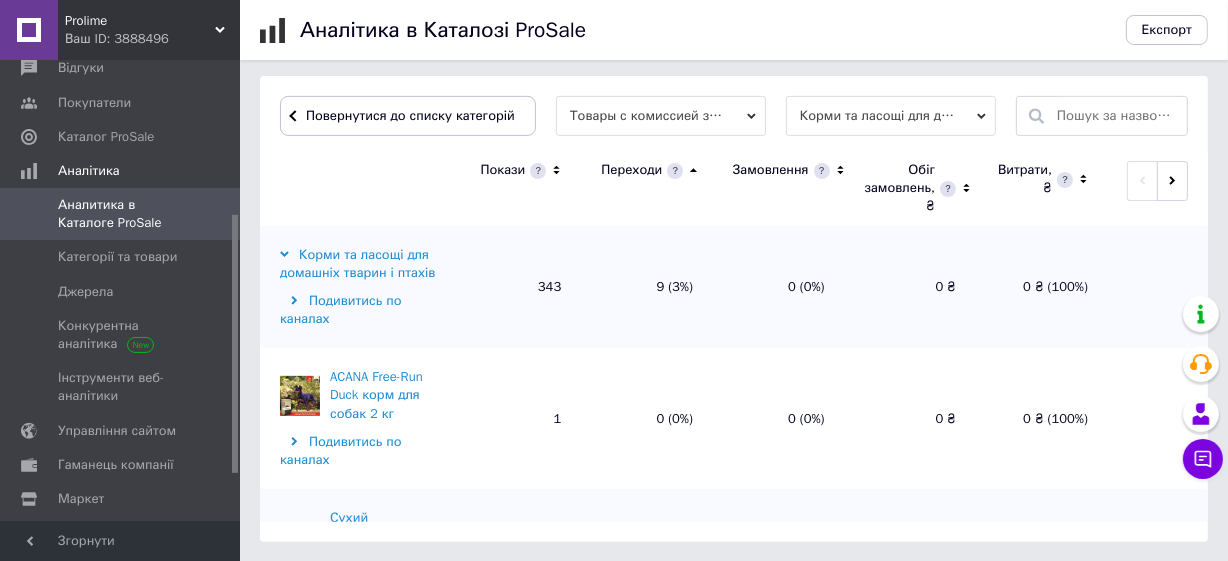 click 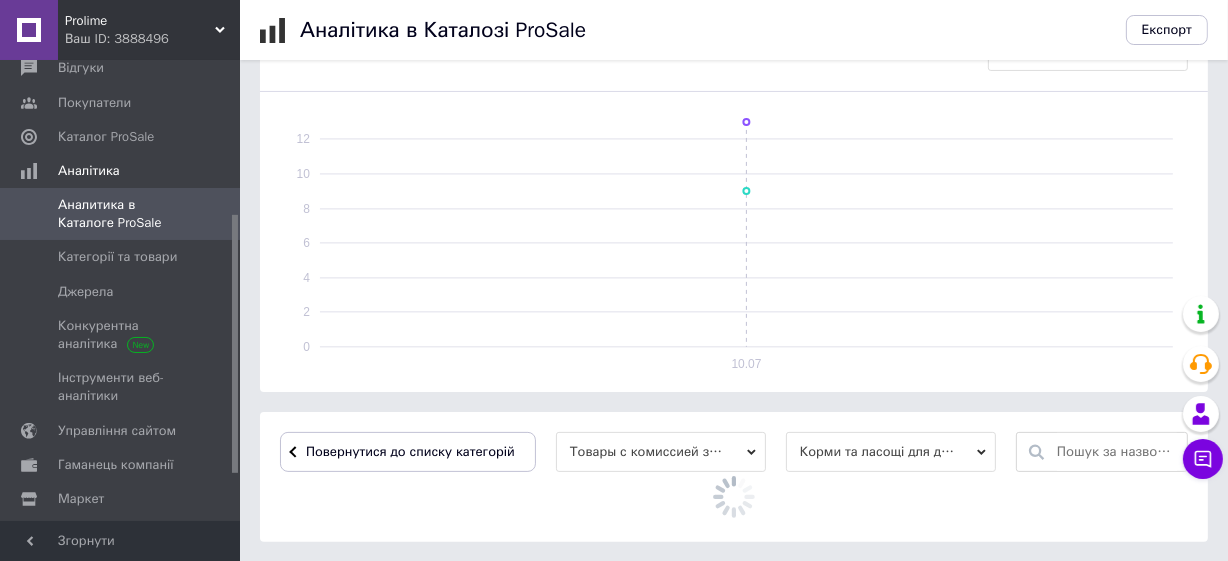 scroll, scrollTop: 650, scrollLeft: 0, axis: vertical 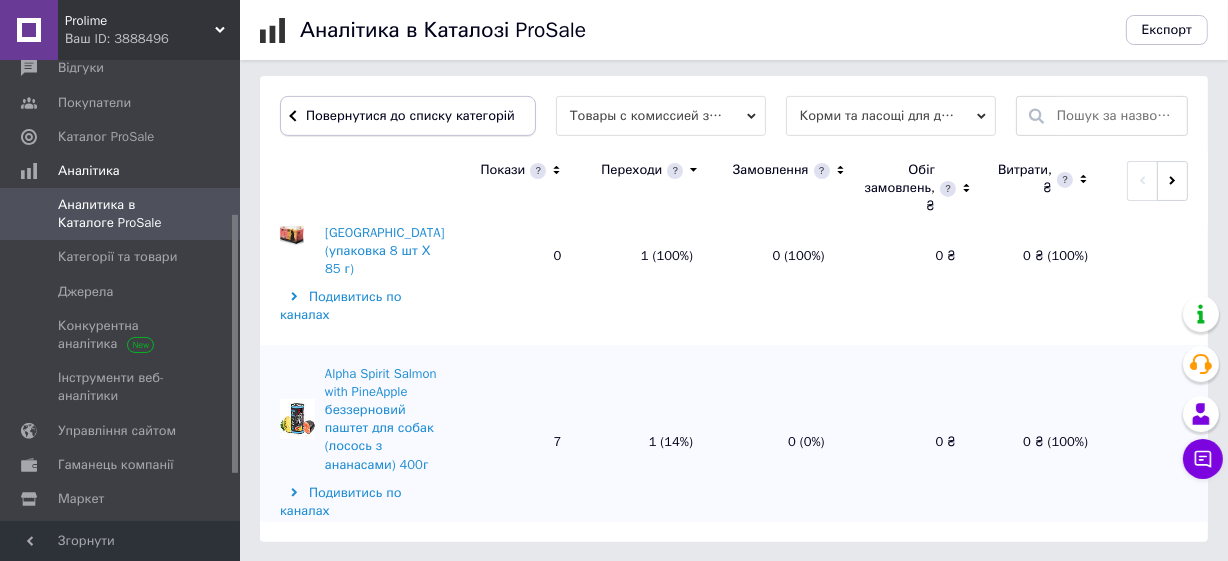 click on "Повернутися до списку категорій" at bounding box center [408, 116] 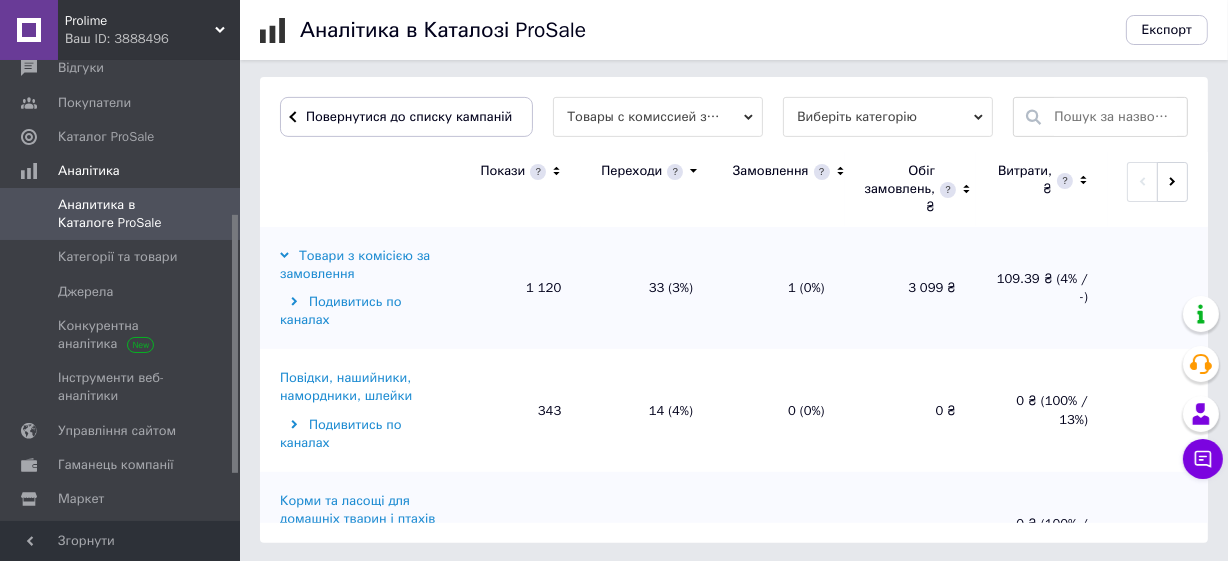 scroll, scrollTop: 668, scrollLeft: 0, axis: vertical 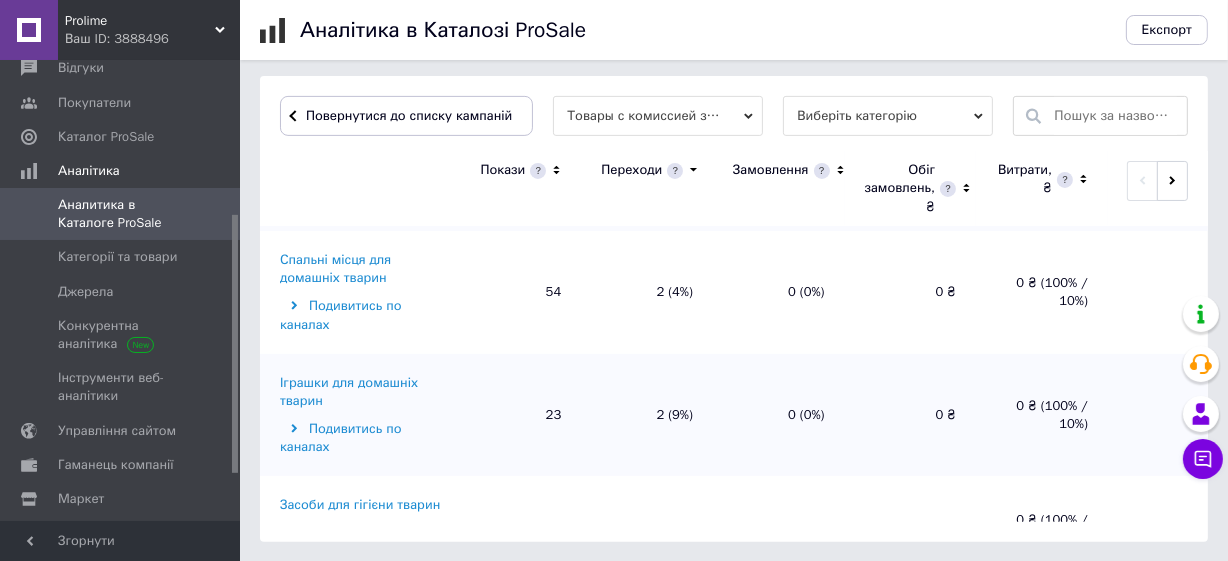 click on "Іграшки для домашніх тварин" at bounding box center [362, 392] 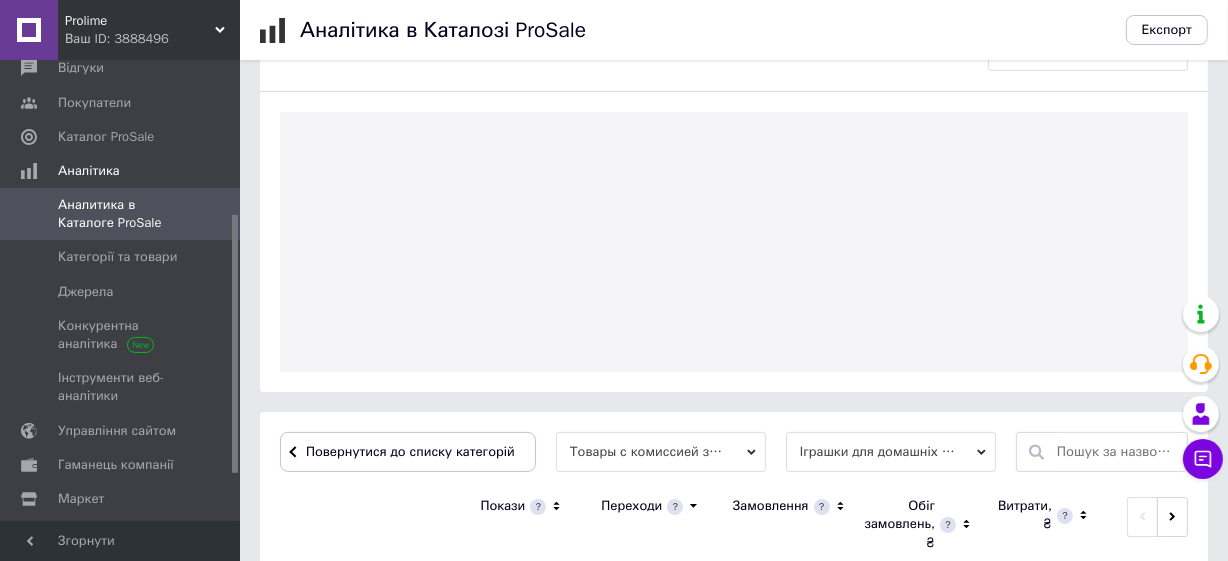 scroll, scrollTop: 650, scrollLeft: 0, axis: vertical 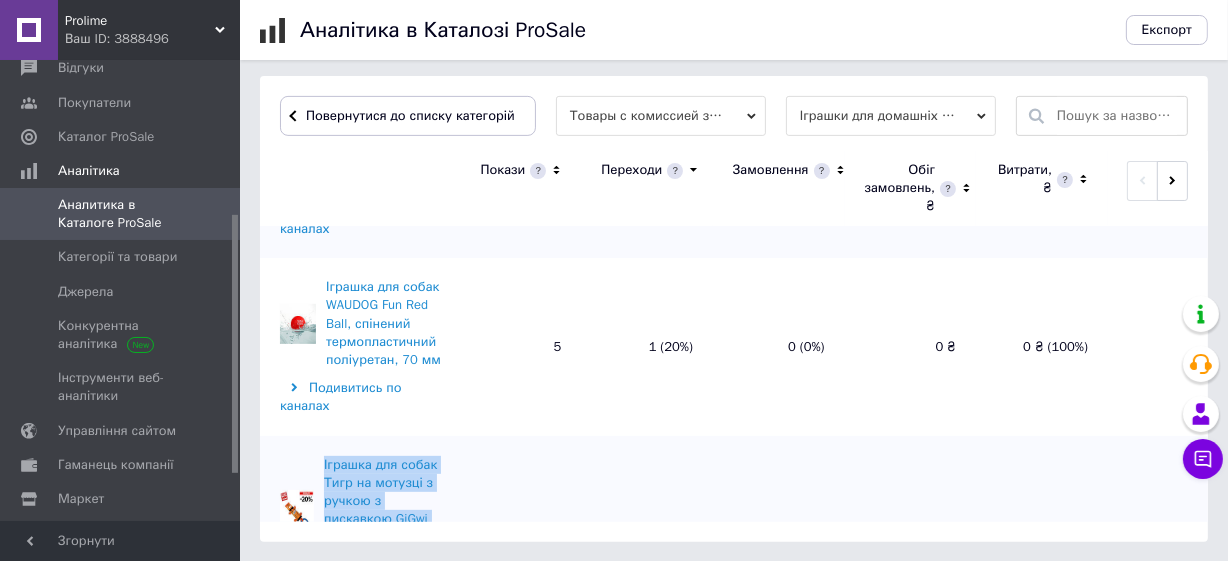 drag, startPoint x: 327, startPoint y: 383, endPoint x: 497, endPoint y: 423, distance: 174.64249 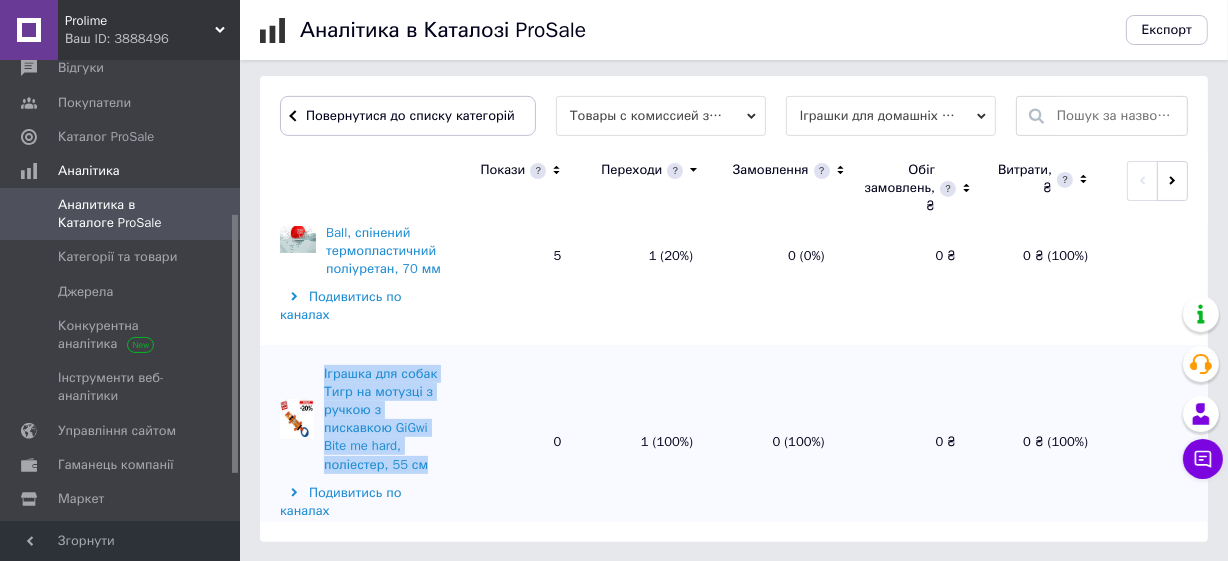 copy on "Іграшка для собак Тигр на мотузці з ручкою з пискавкою GiGwi Bite me hard, поліестер, 55 см" 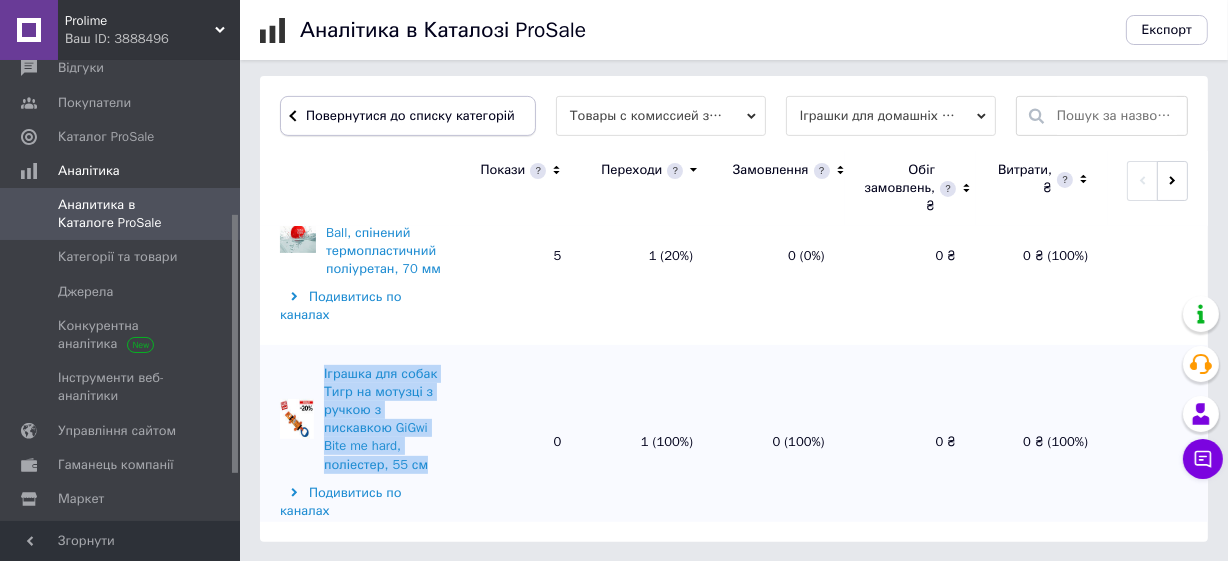click on "Повернутися до списку категорій" at bounding box center [408, 116] 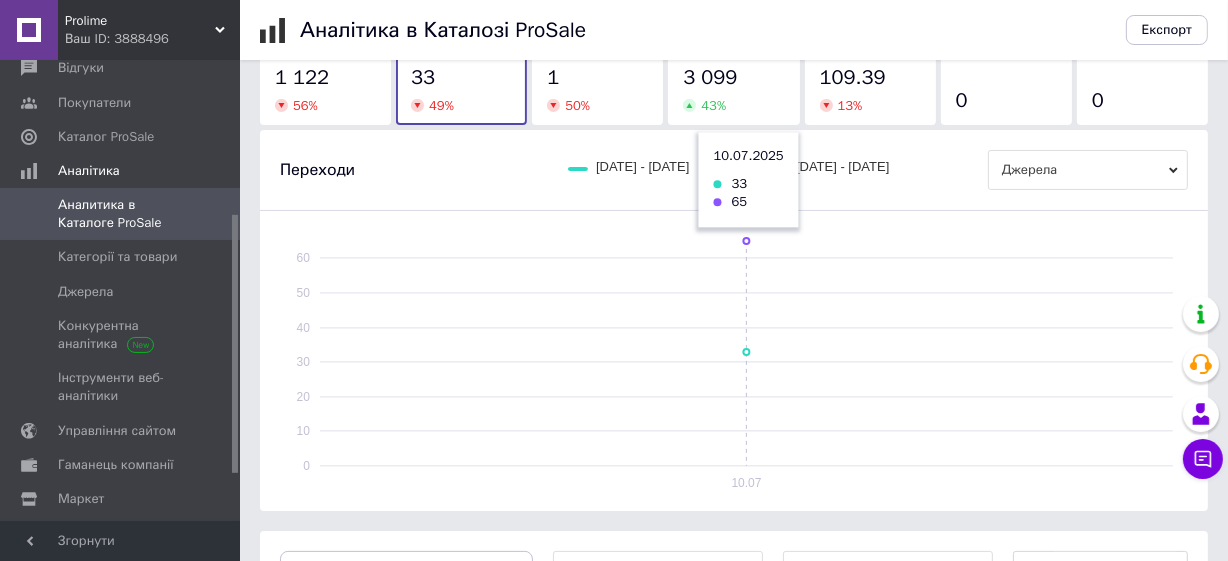 scroll, scrollTop: 122, scrollLeft: 0, axis: vertical 